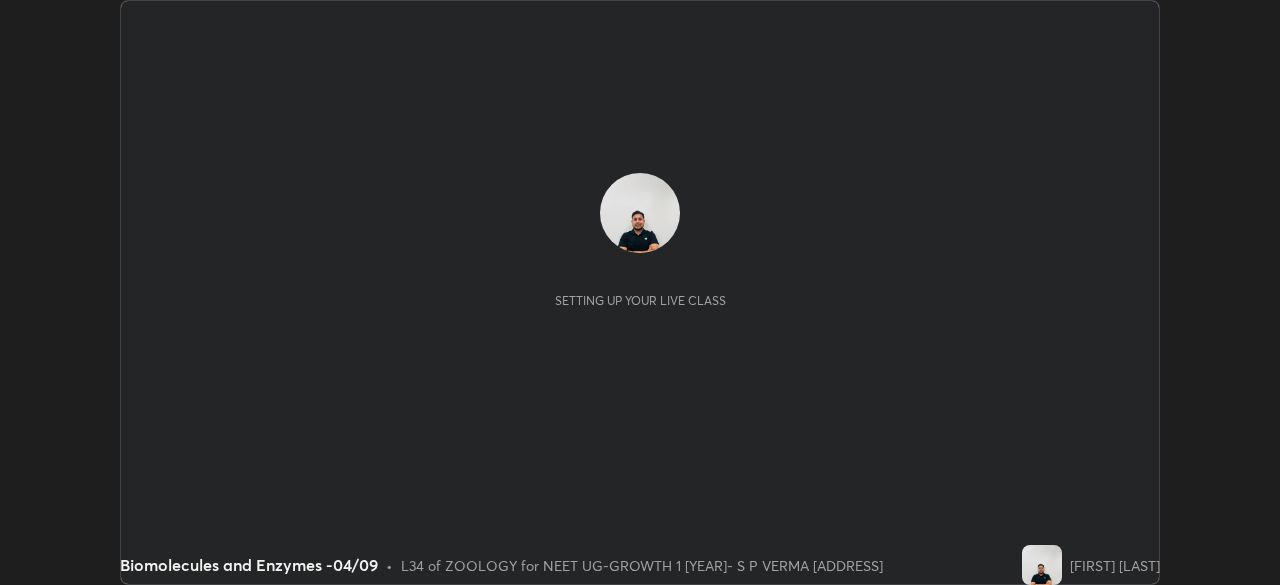 scroll, scrollTop: 0, scrollLeft: 0, axis: both 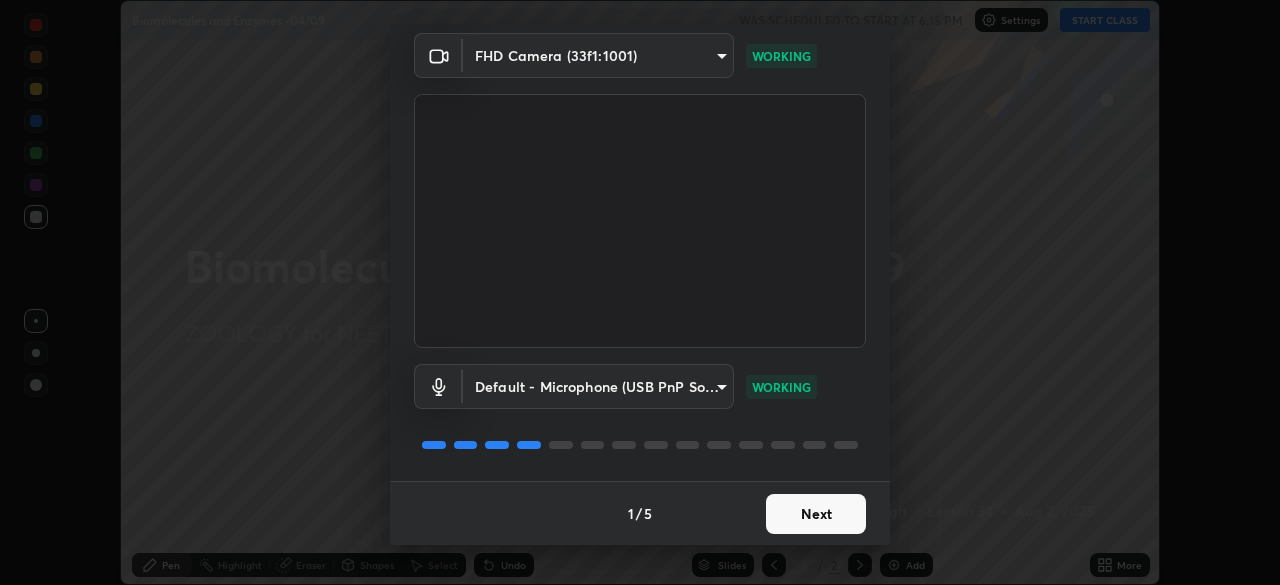 click on "Next" at bounding box center (816, 514) 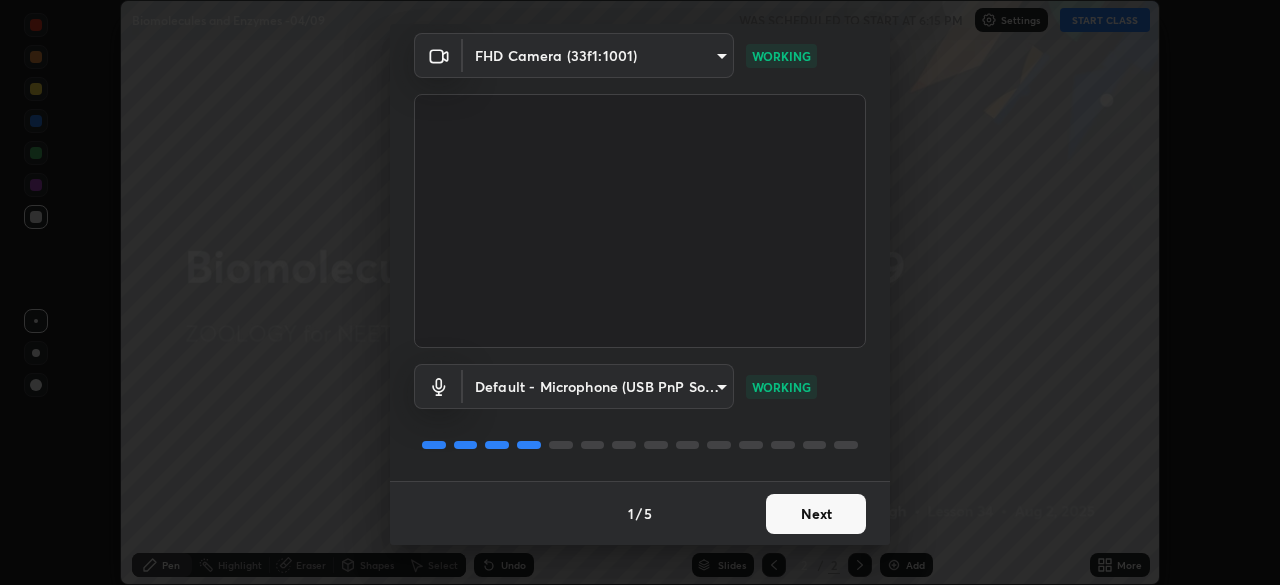 scroll, scrollTop: 0, scrollLeft: 0, axis: both 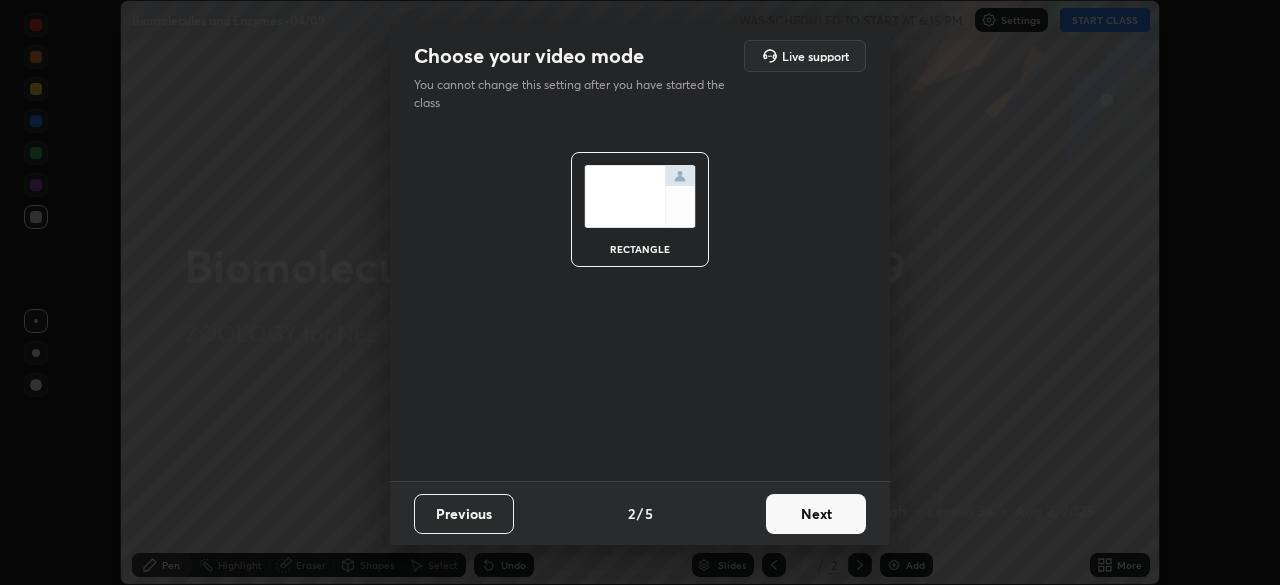 click on "Next" at bounding box center (816, 514) 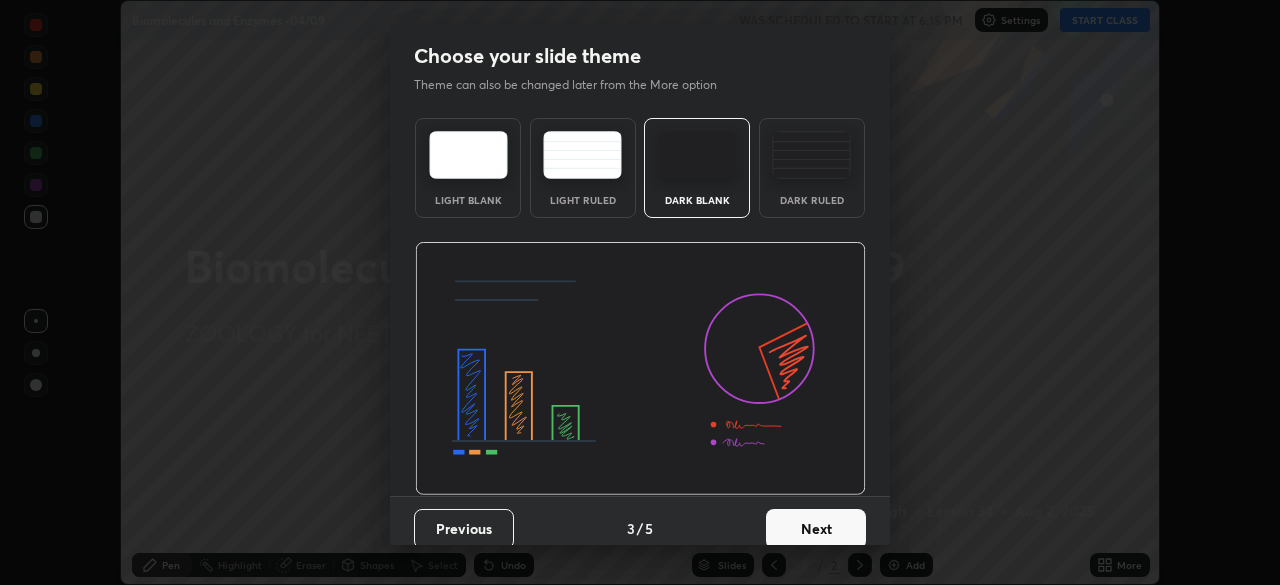 click on "Next" at bounding box center (816, 529) 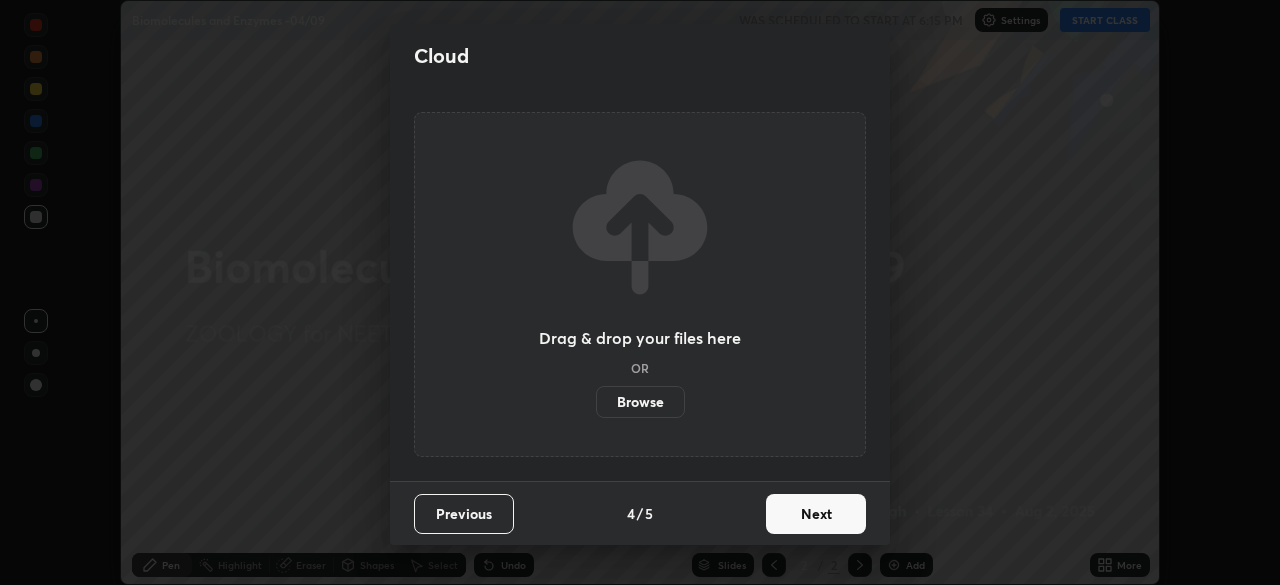 click on "Next" at bounding box center [816, 514] 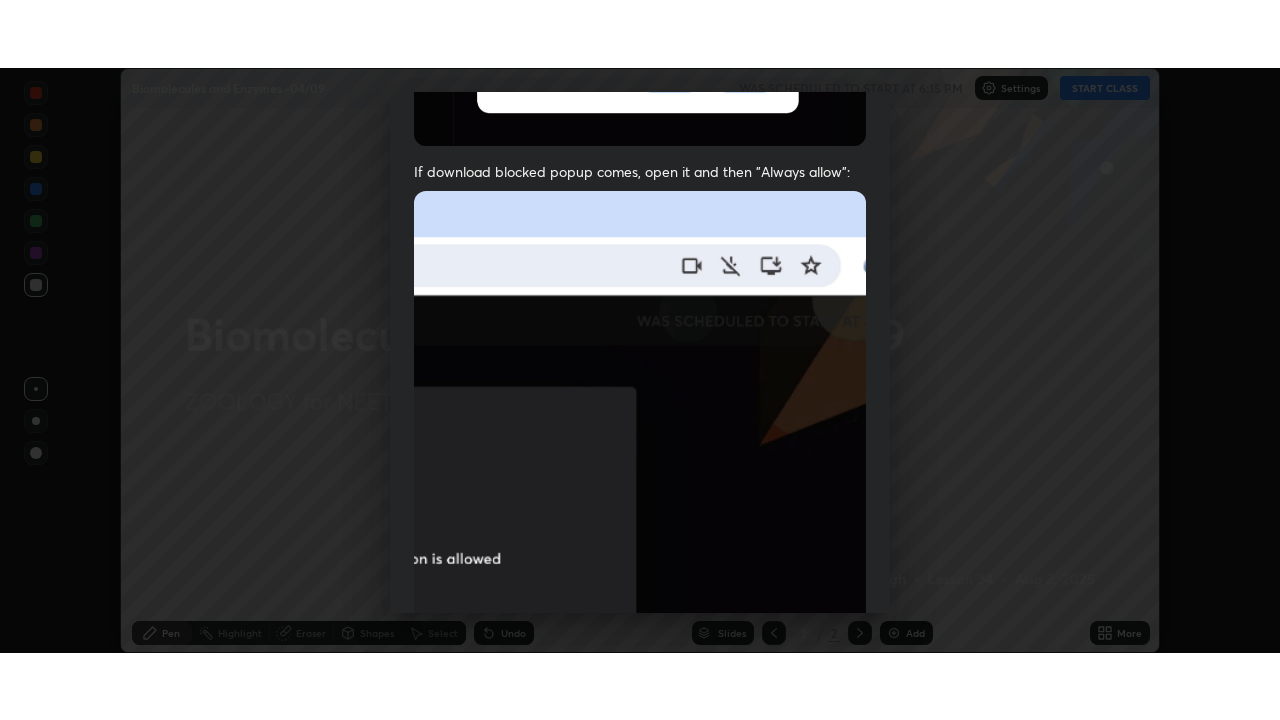 scroll, scrollTop: 479, scrollLeft: 0, axis: vertical 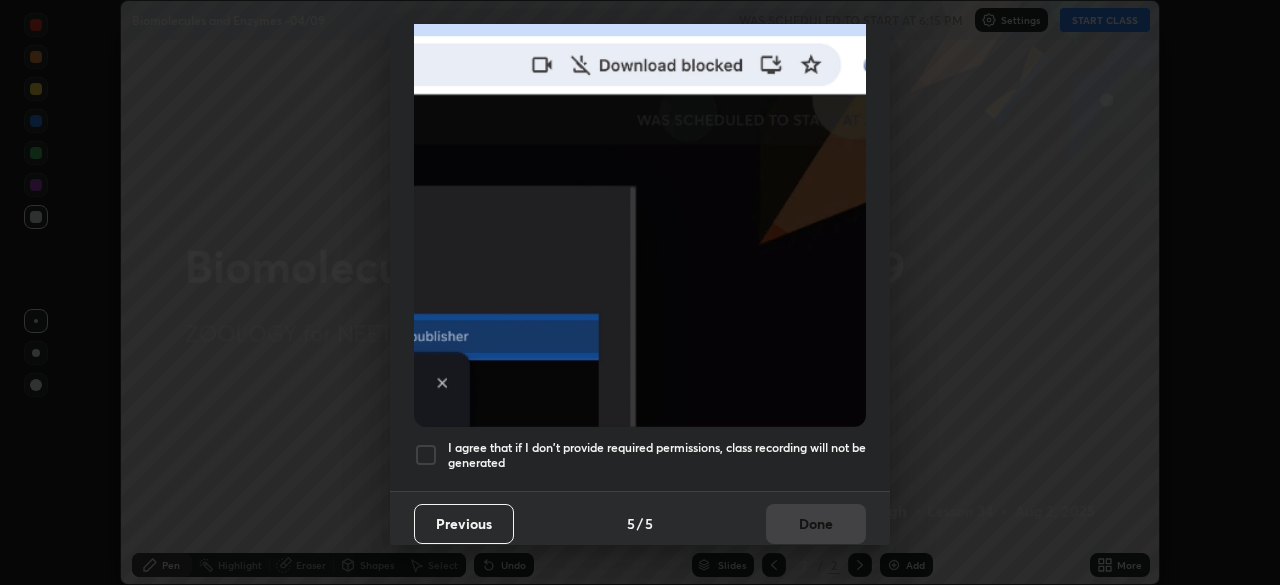 click at bounding box center [426, 455] 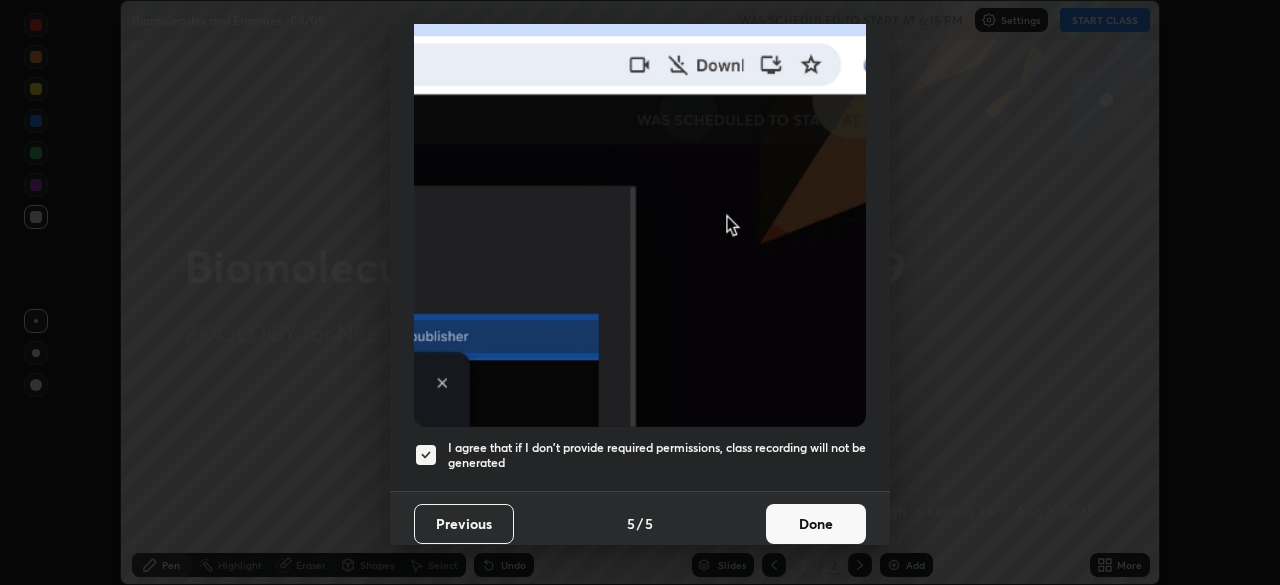 click on "Done" at bounding box center [816, 524] 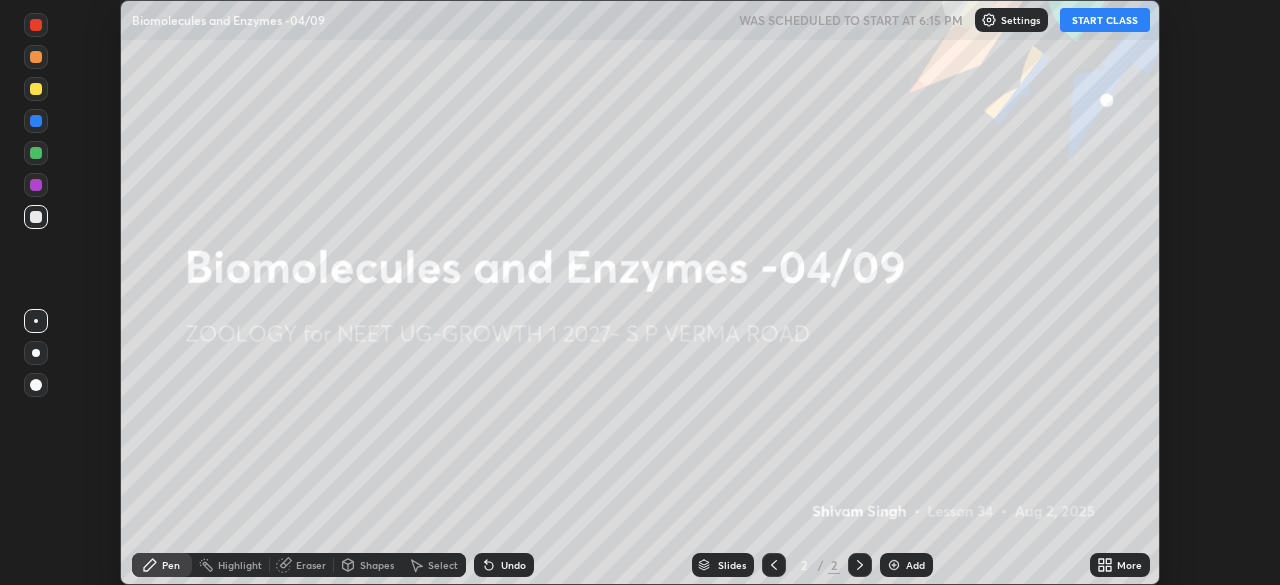 click 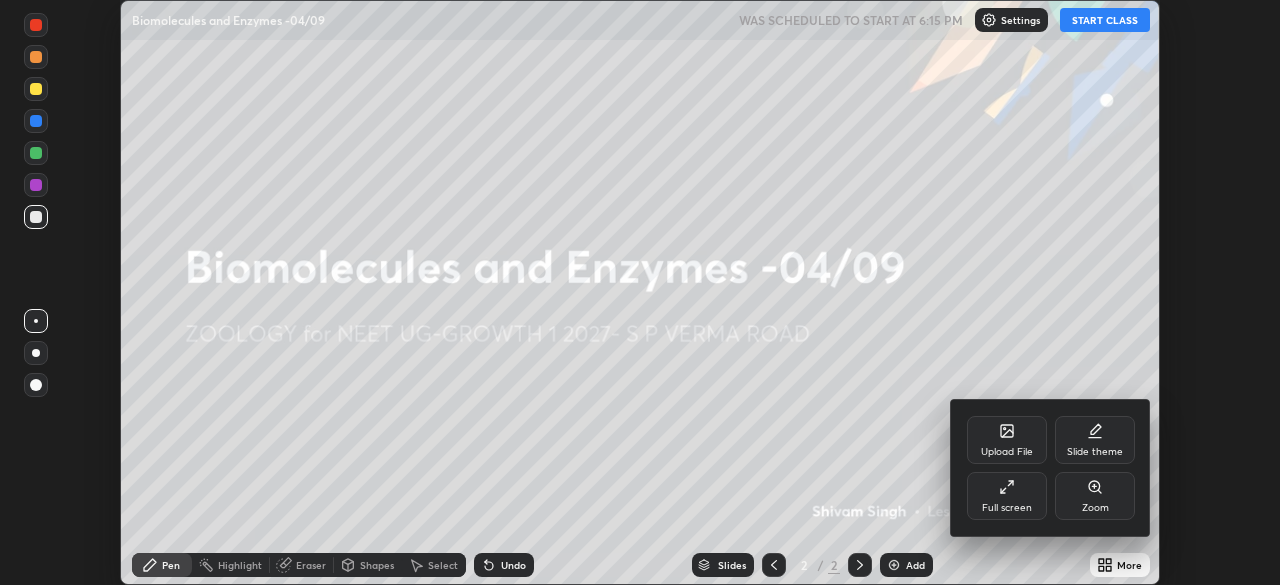 click on "Full screen" at bounding box center (1007, 496) 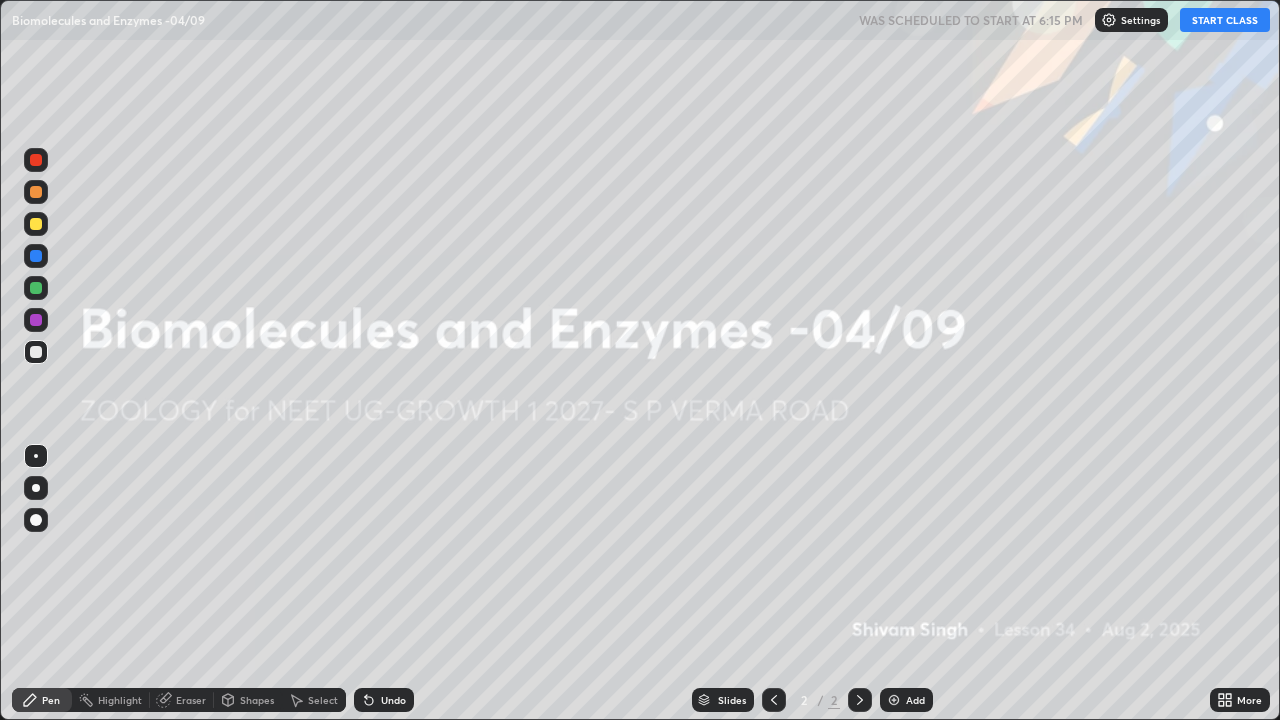 scroll, scrollTop: 99280, scrollLeft: 98720, axis: both 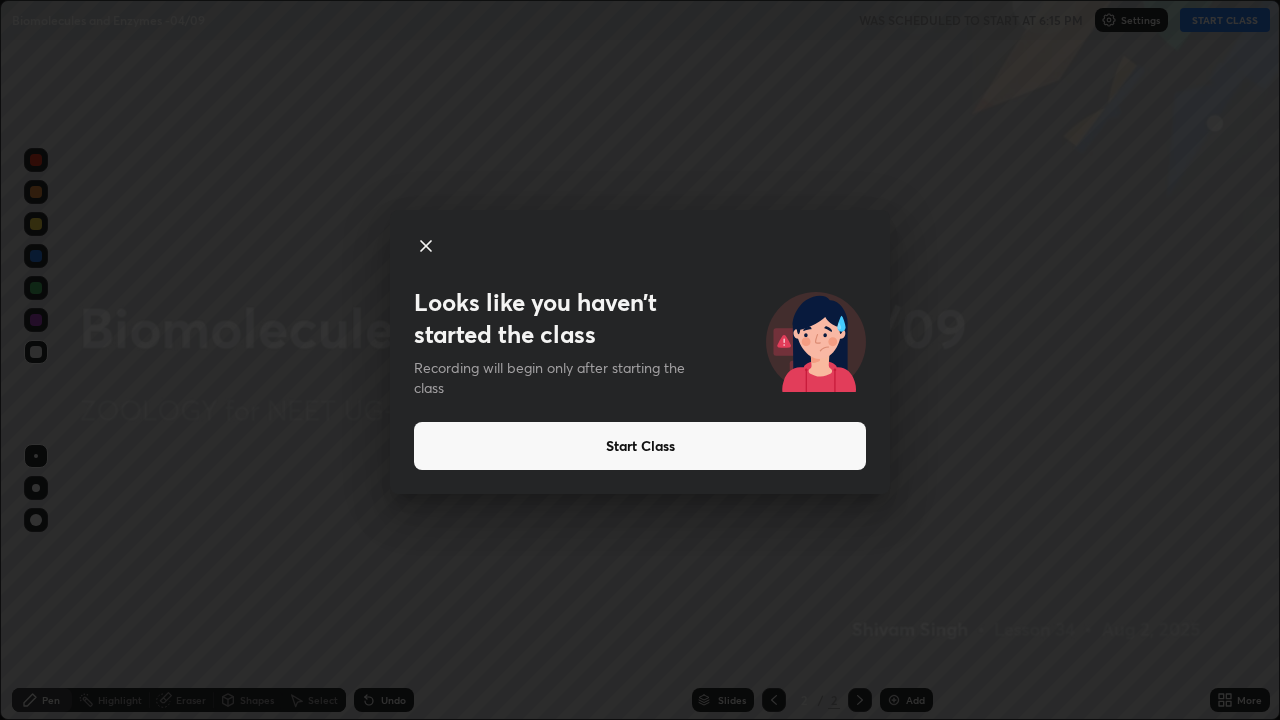 click 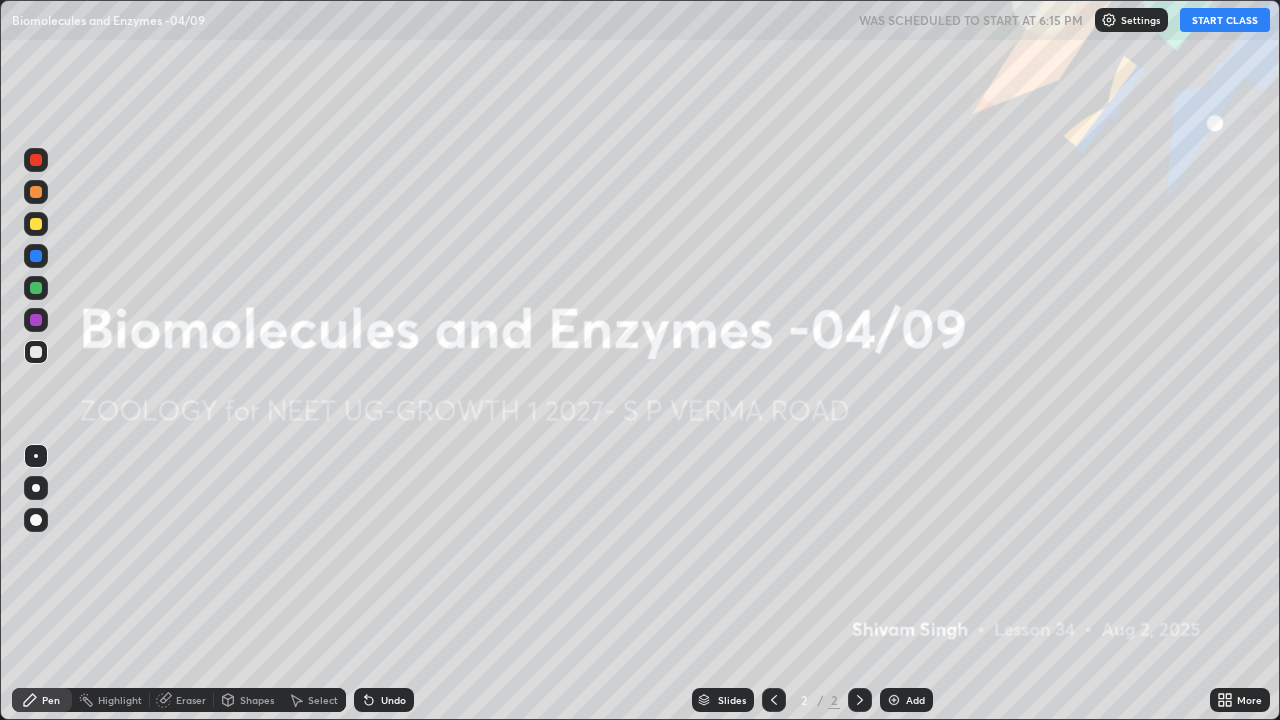 click 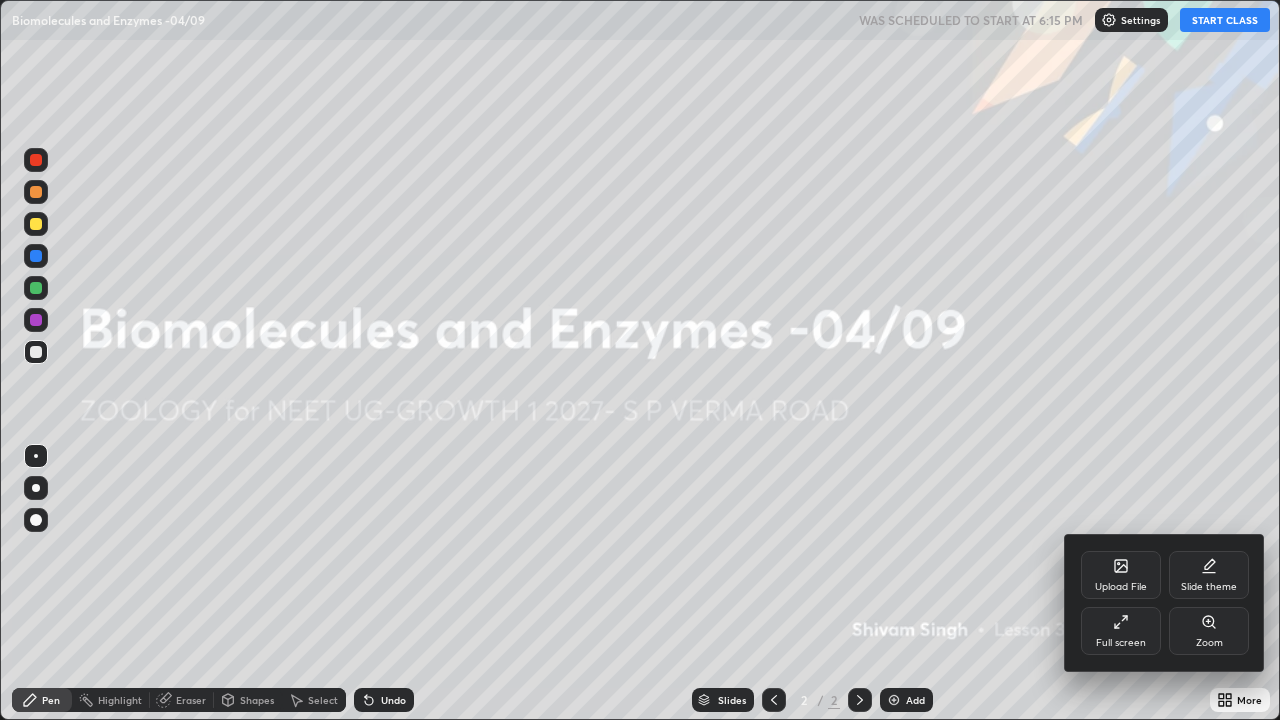 click on "Full screen" at bounding box center [1121, 643] 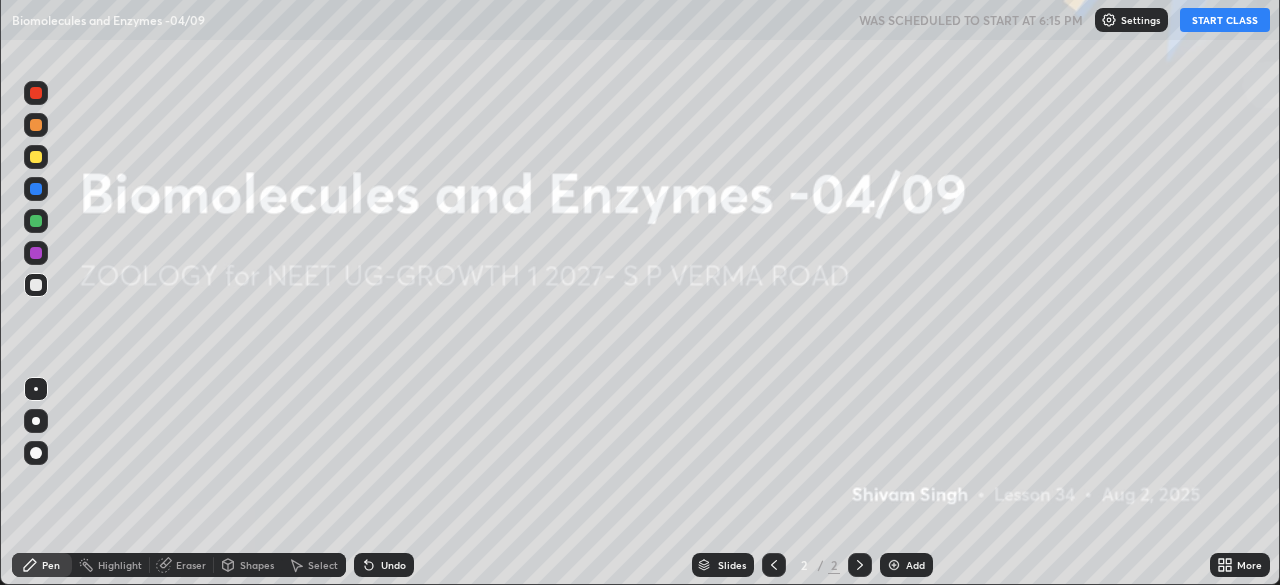 scroll, scrollTop: 585, scrollLeft: 1280, axis: both 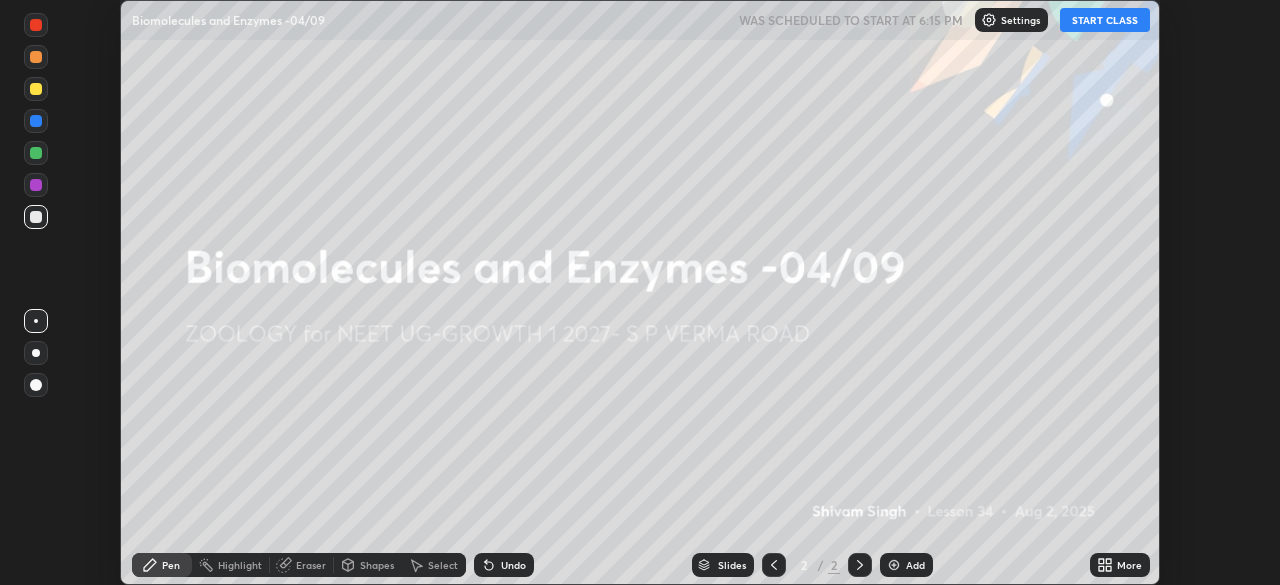 click 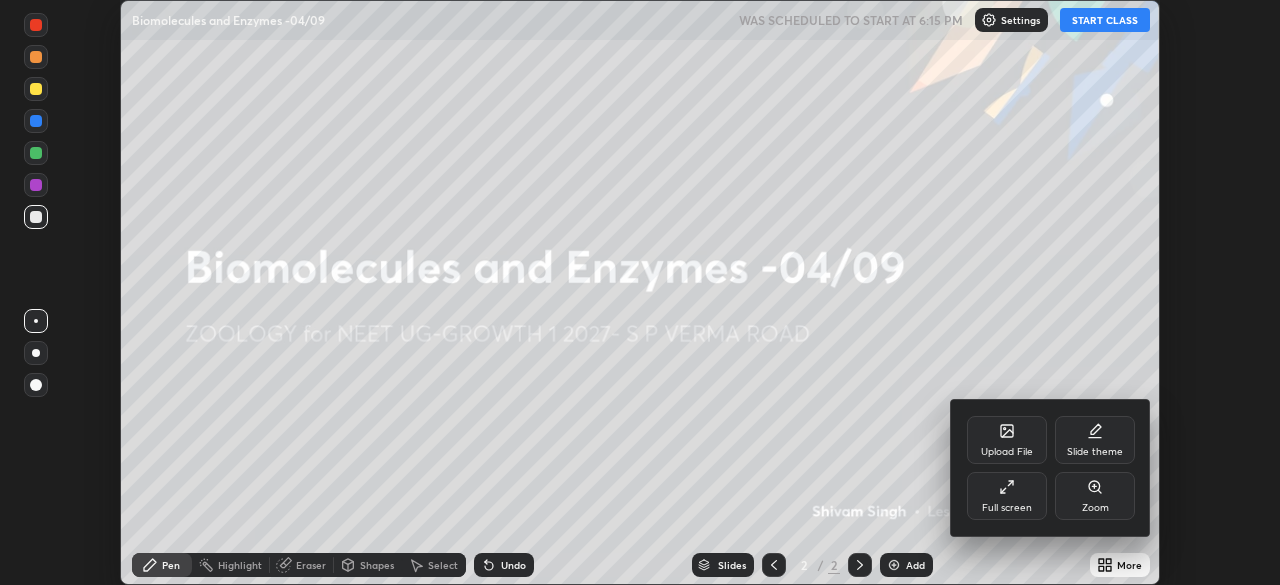 click on "Upload File" at bounding box center (1007, 440) 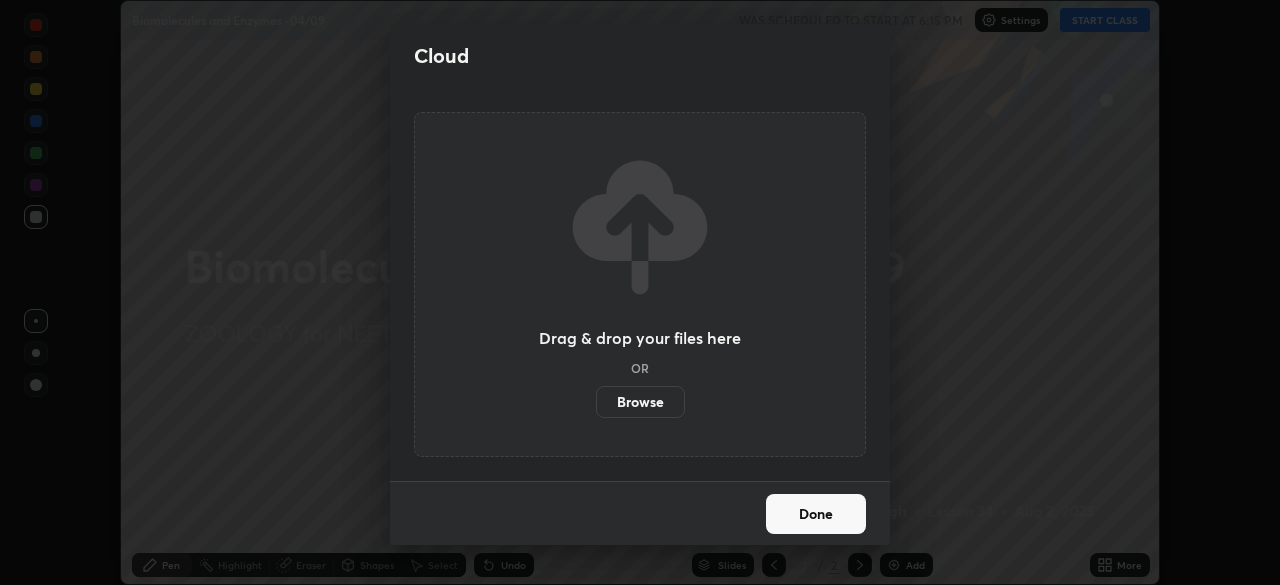 click on "Browse" at bounding box center (640, 402) 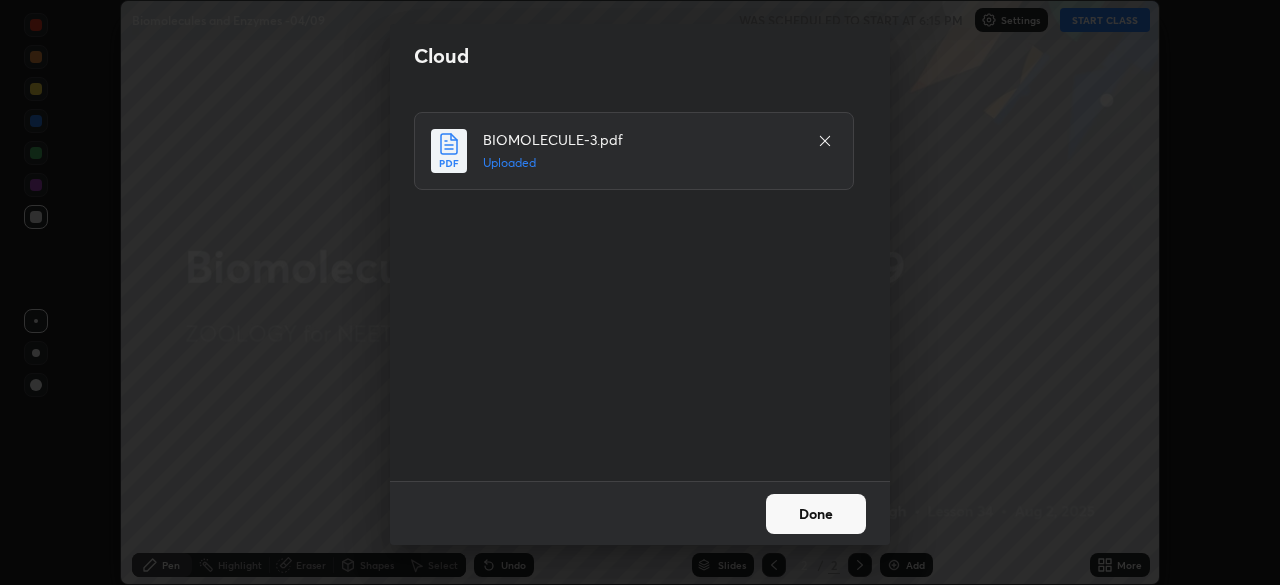 click on "Done" at bounding box center [816, 514] 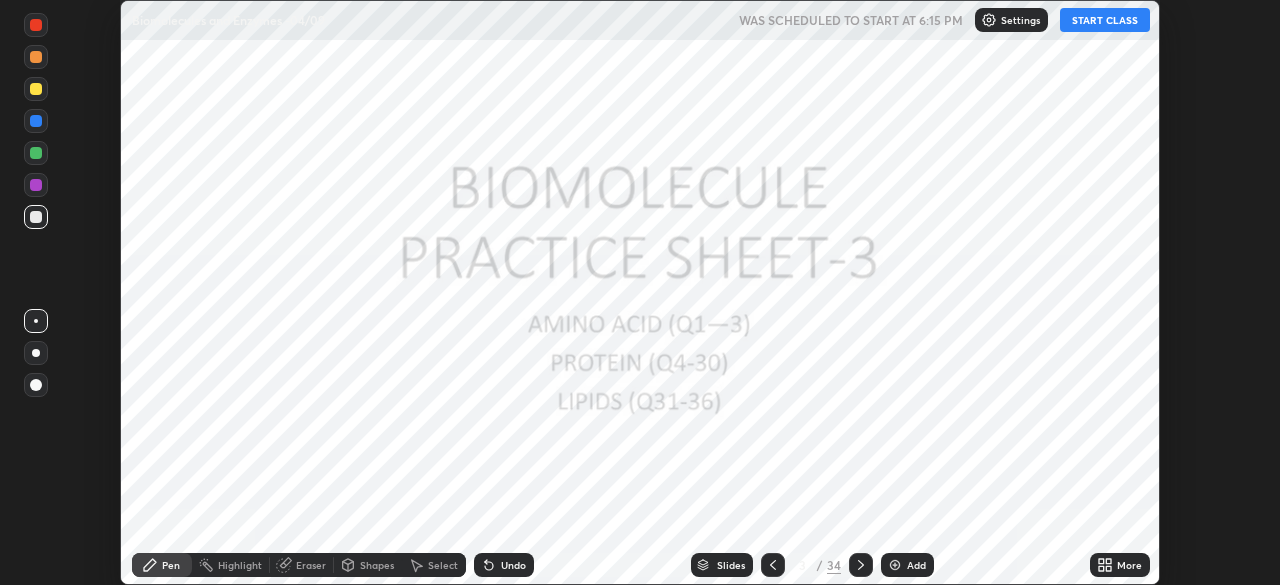 click 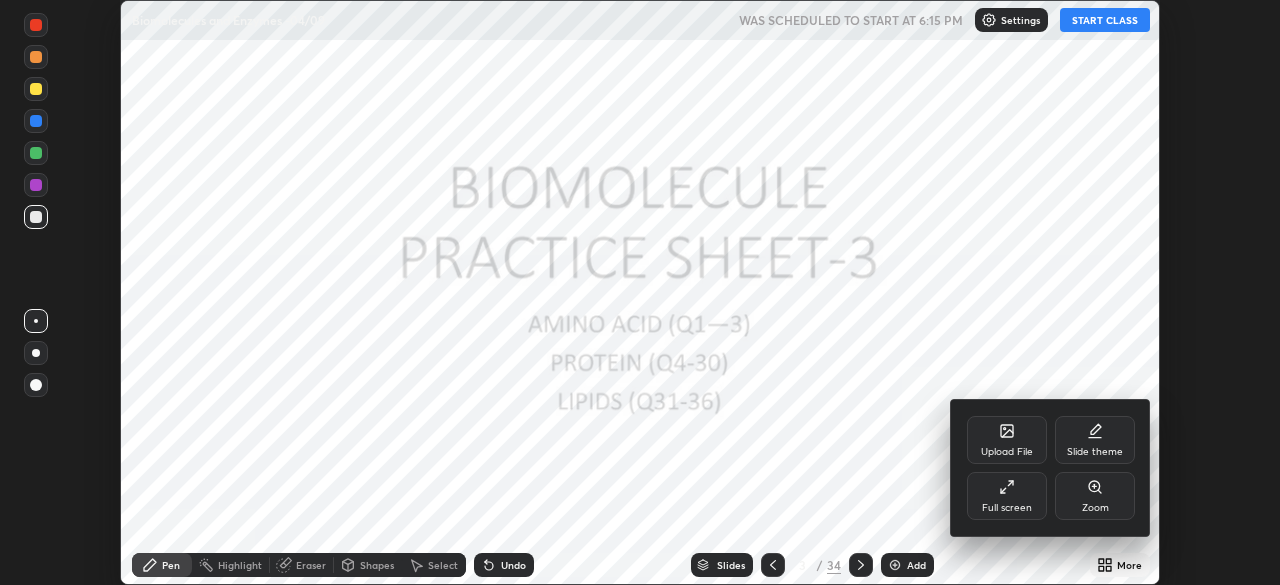 click on "Full screen" at bounding box center [1007, 496] 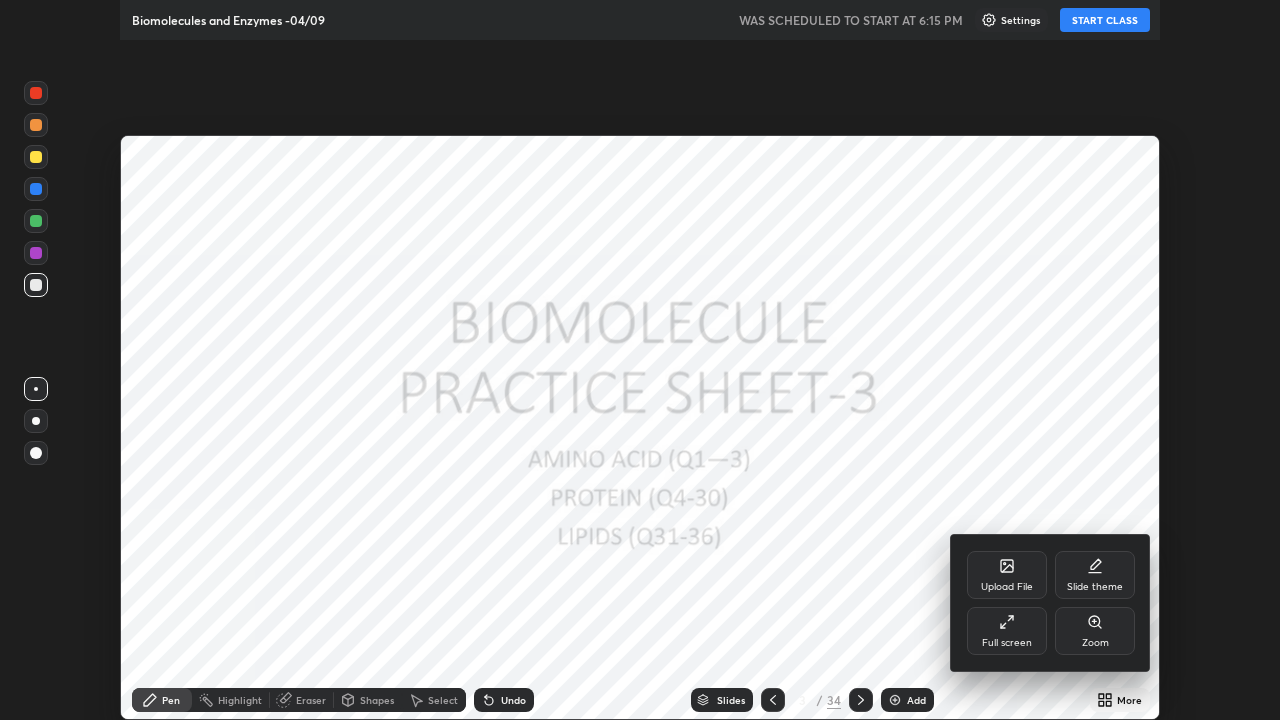 scroll, scrollTop: 99280, scrollLeft: 98720, axis: both 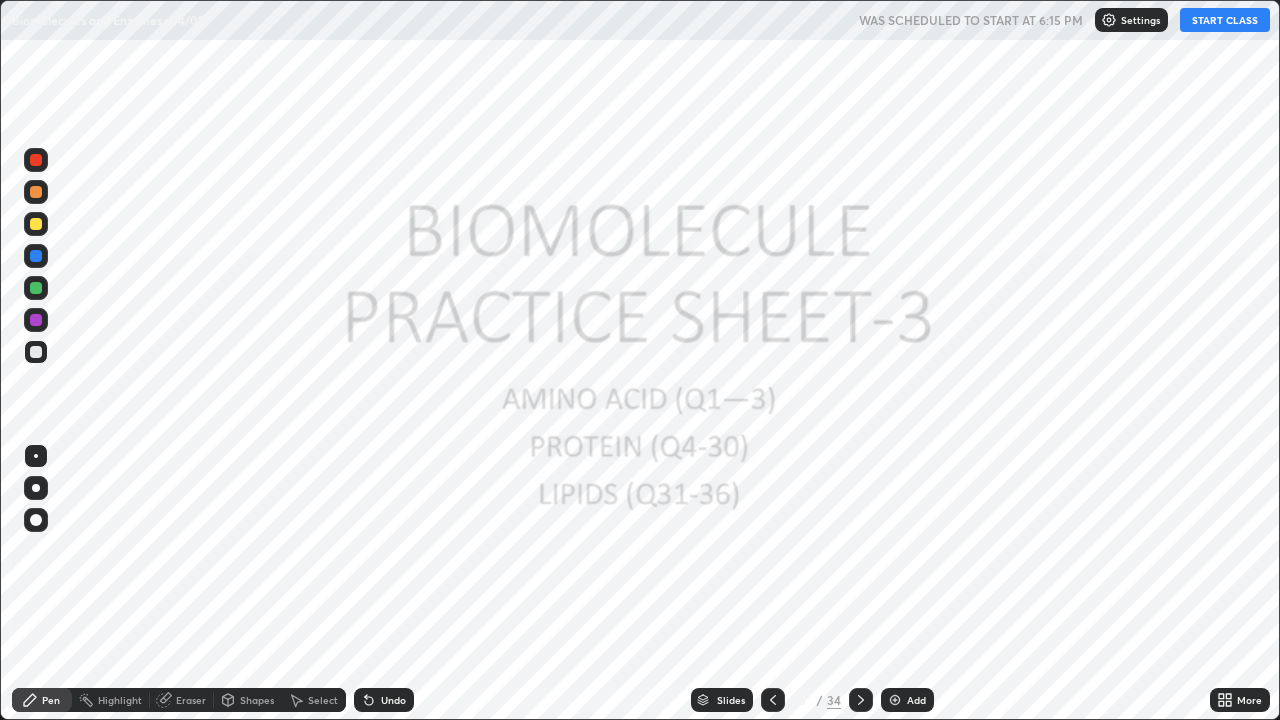 click at bounding box center (773, 700) 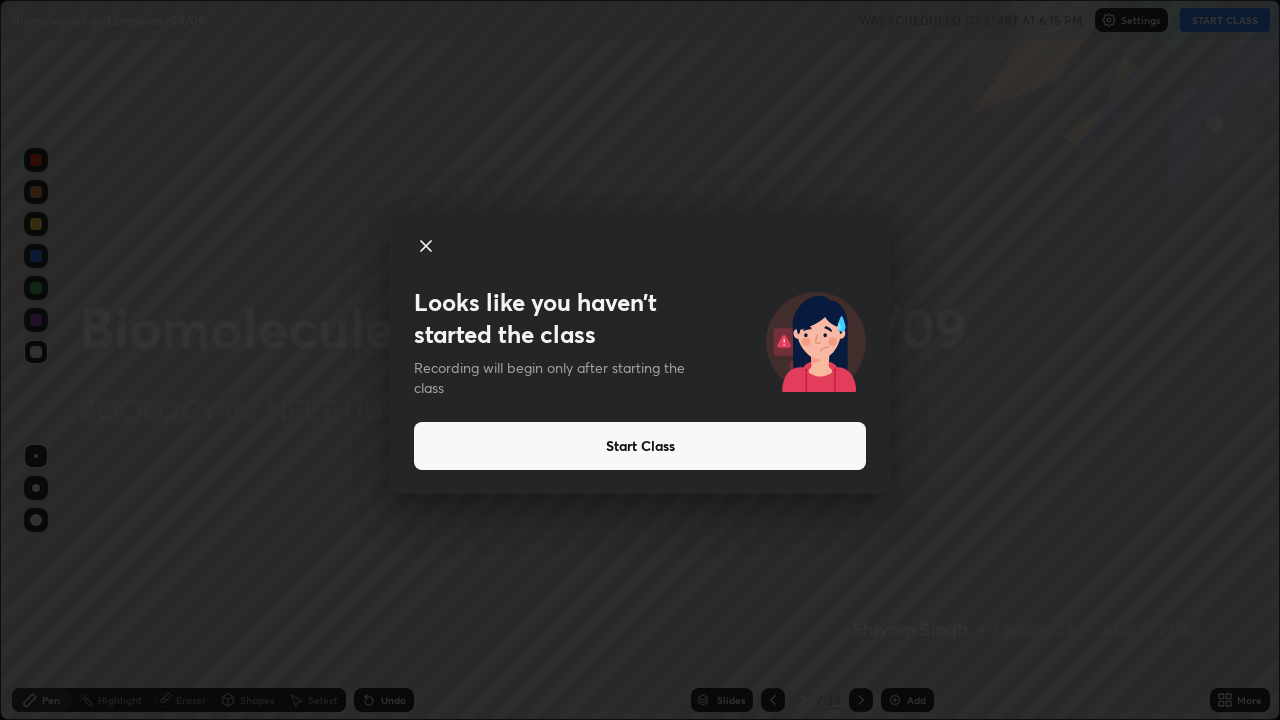 click on "Start Class" at bounding box center (640, 446) 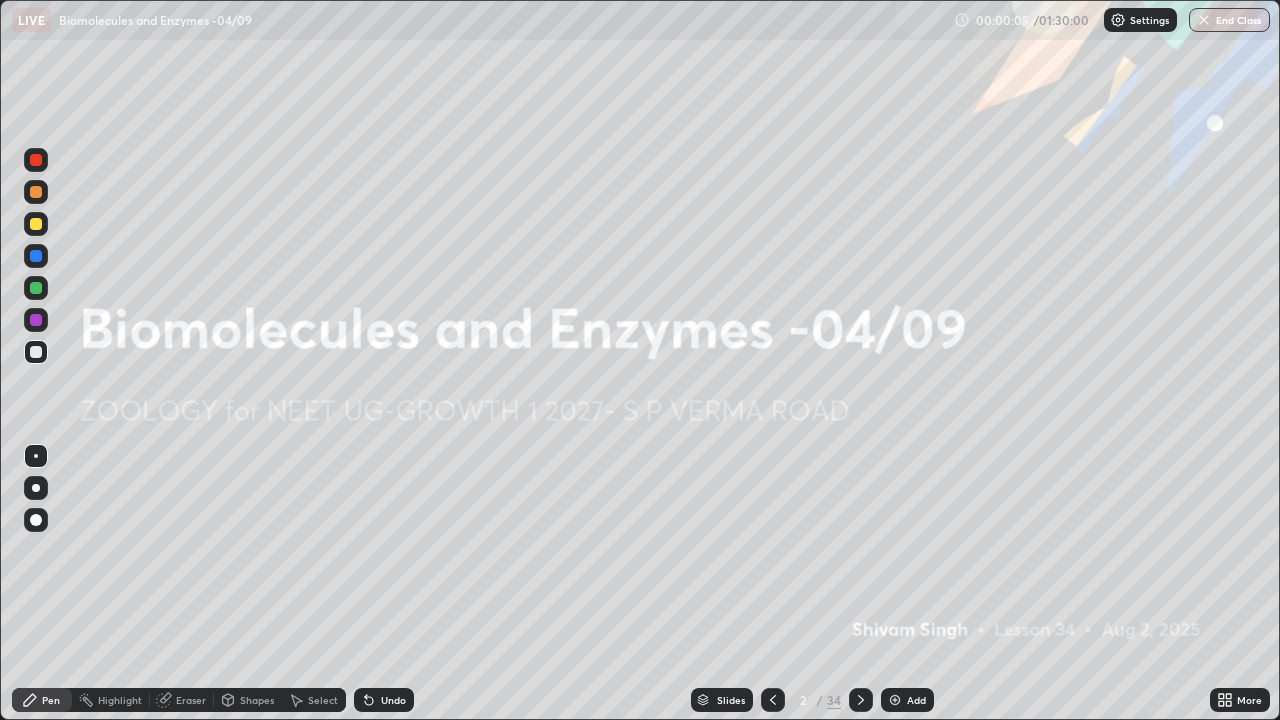 click at bounding box center (895, 700) 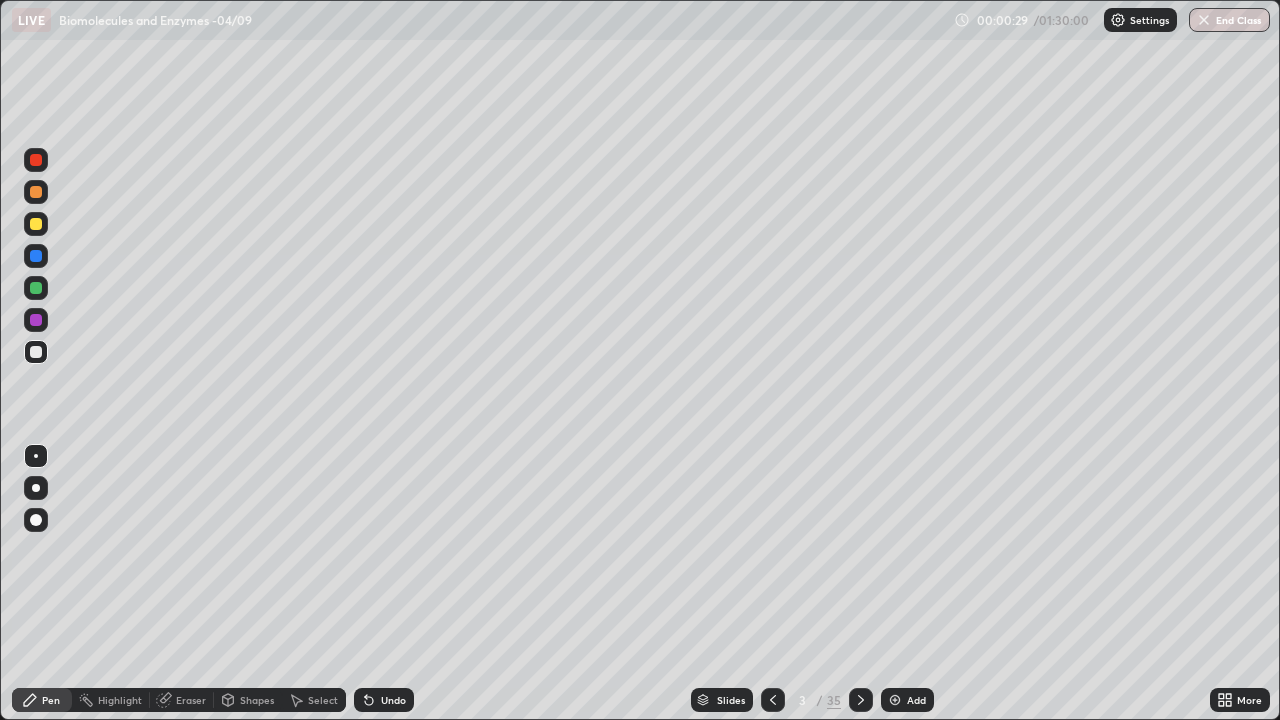 click at bounding box center [36, 224] 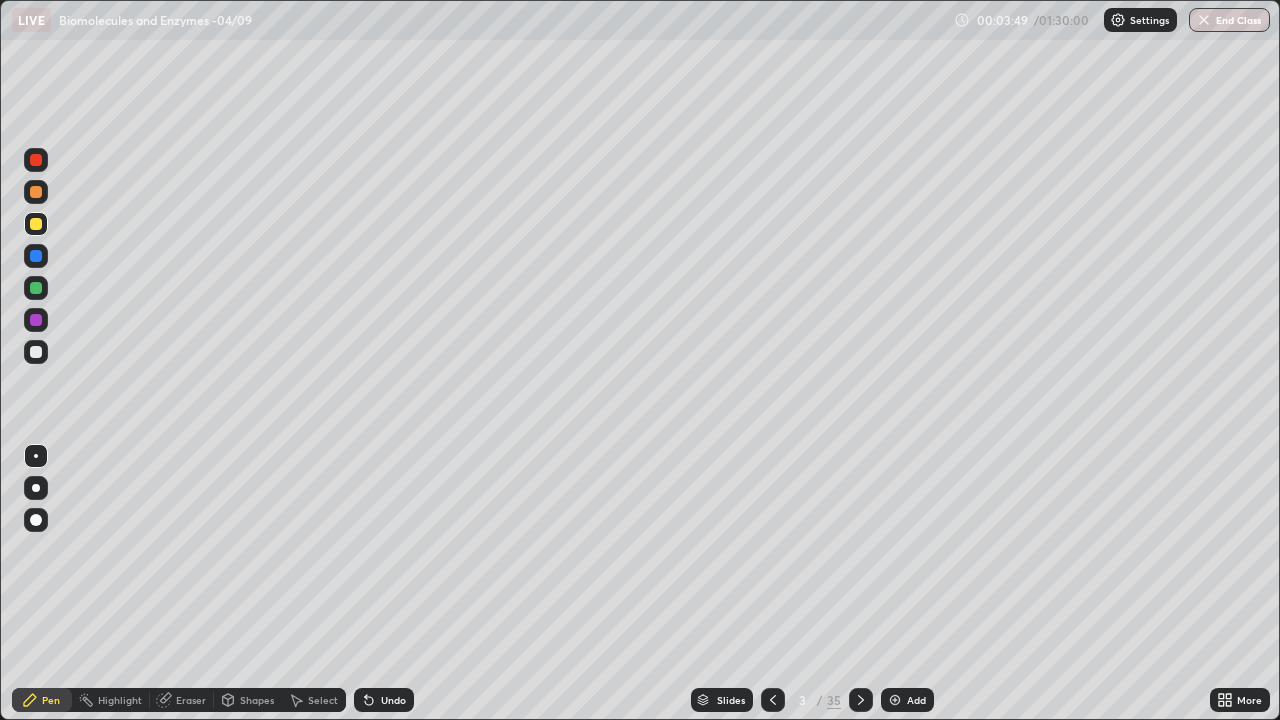click on "Undo" at bounding box center (393, 700) 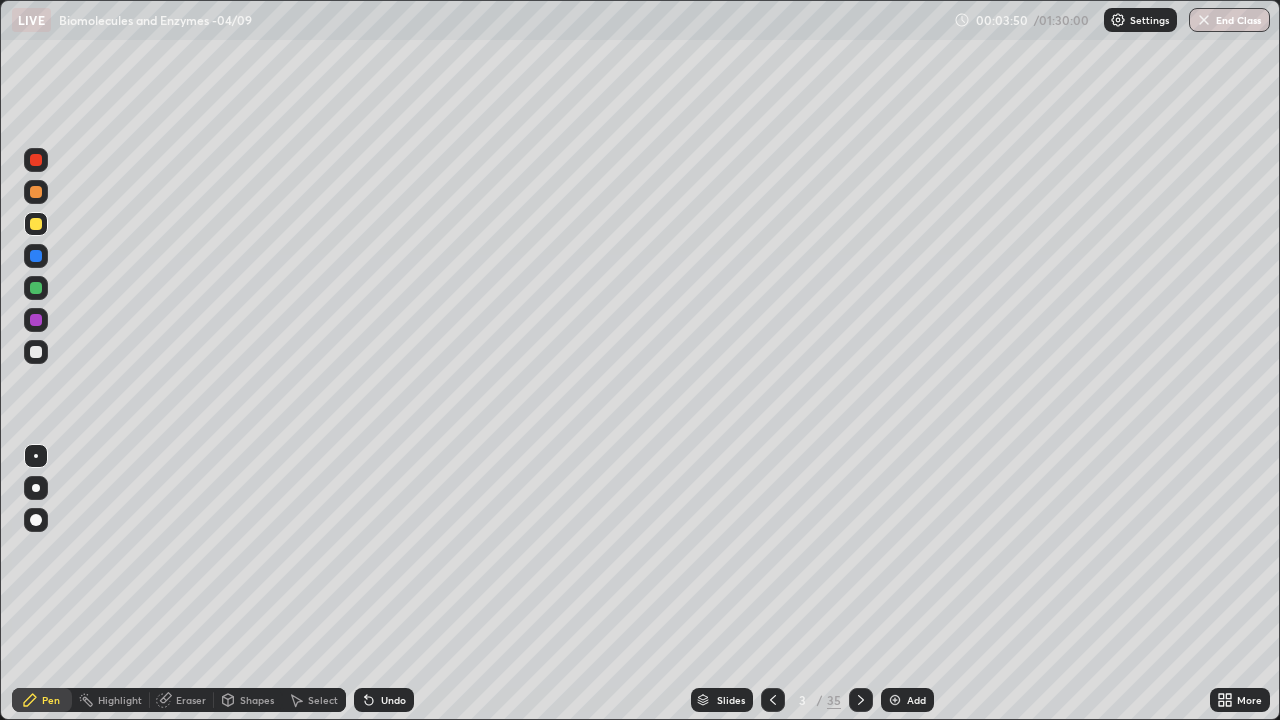 click at bounding box center (36, 488) 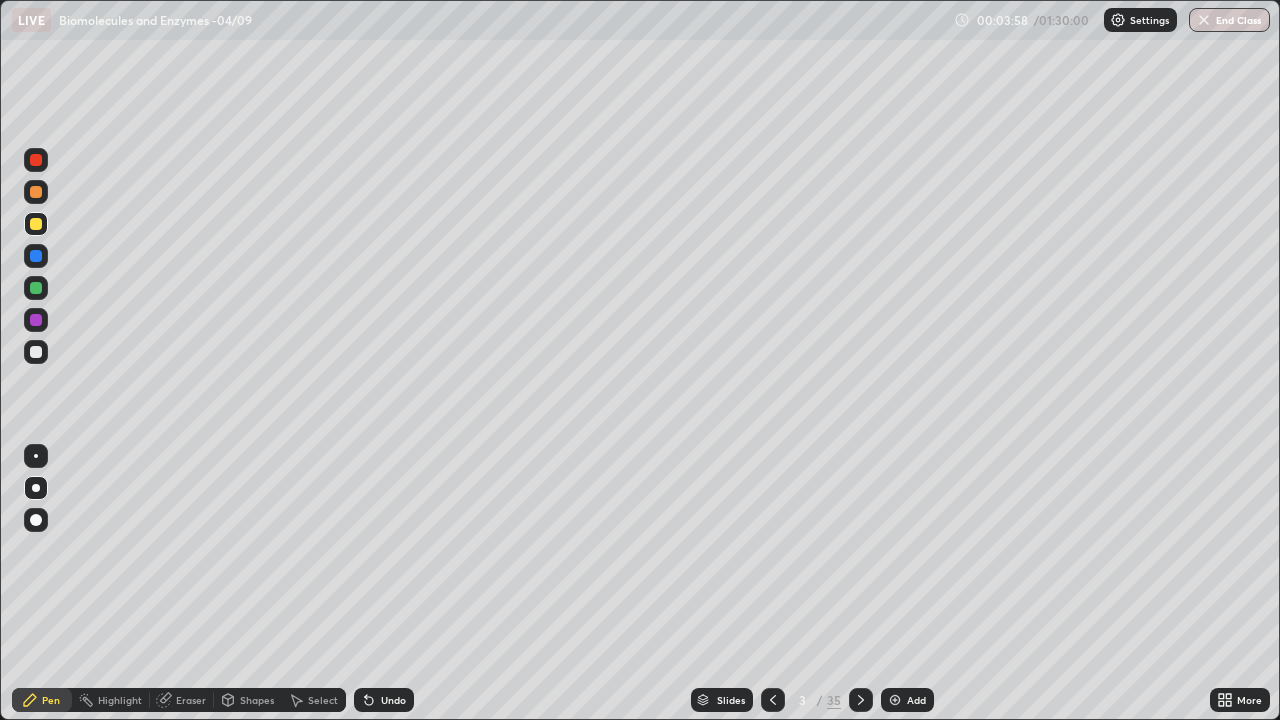 click at bounding box center [36, 320] 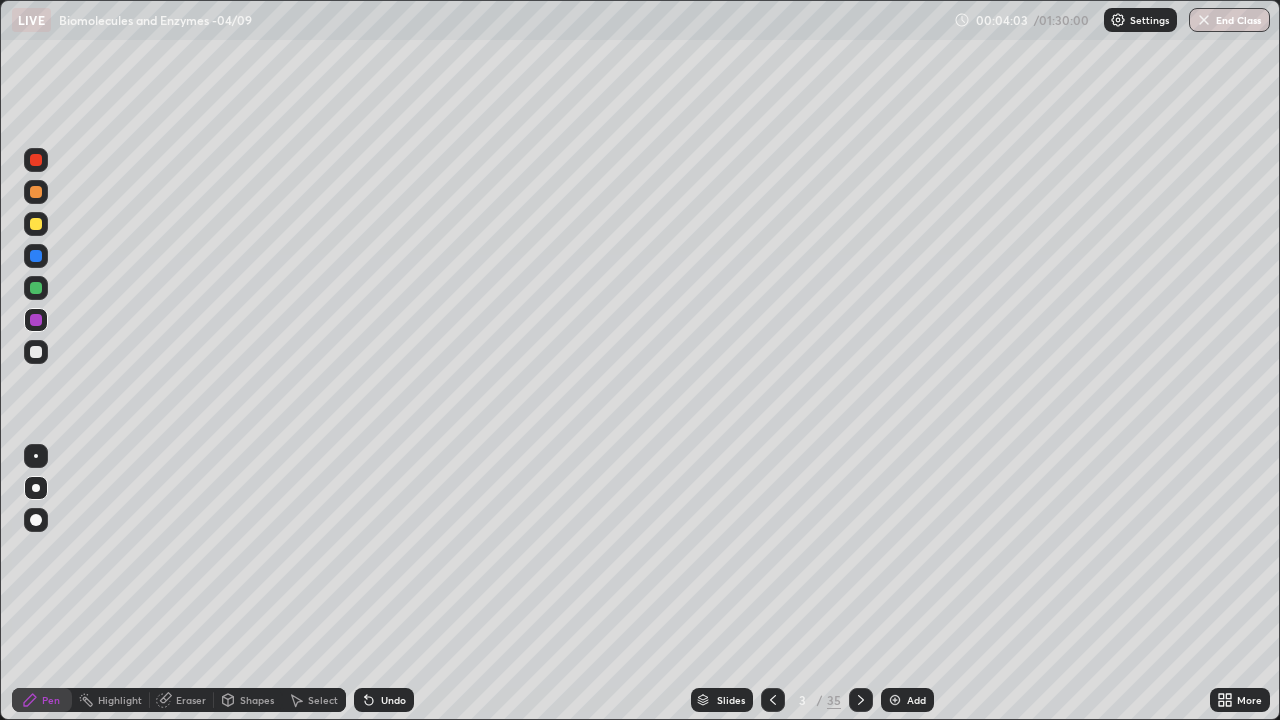 click at bounding box center (36, 192) 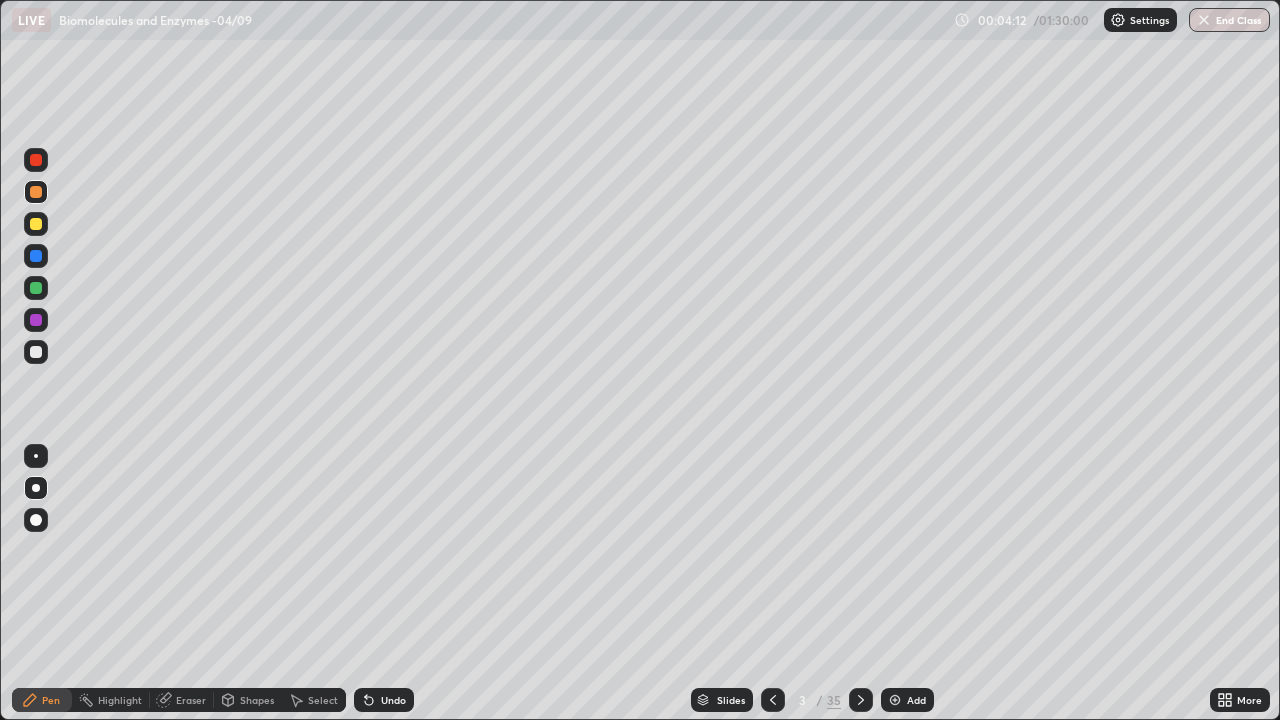 click on "Undo" at bounding box center (393, 700) 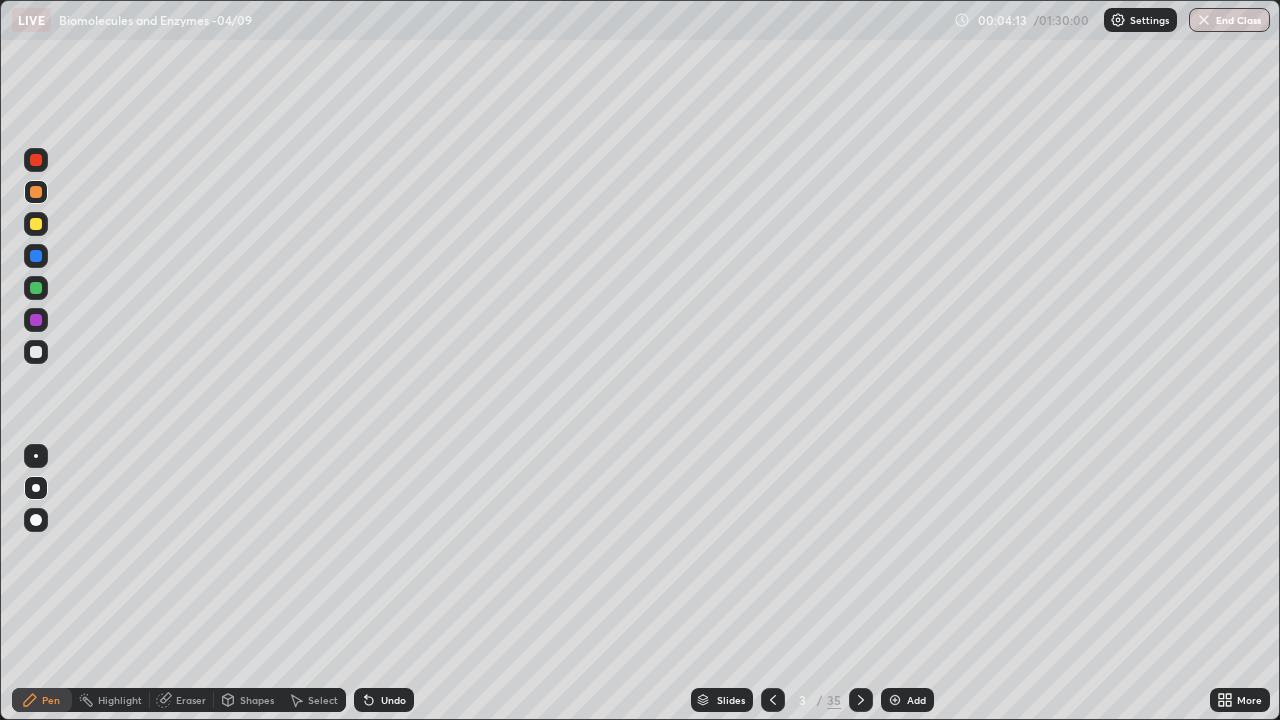 click on "Undo" at bounding box center [384, 700] 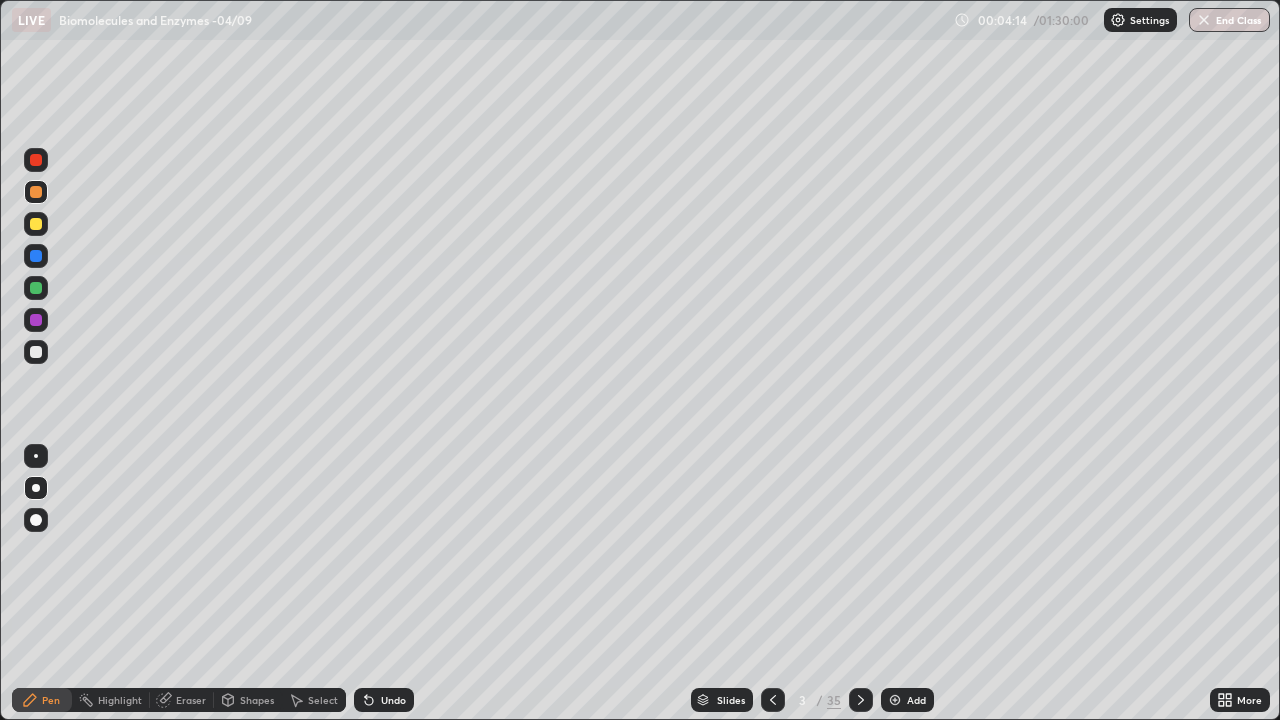 click on "Undo" at bounding box center (393, 700) 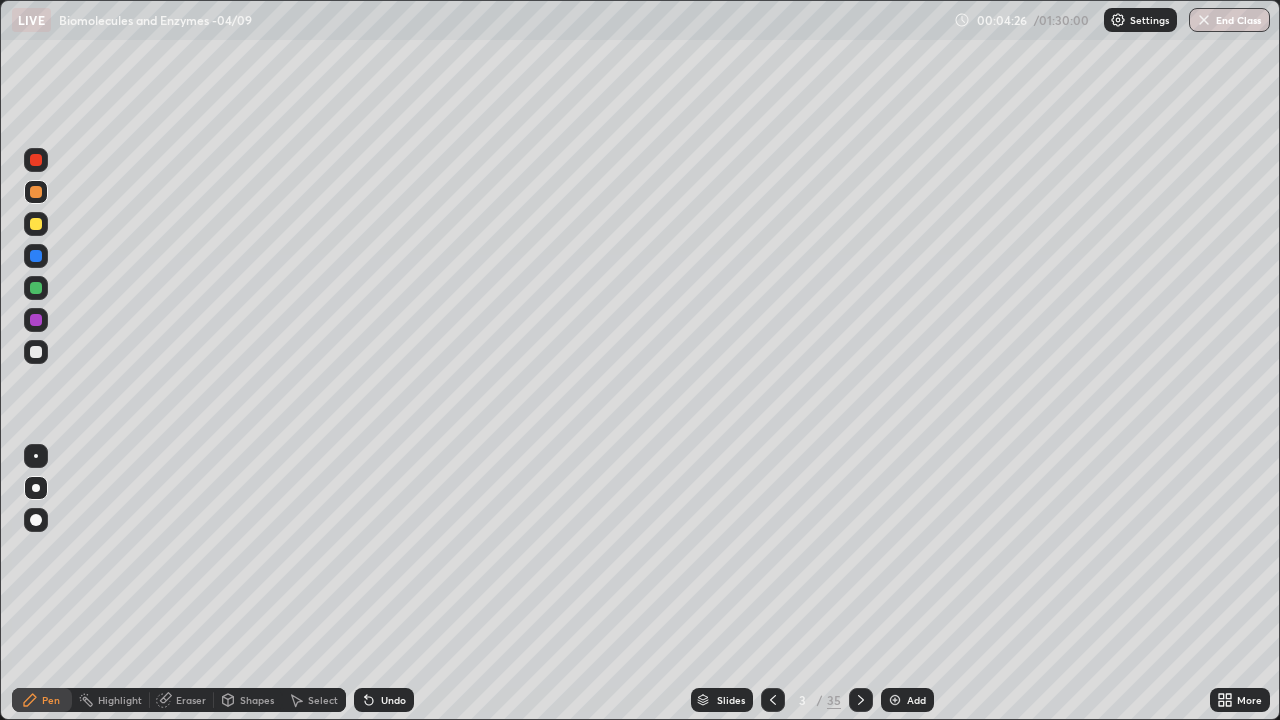 click at bounding box center [36, 224] 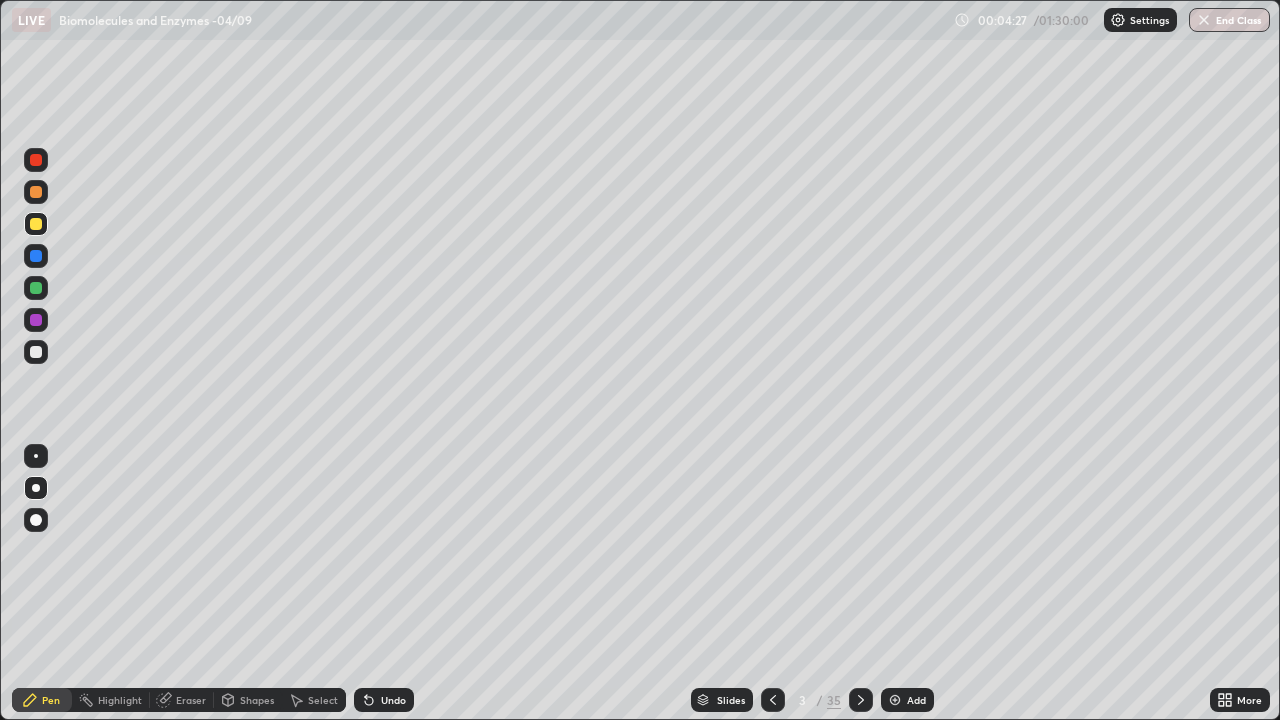 click at bounding box center (36, 288) 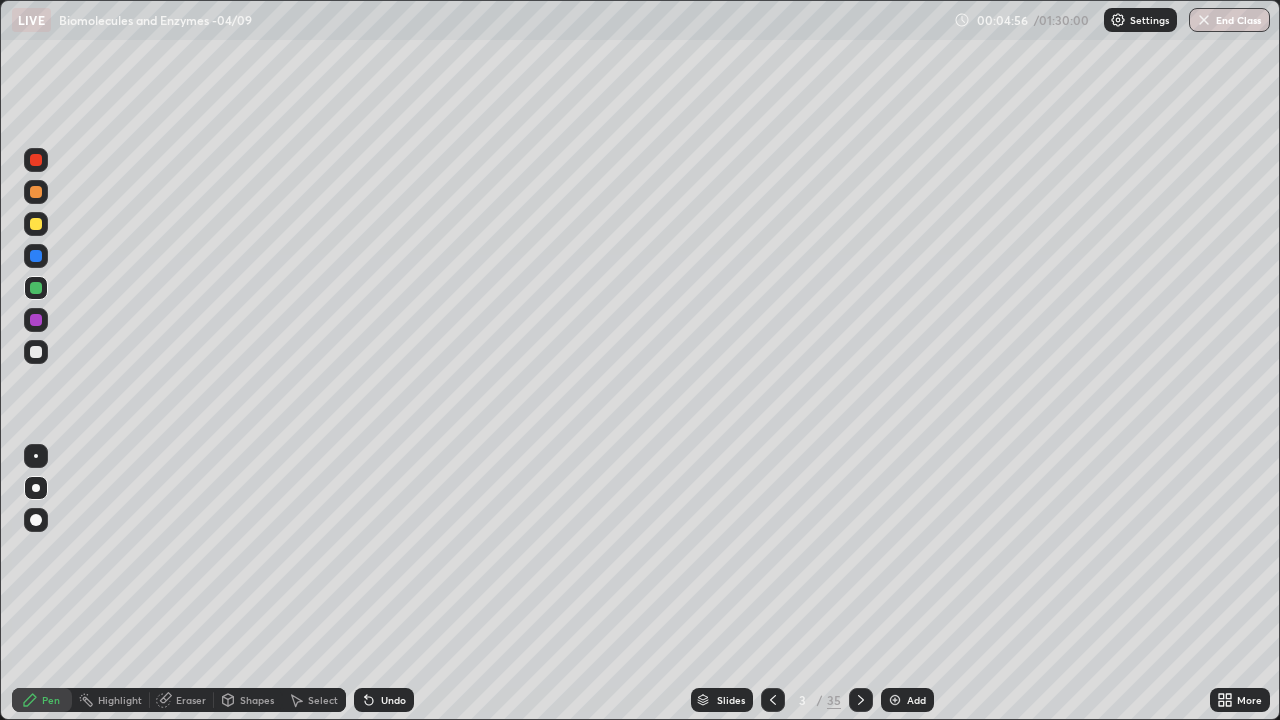 click at bounding box center (36, 320) 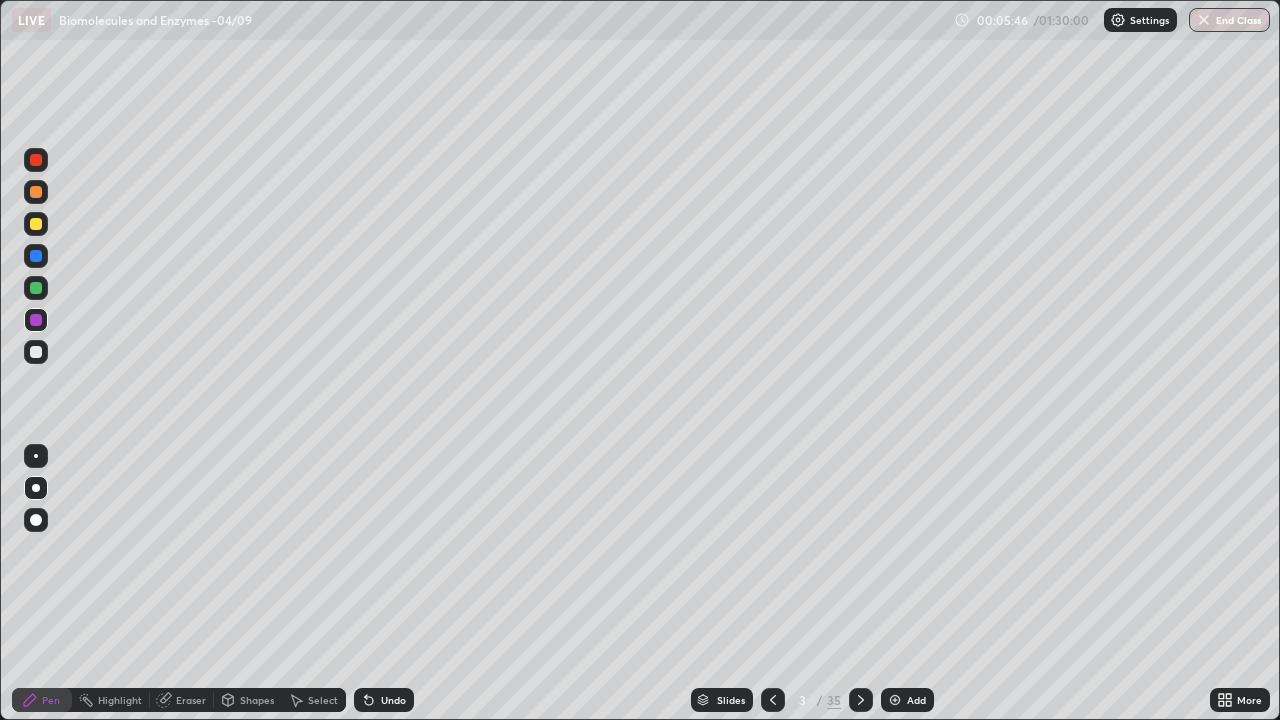 click on "Undo" at bounding box center (384, 700) 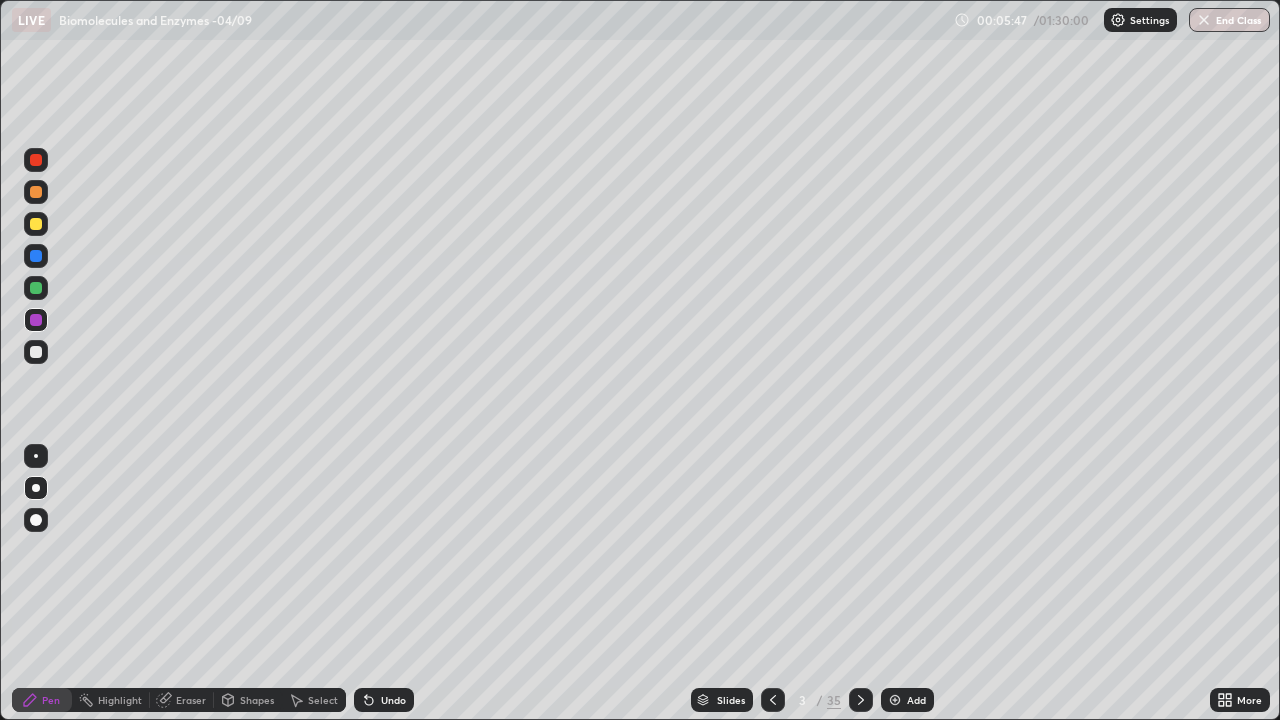 click on "Undo" at bounding box center (384, 700) 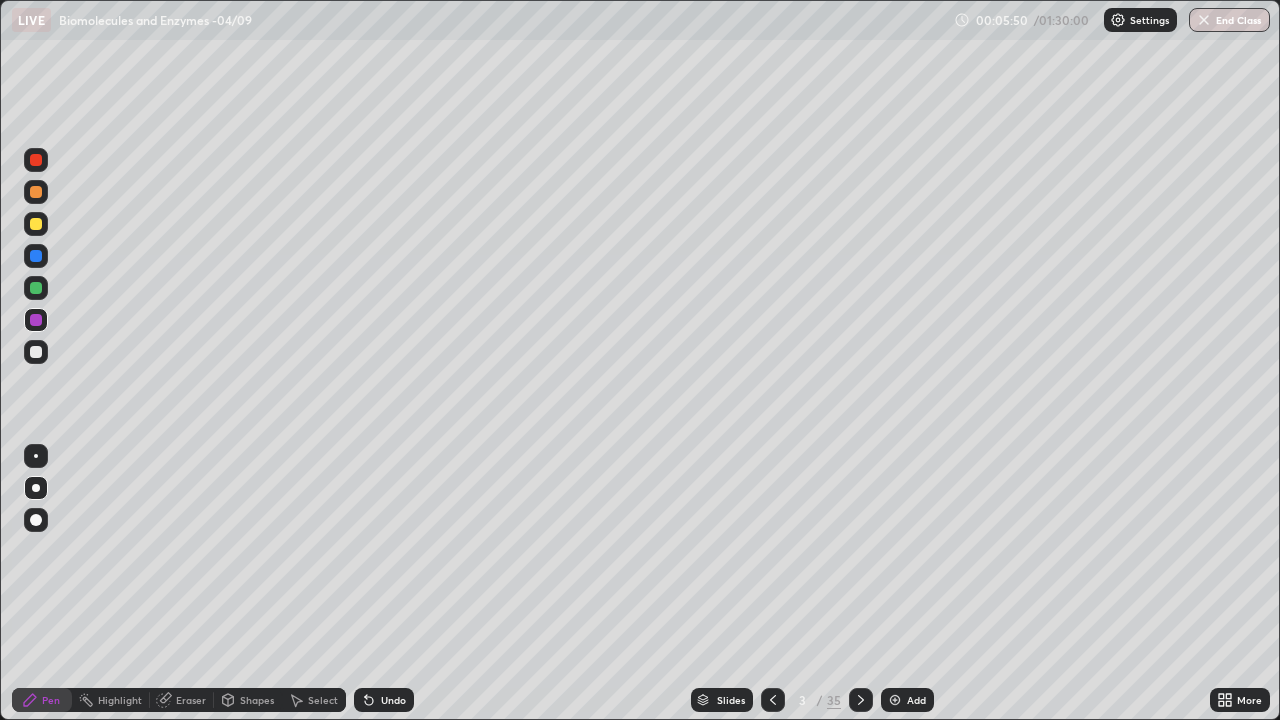click at bounding box center (36, 288) 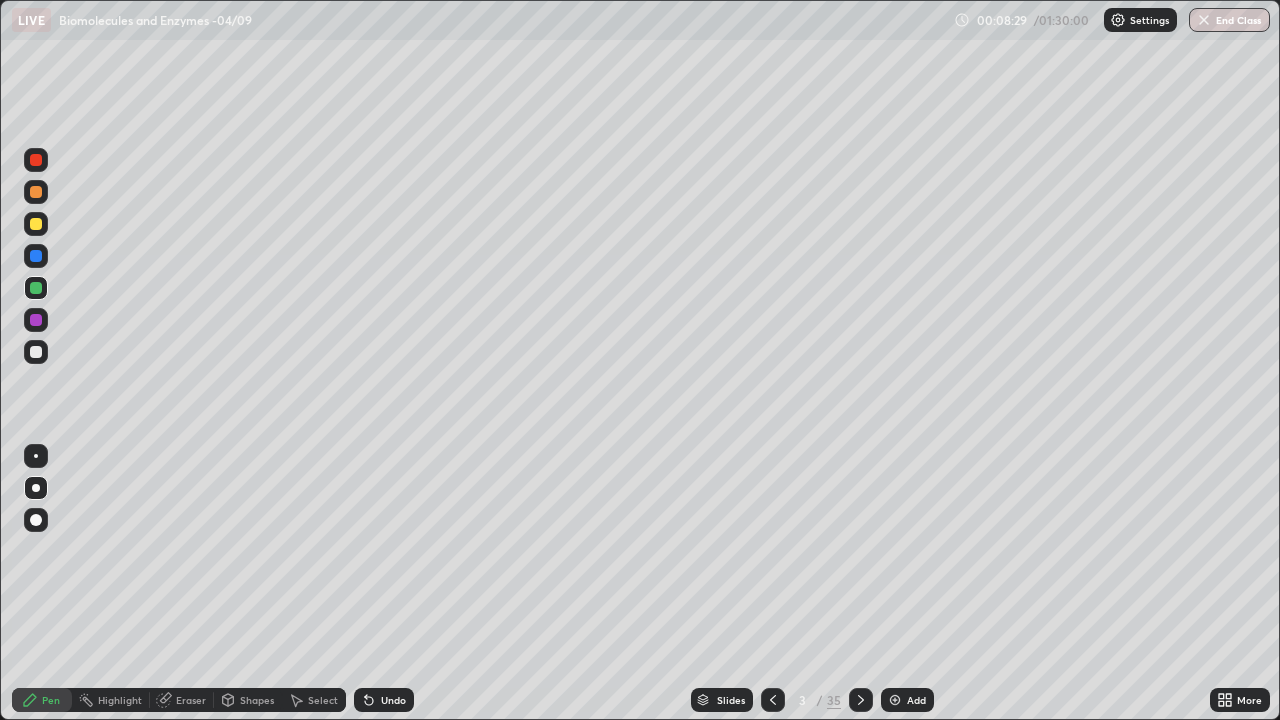 click at bounding box center [36, 352] 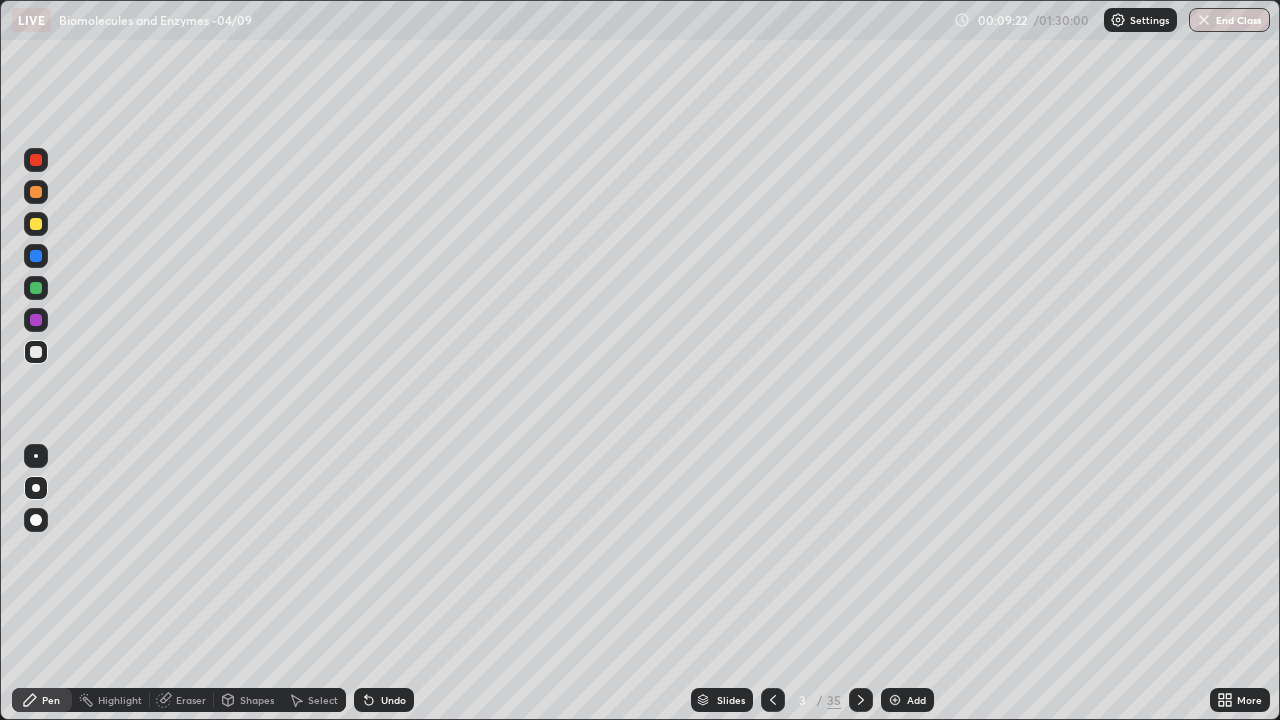 click at bounding box center [895, 700] 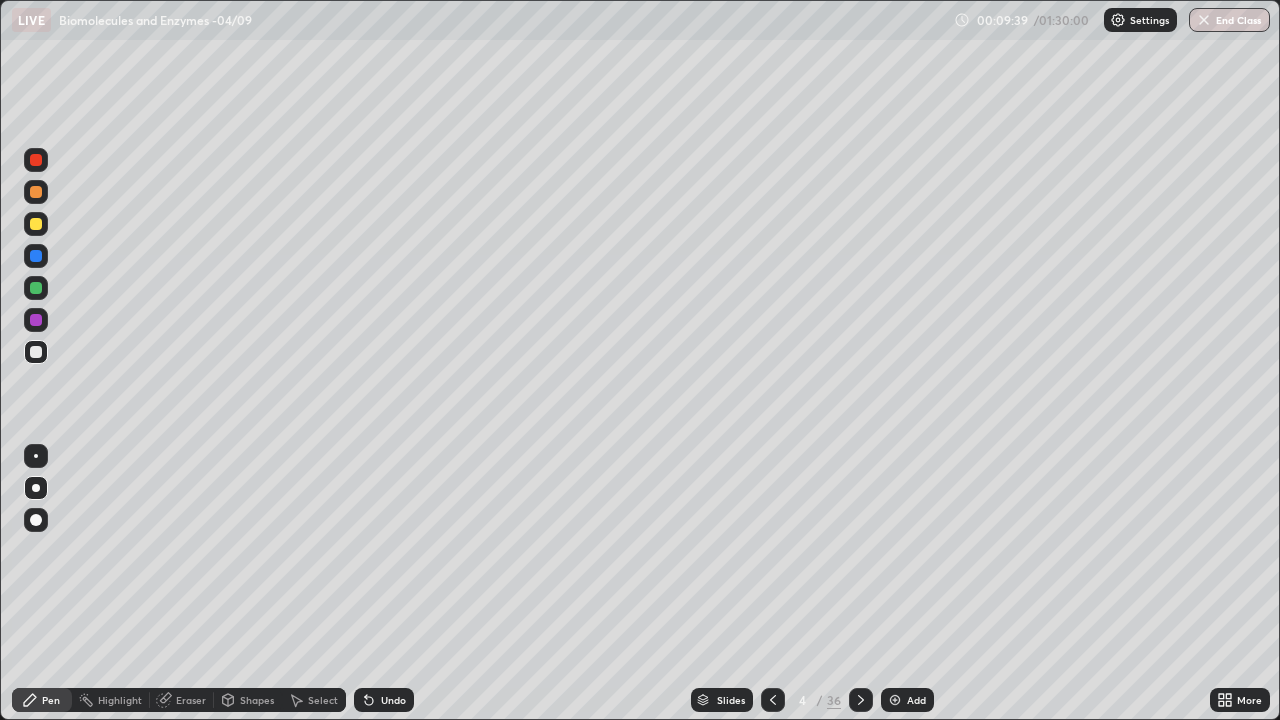 click at bounding box center [36, 224] 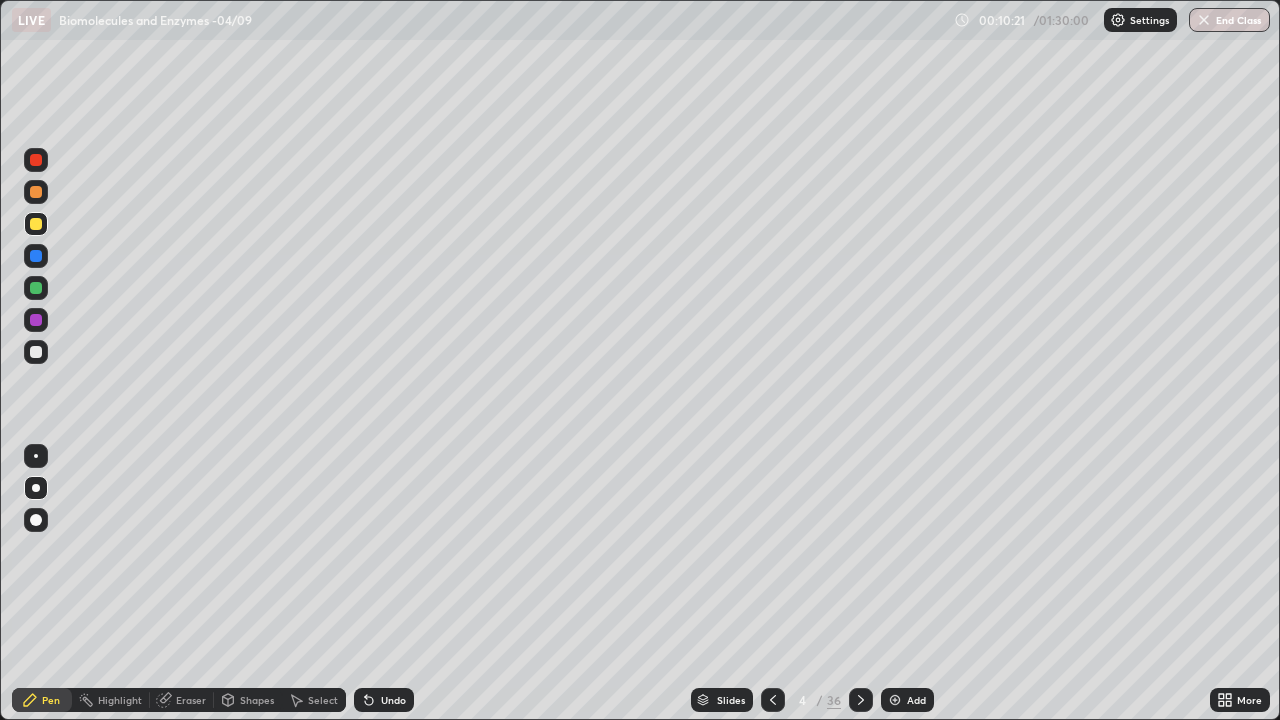 click at bounding box center [36, 288] 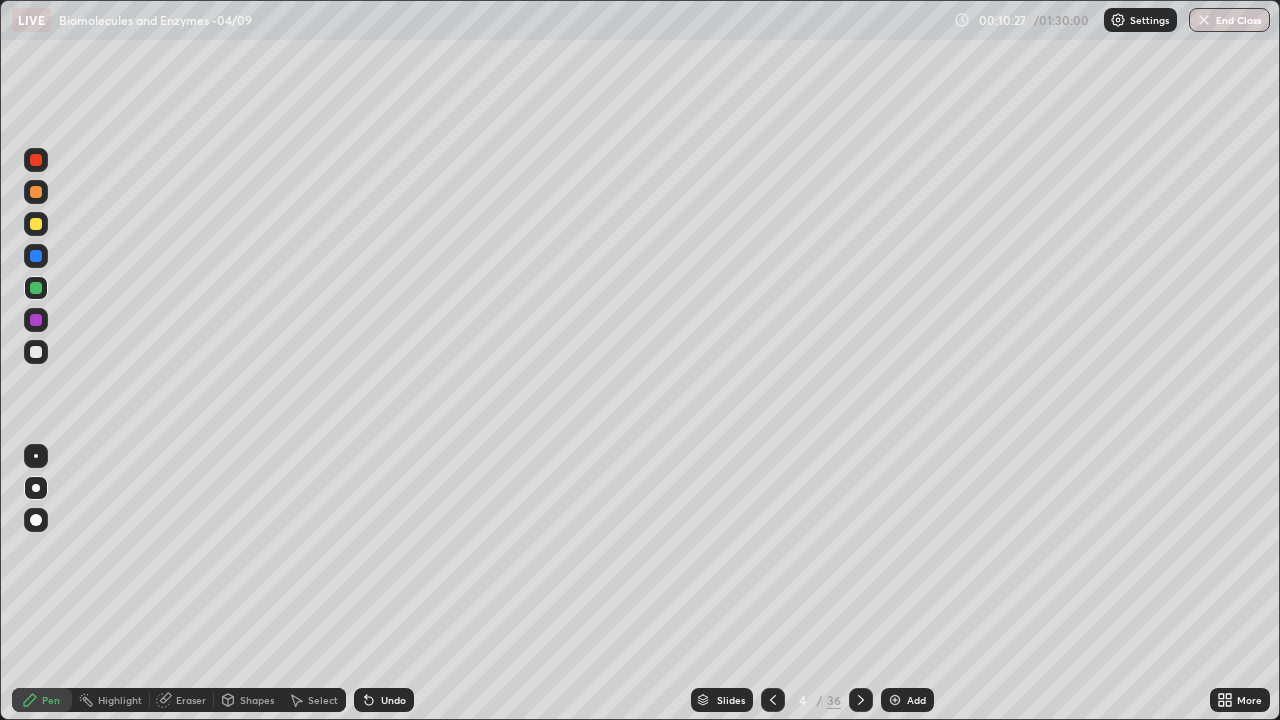 click at bounding box center [36, 320] 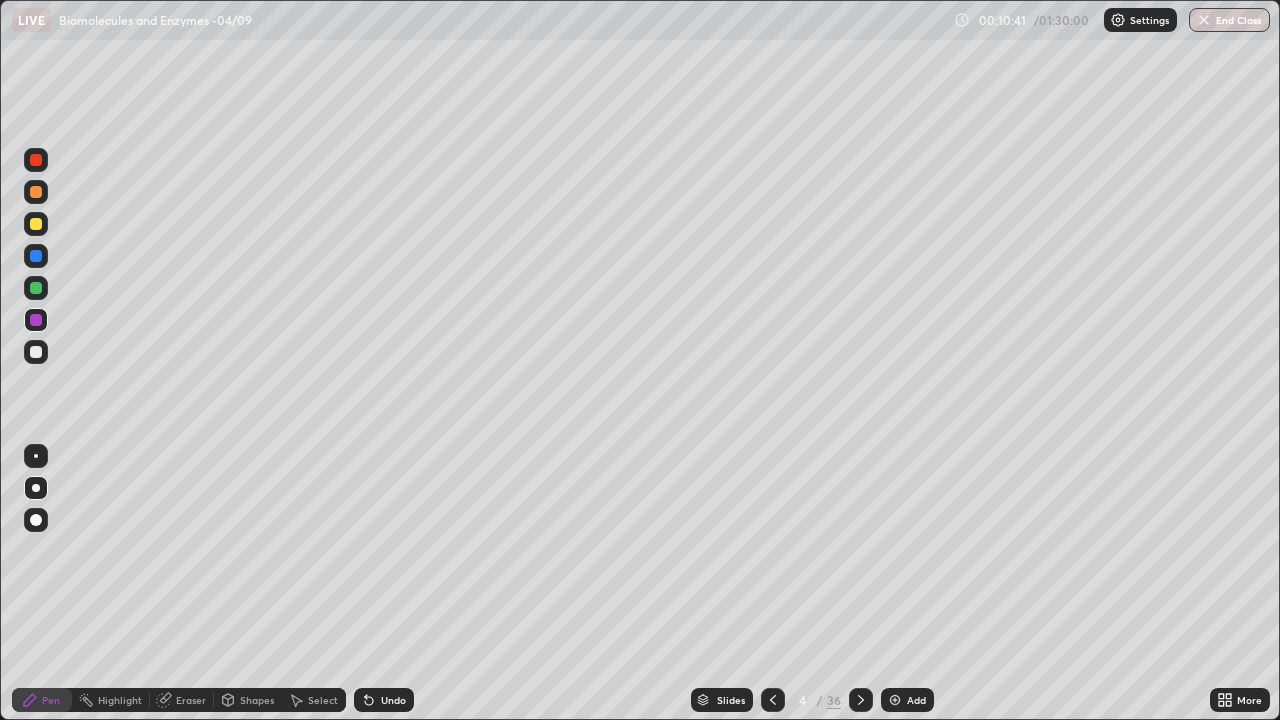 click at bounding box center [36, 352] 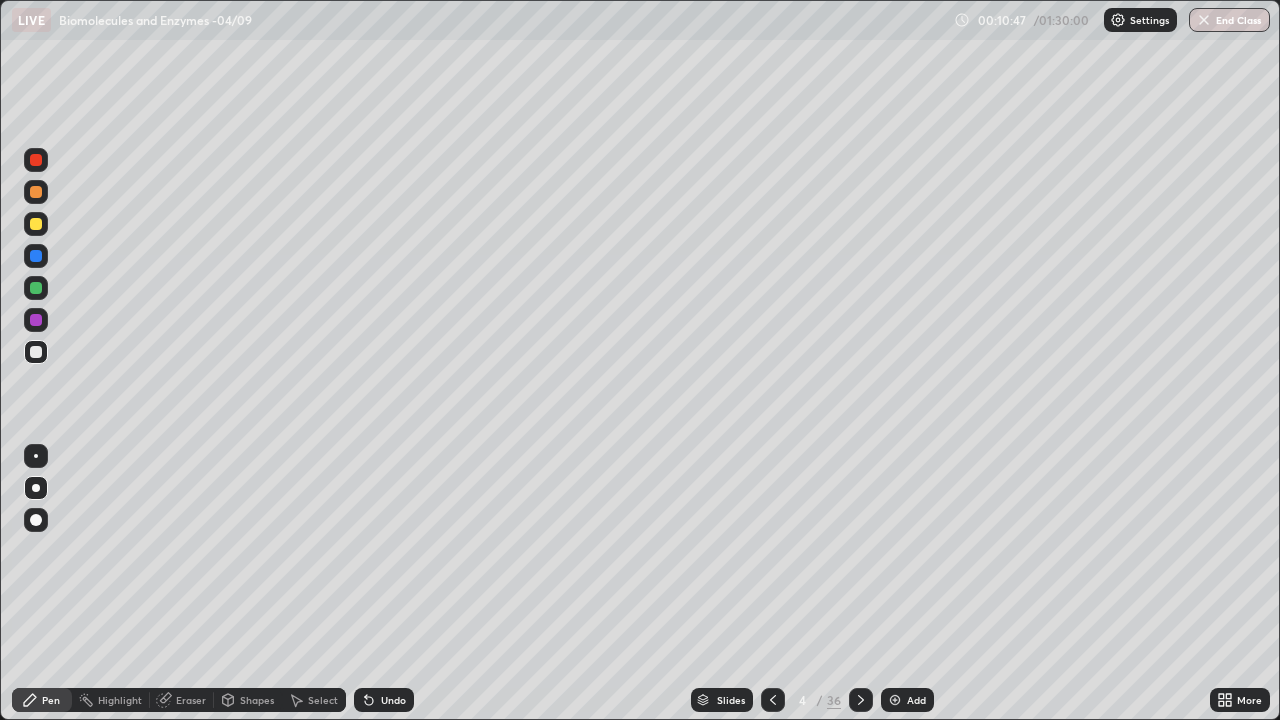 click on "Undo" at bounding box center (384, 700) 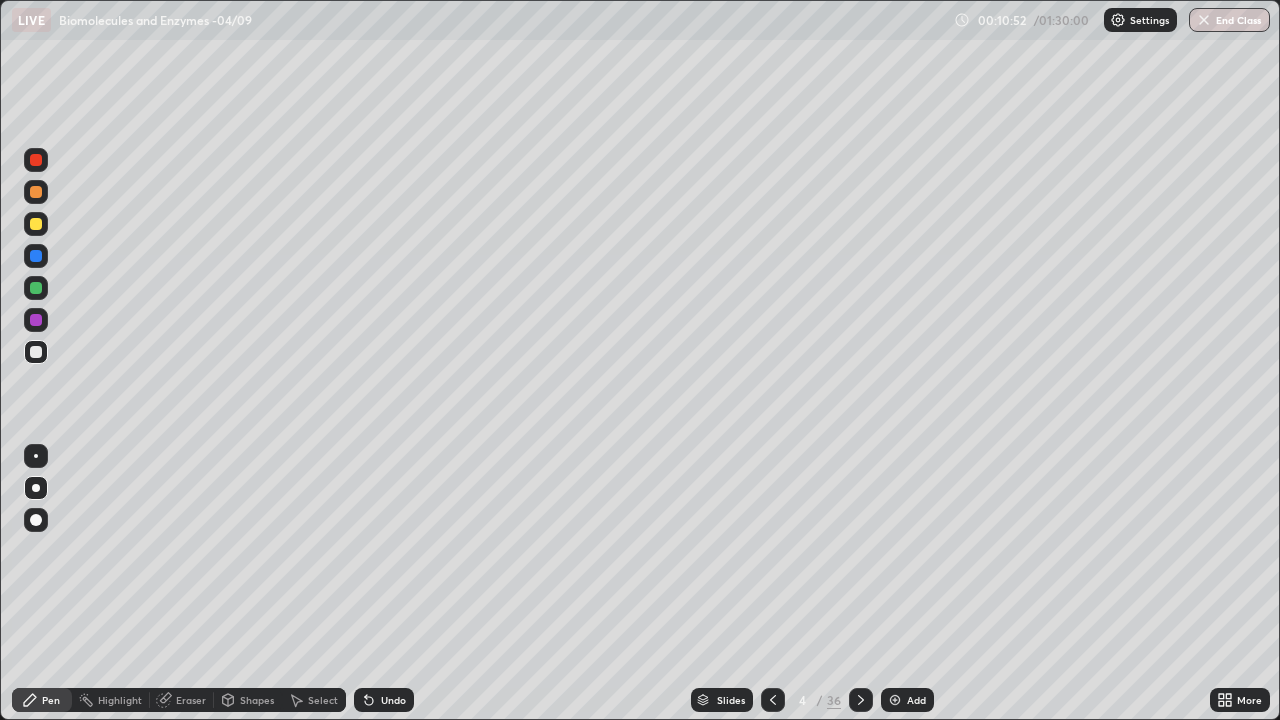 click at bounding box center (36, 256) 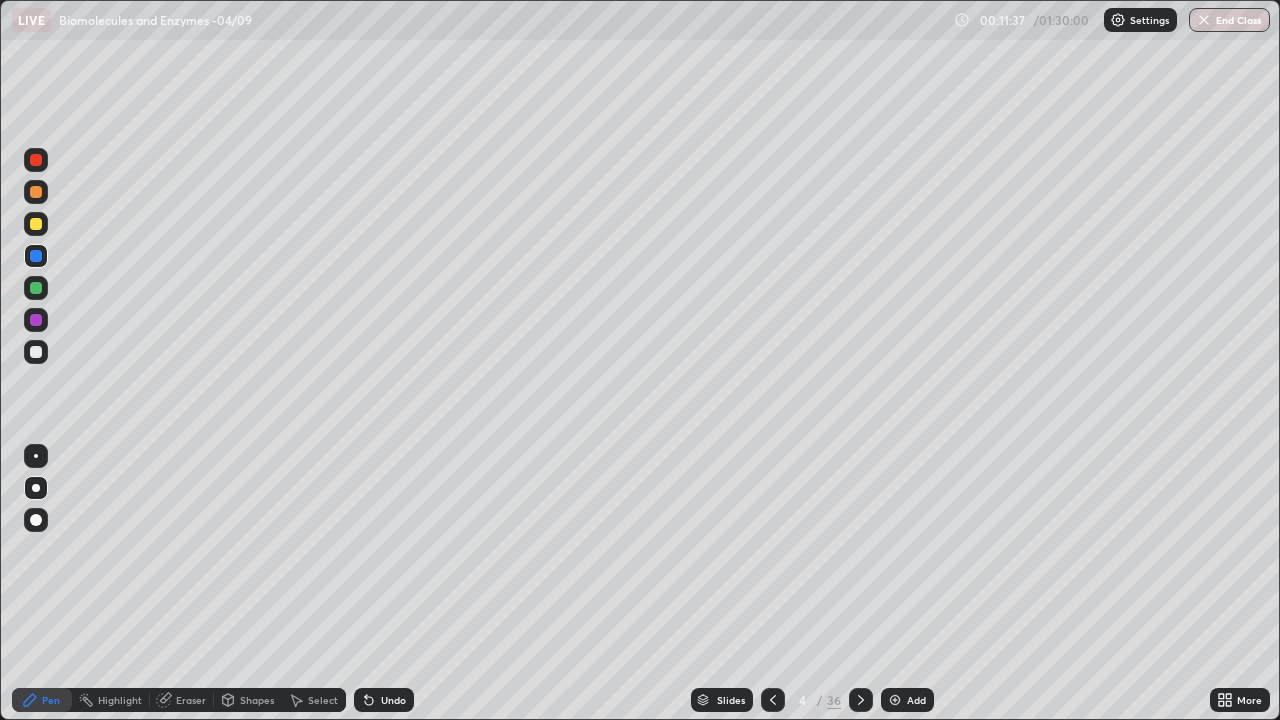 click at bounding box center [36, 320] 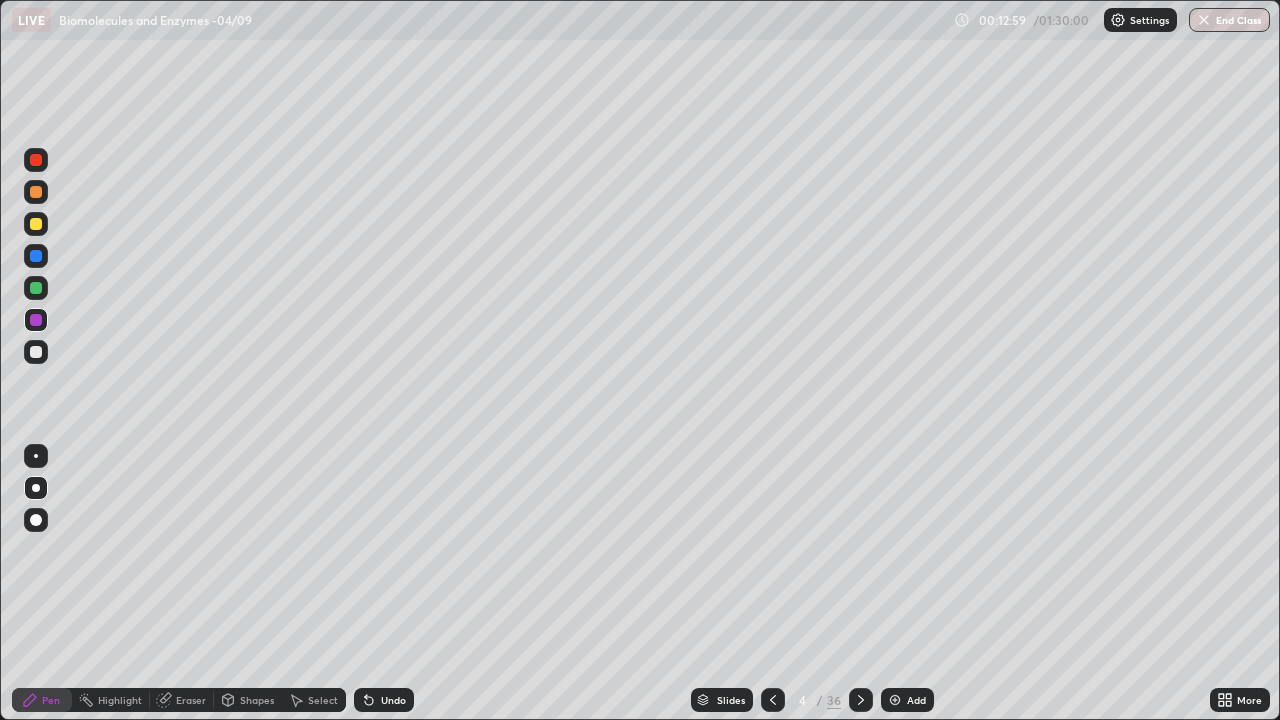 click on "Undo" at bounding box center (393, 700) 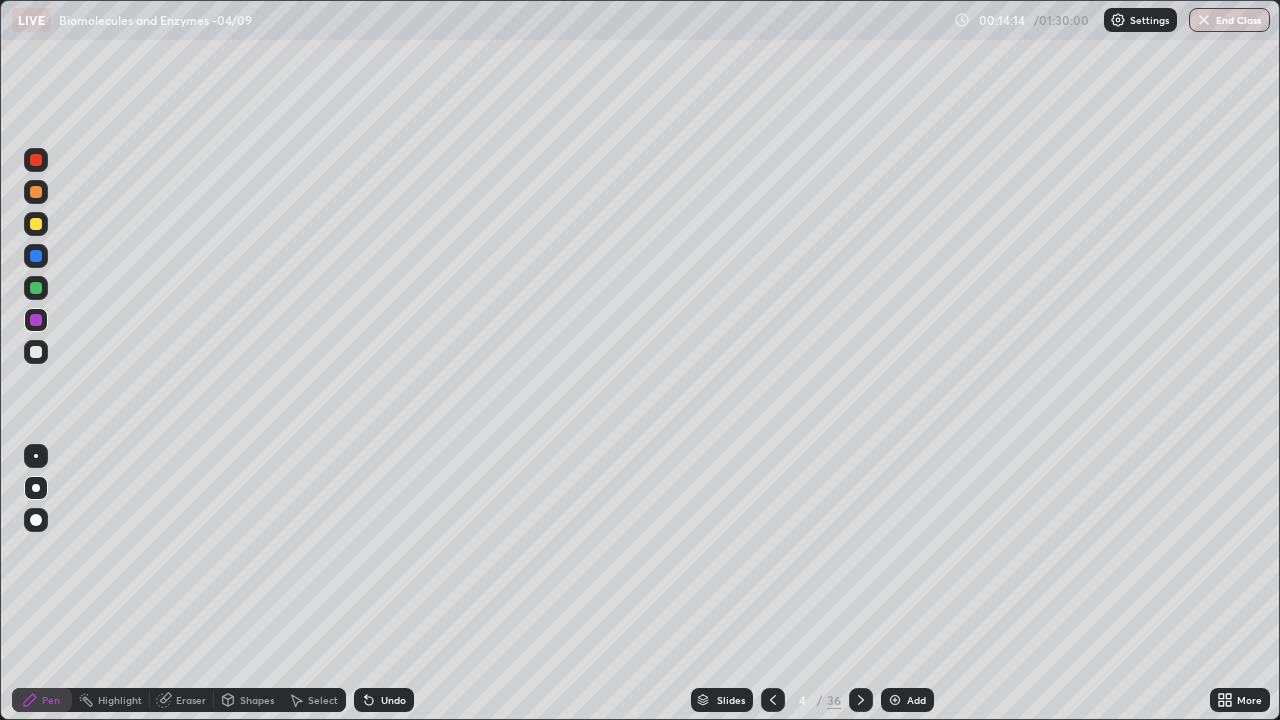 click on "Undo" at bounding box center [384, 700] 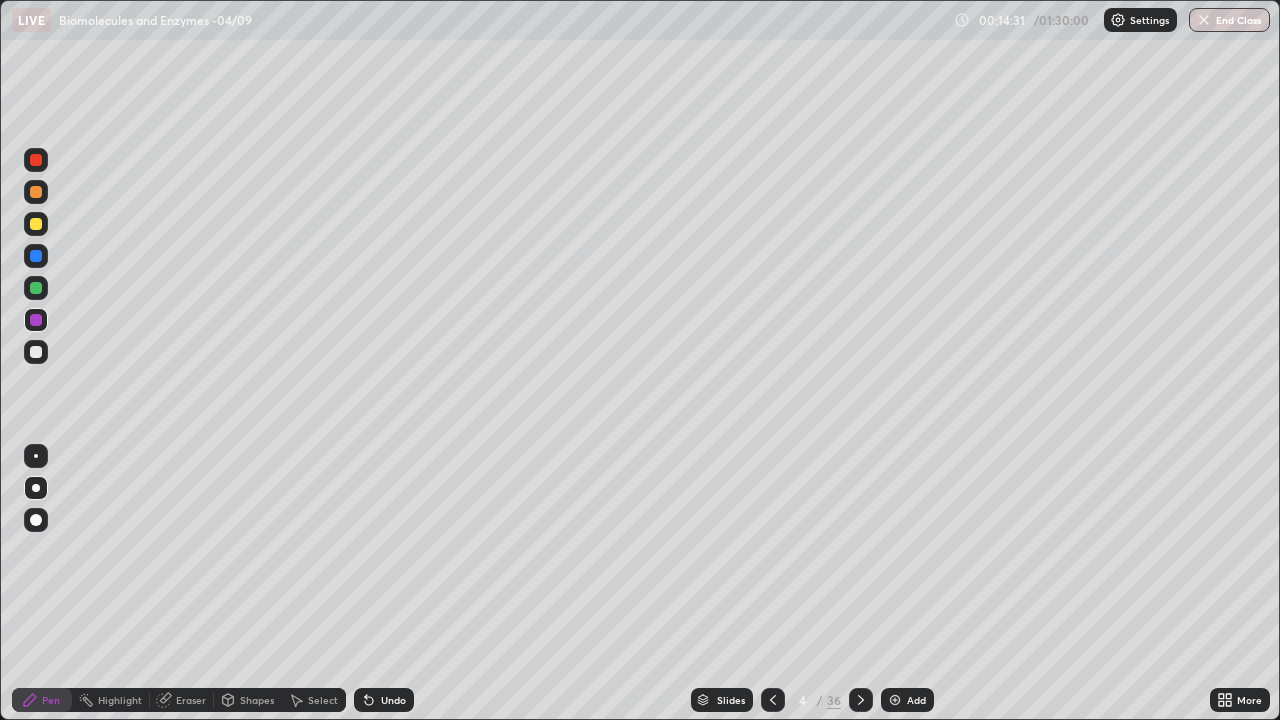 click at bounding box center (36, 288) 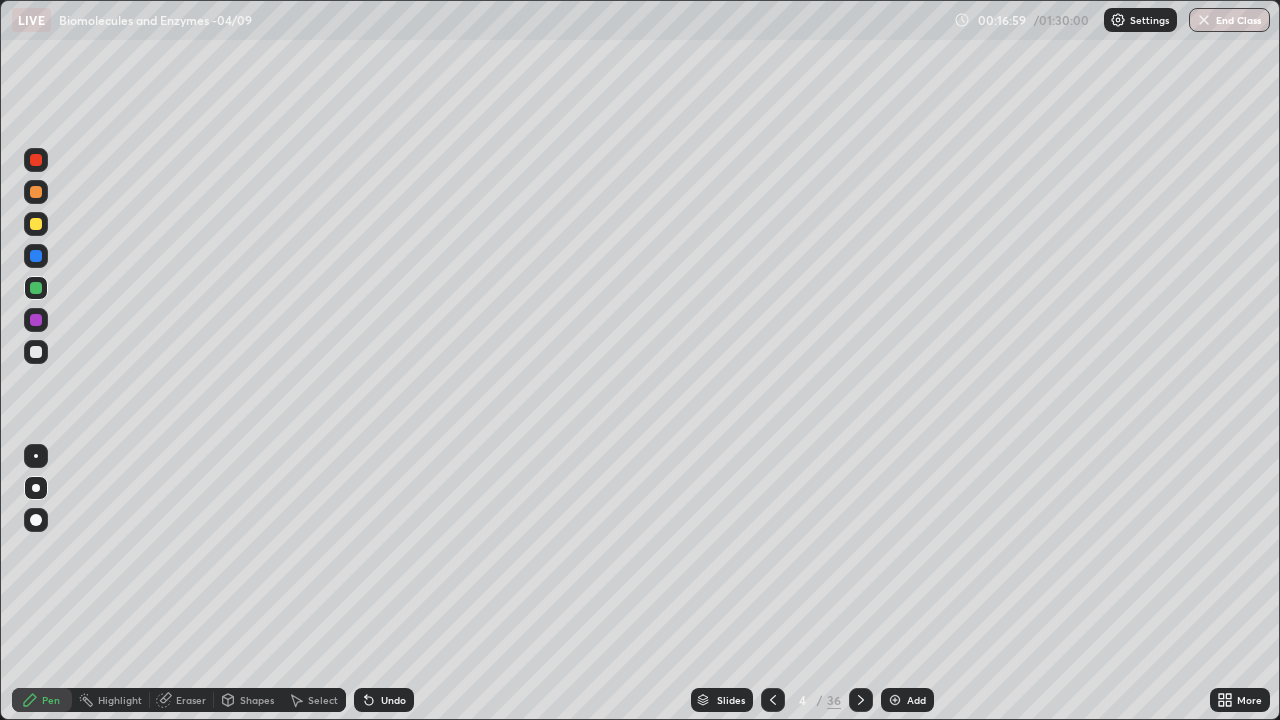 click at bounding box center [36, 352] 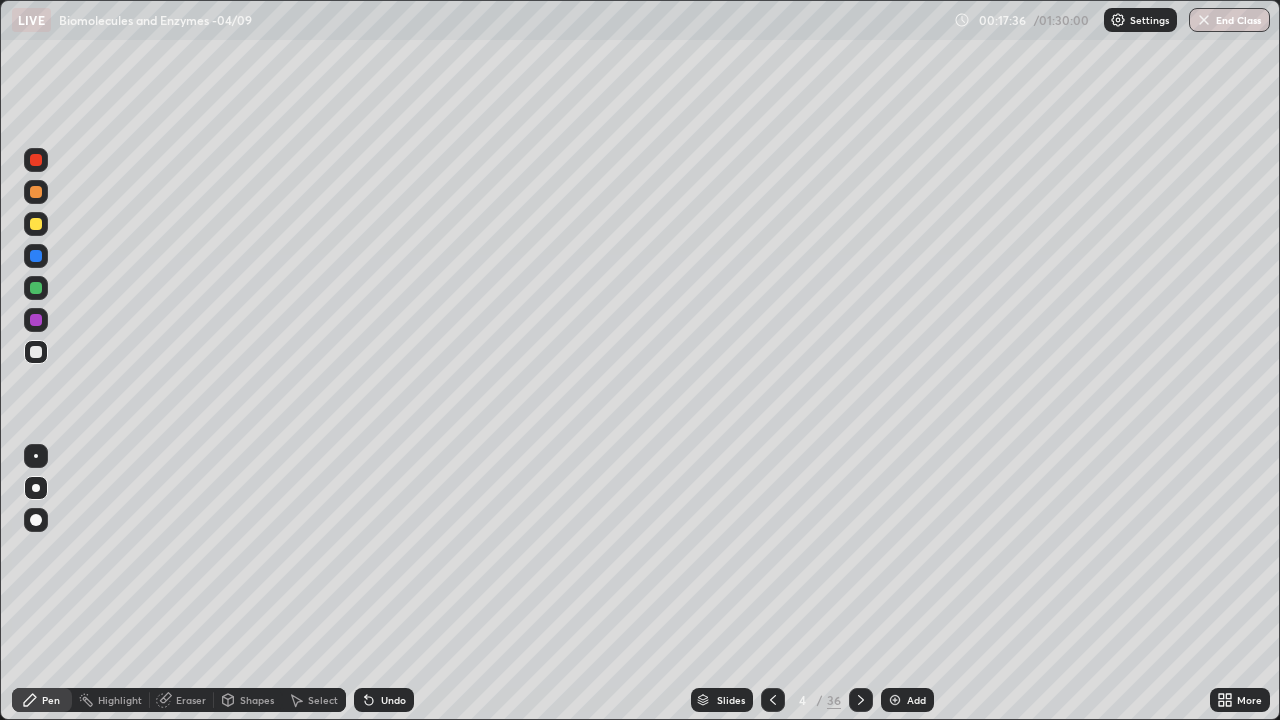 click at bounding box center [36, 288] 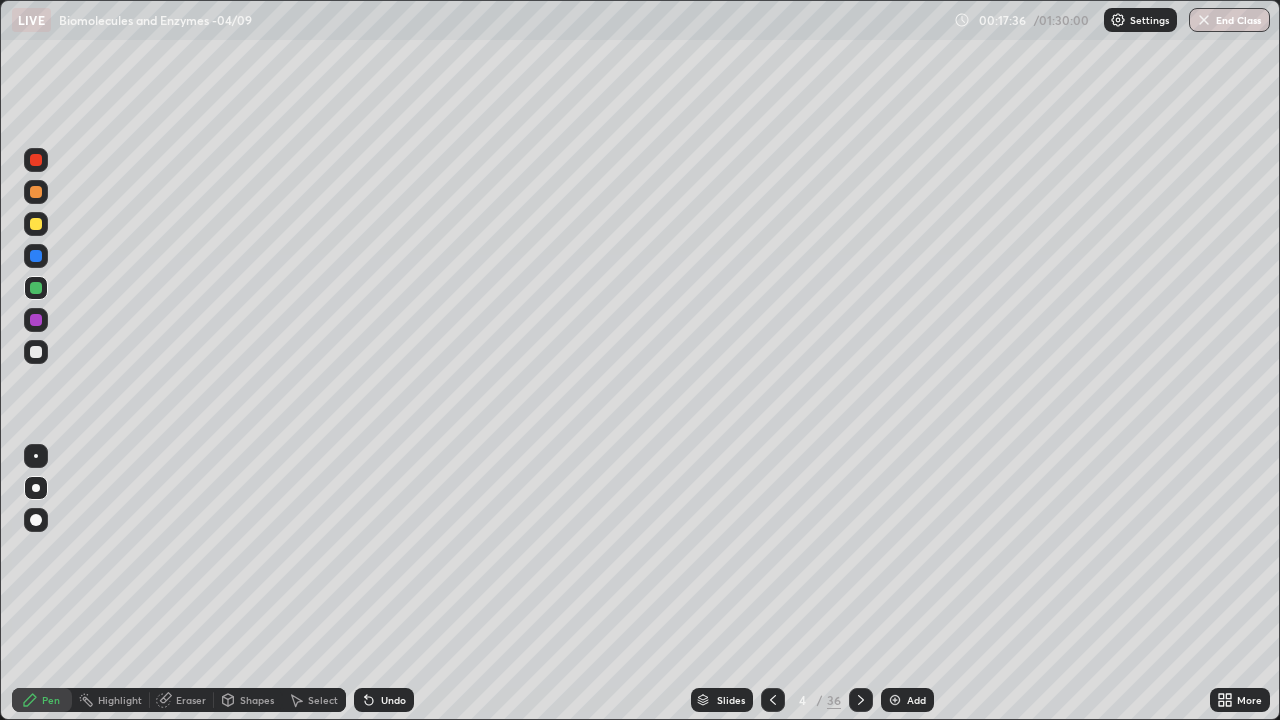 click at bounding box center (36, 456) 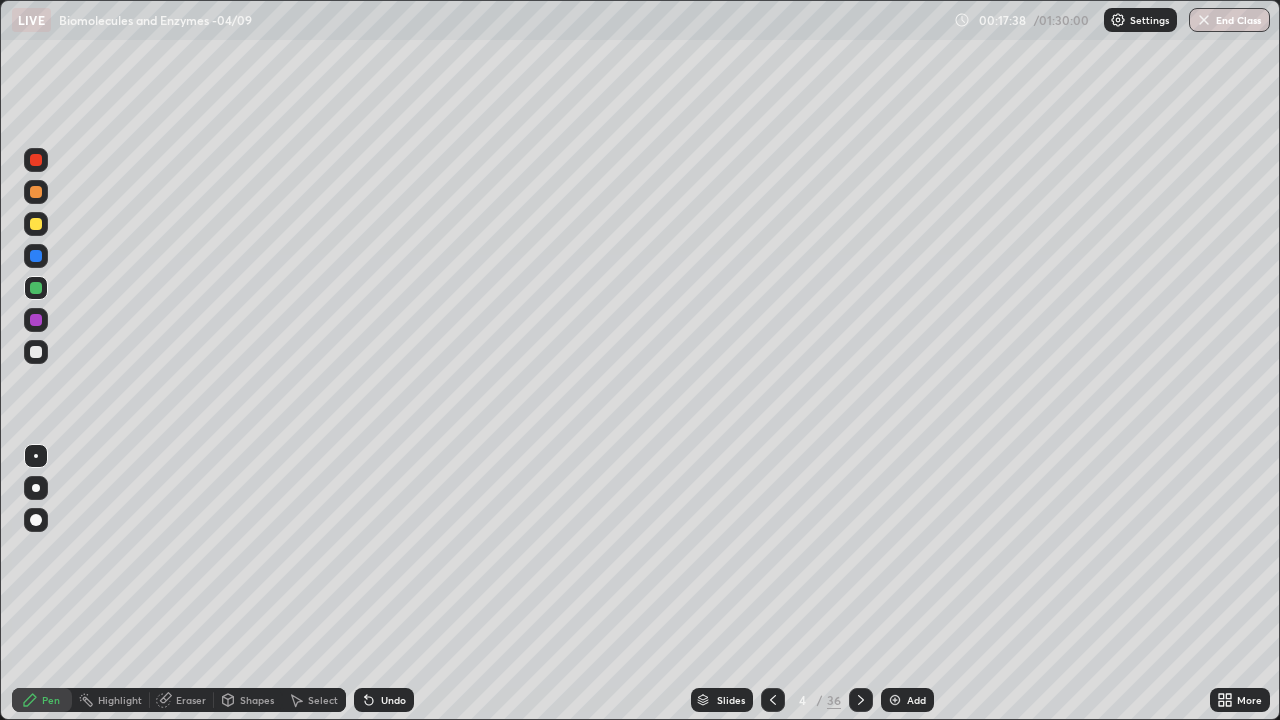 click on "Shapes" at bounding box center (257, 700) 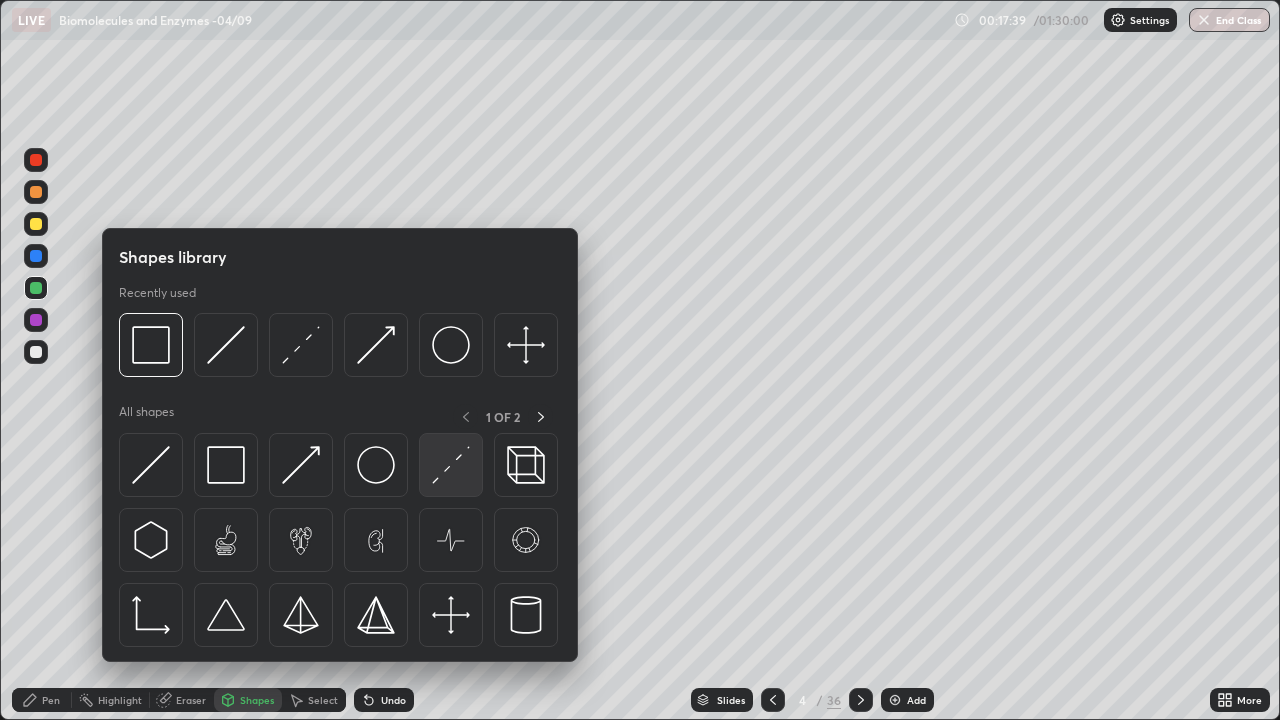 click at bounding box center (451, 465) 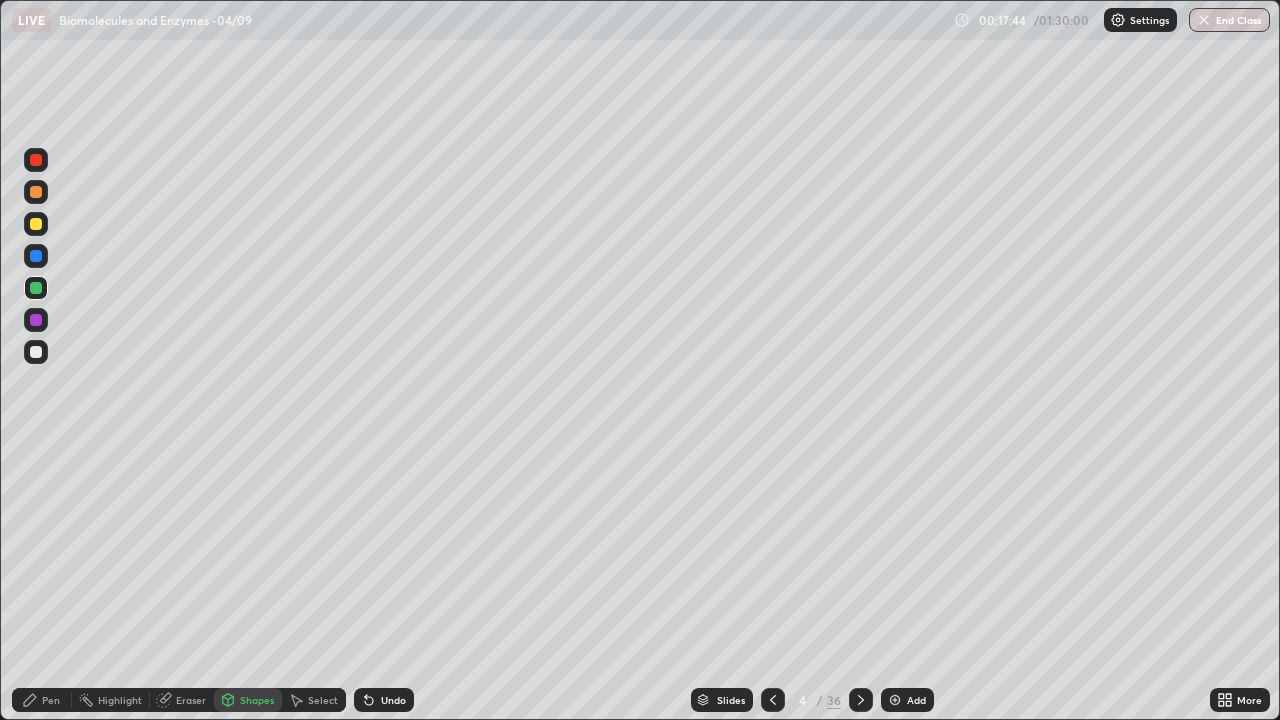 click at bounding box center [36, 352] 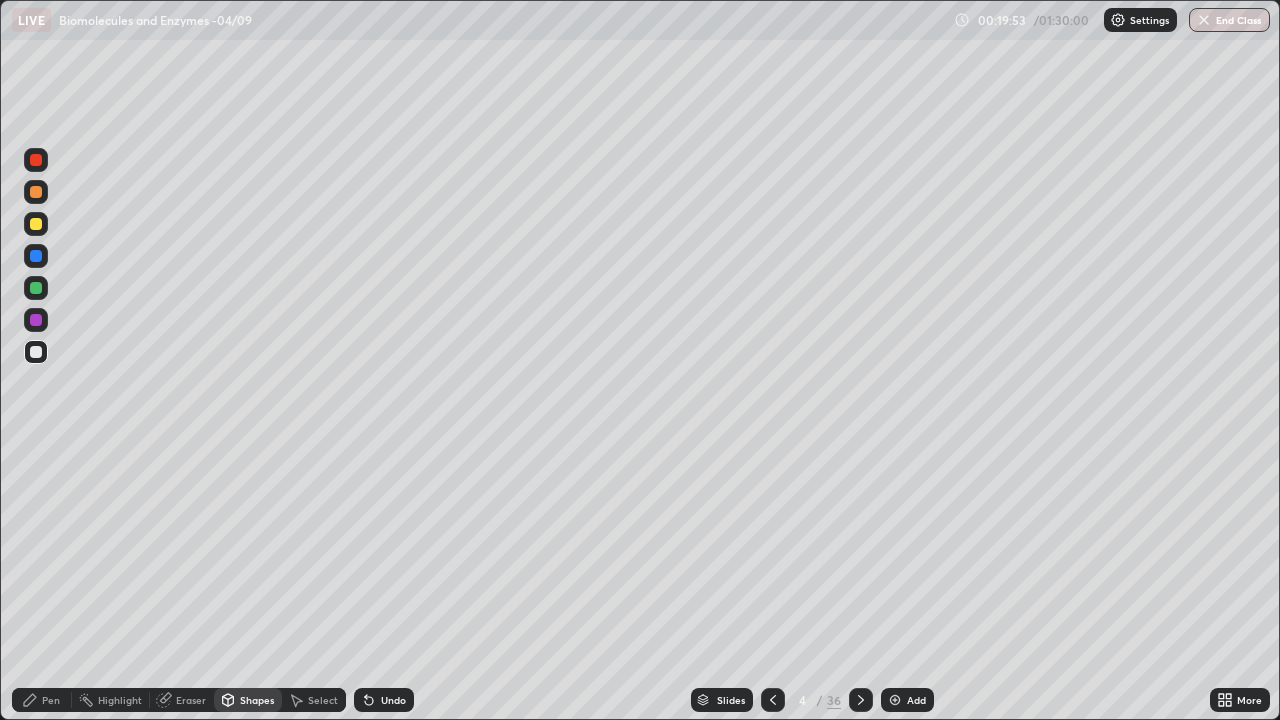 click at bounding box center [895, 700] 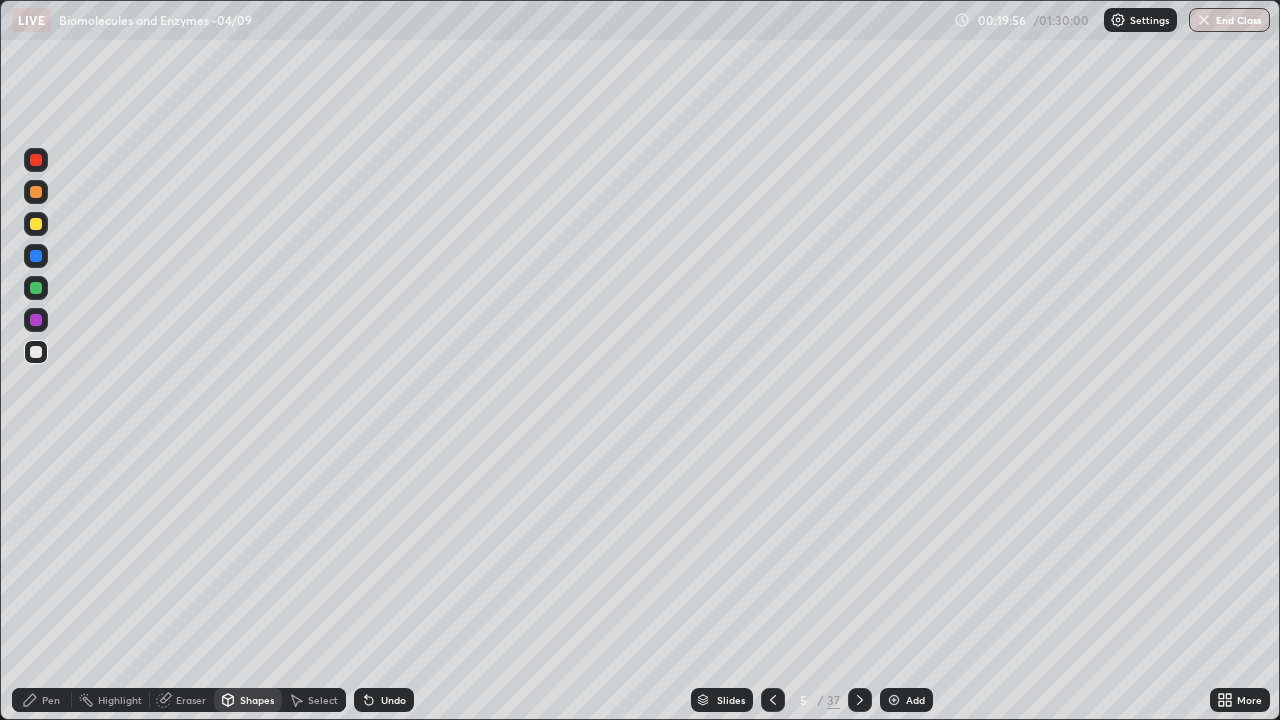 click at bounding box center [36, 160] 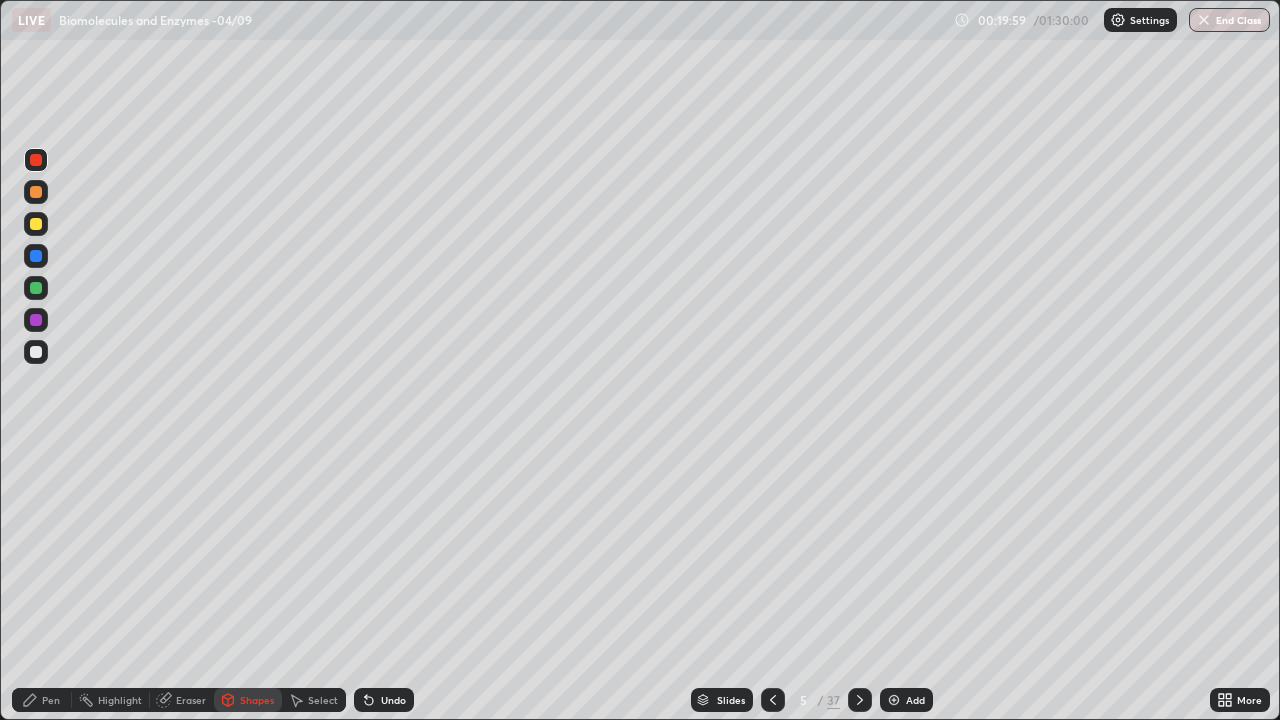 click on "Pen" at bounding box center (51, 700) 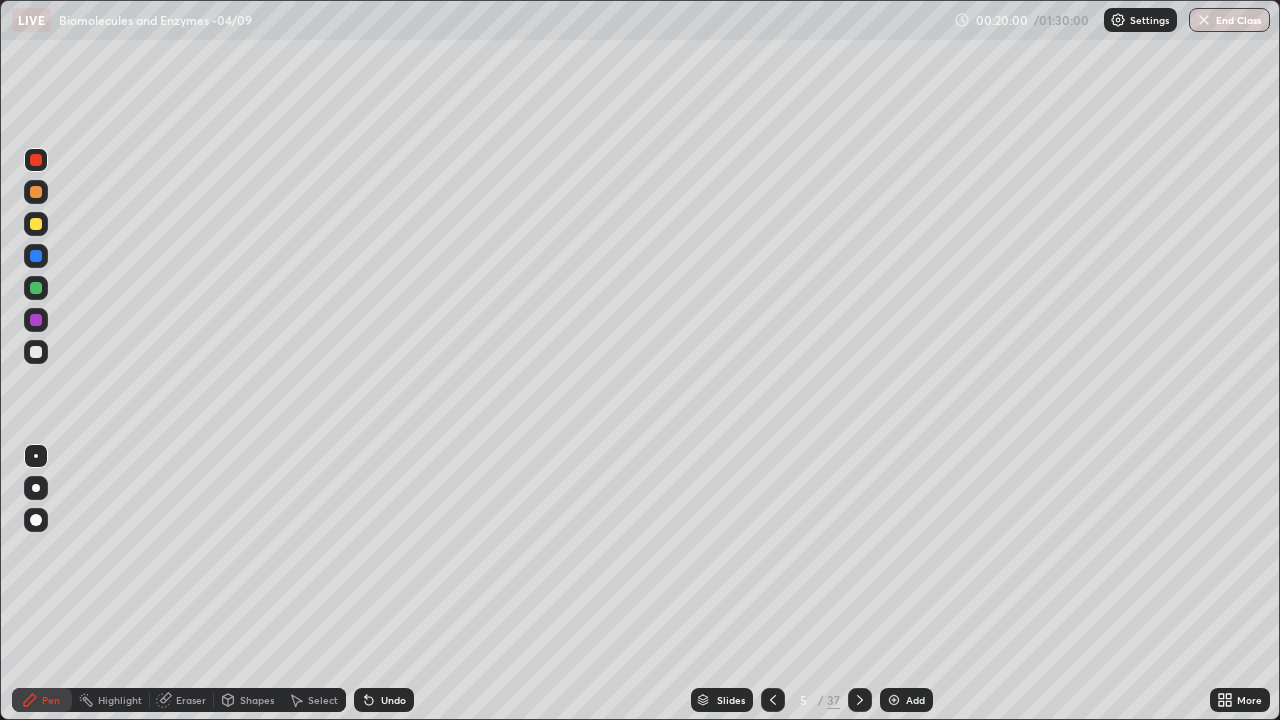 click at bounding box center [36, 488] 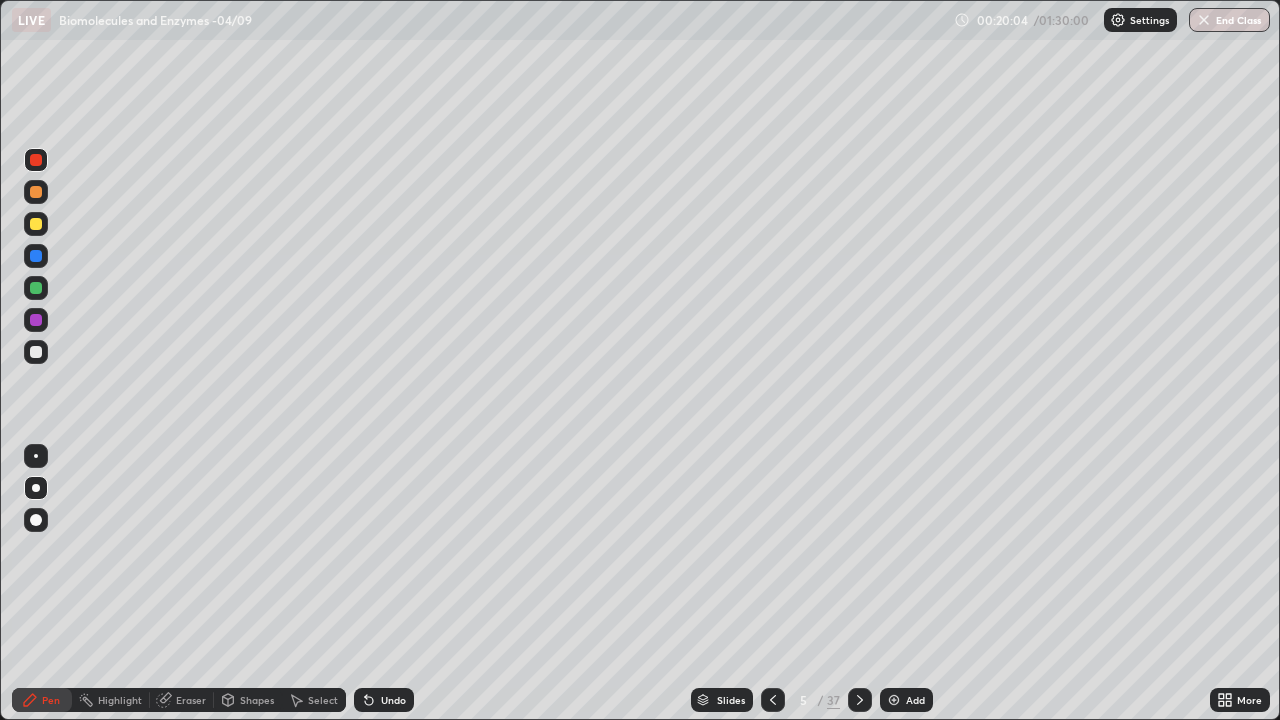 click on "Undo" at bounding box center (384, 700) 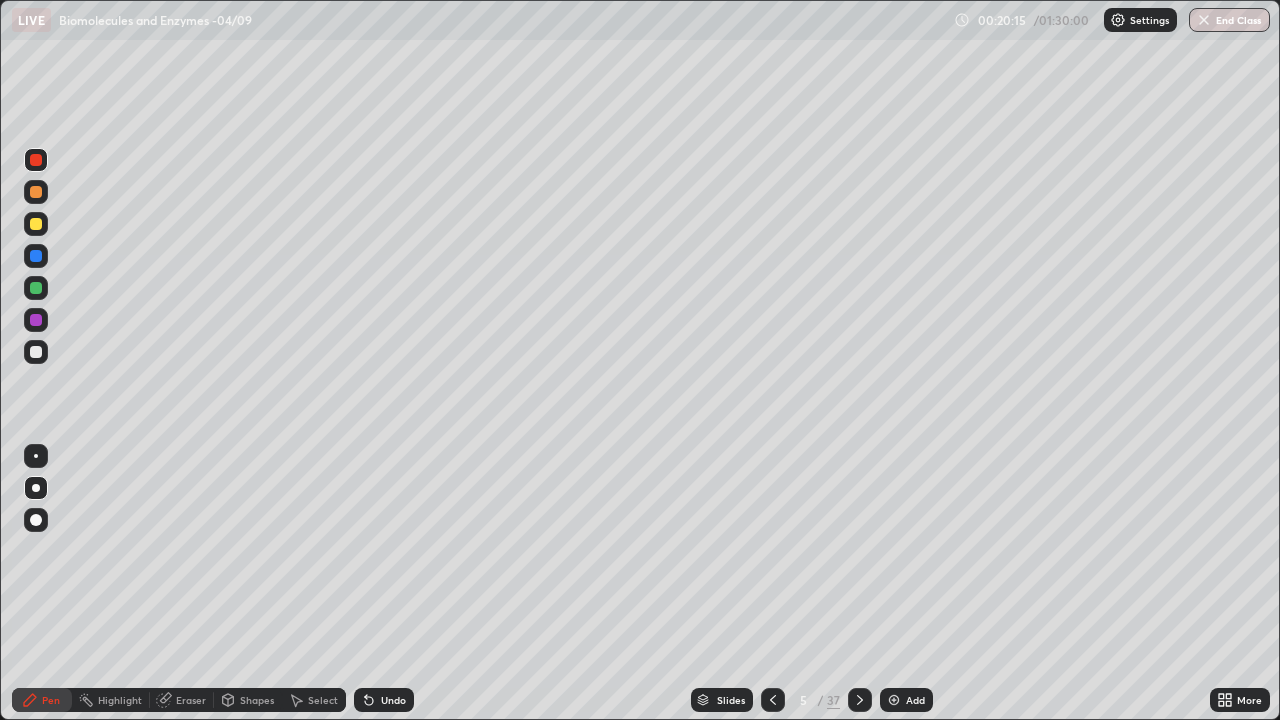 click at bounding box center (36, 288) 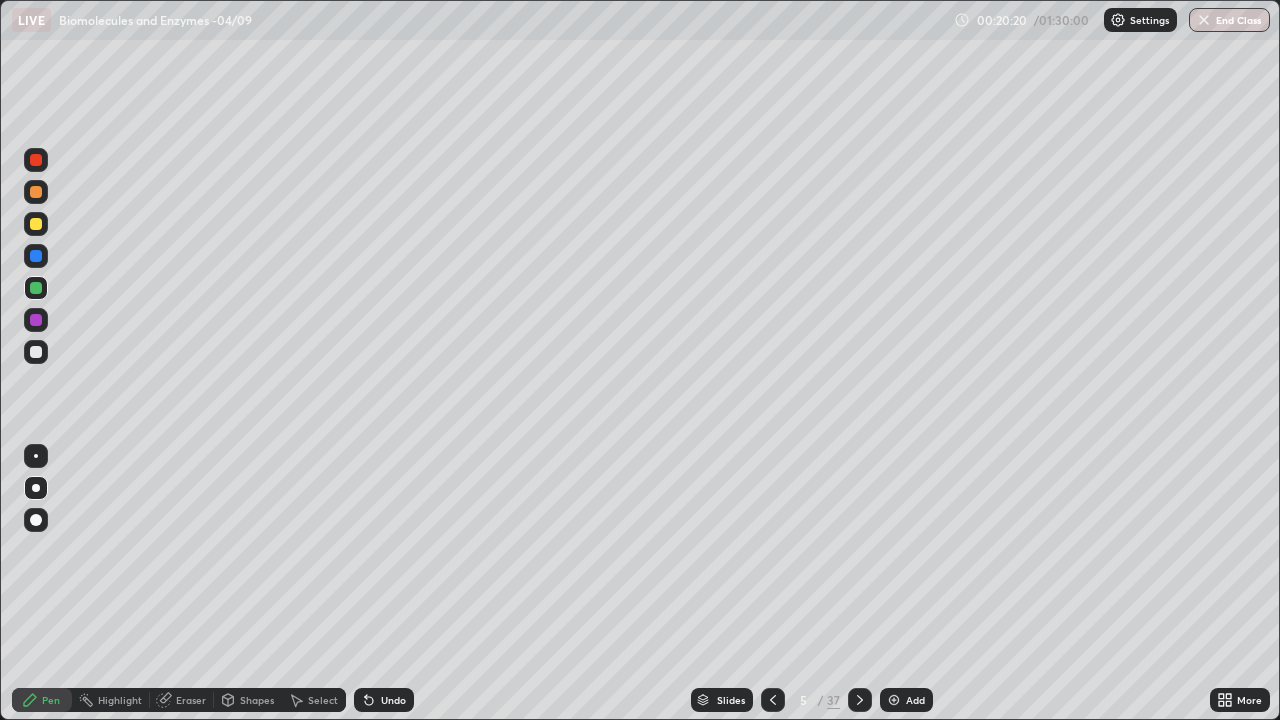 click at bounding box center [36, 320] 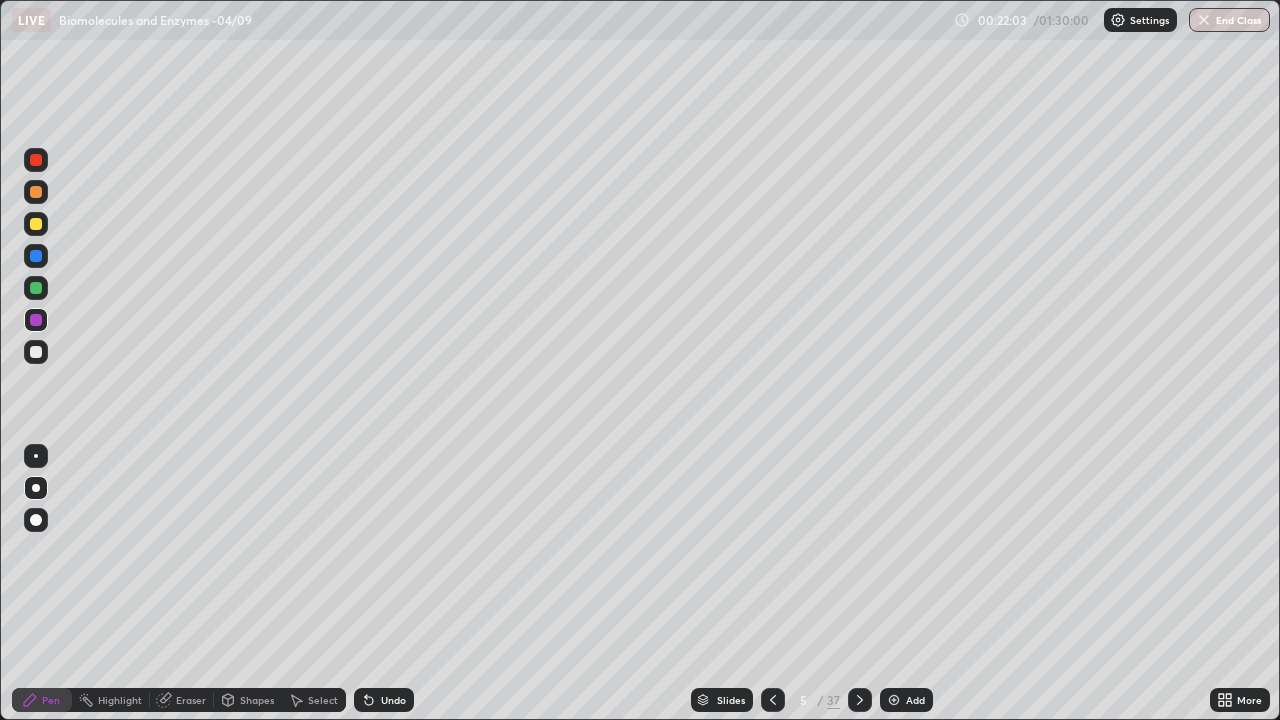 click 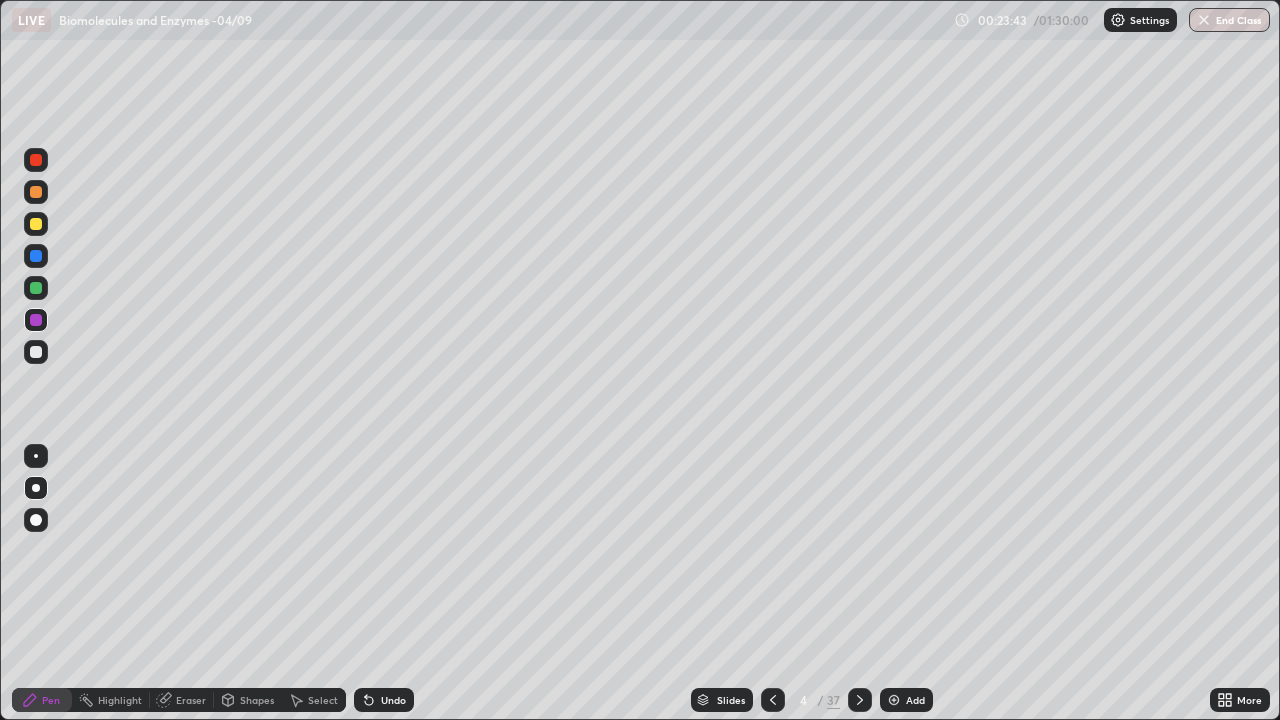 click 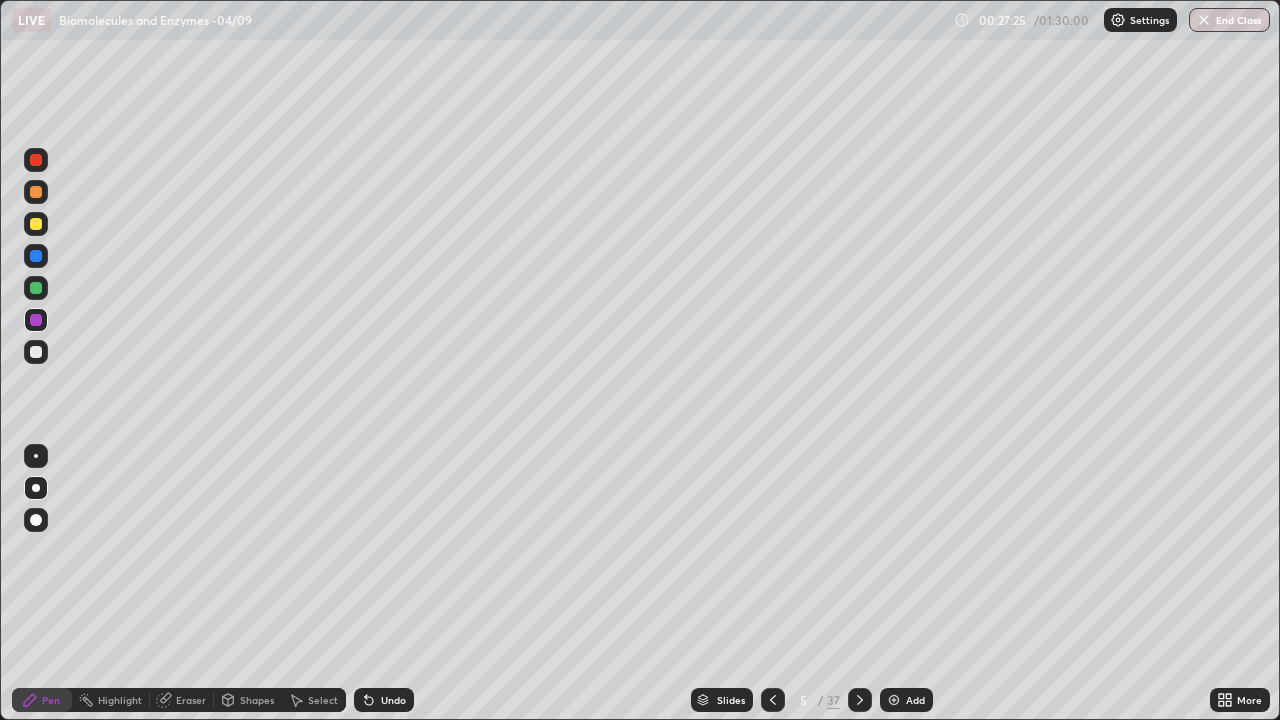 click at bounding box center [36, 456] 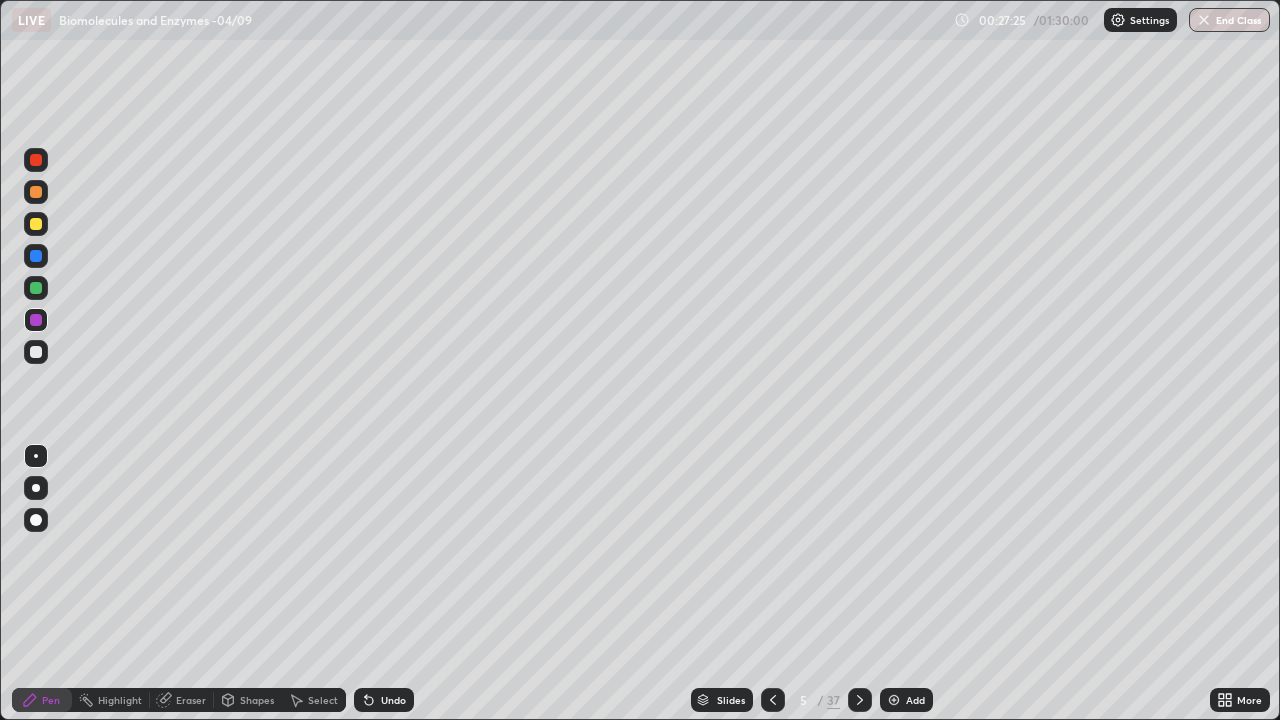 click at bounding box center [36, 352] 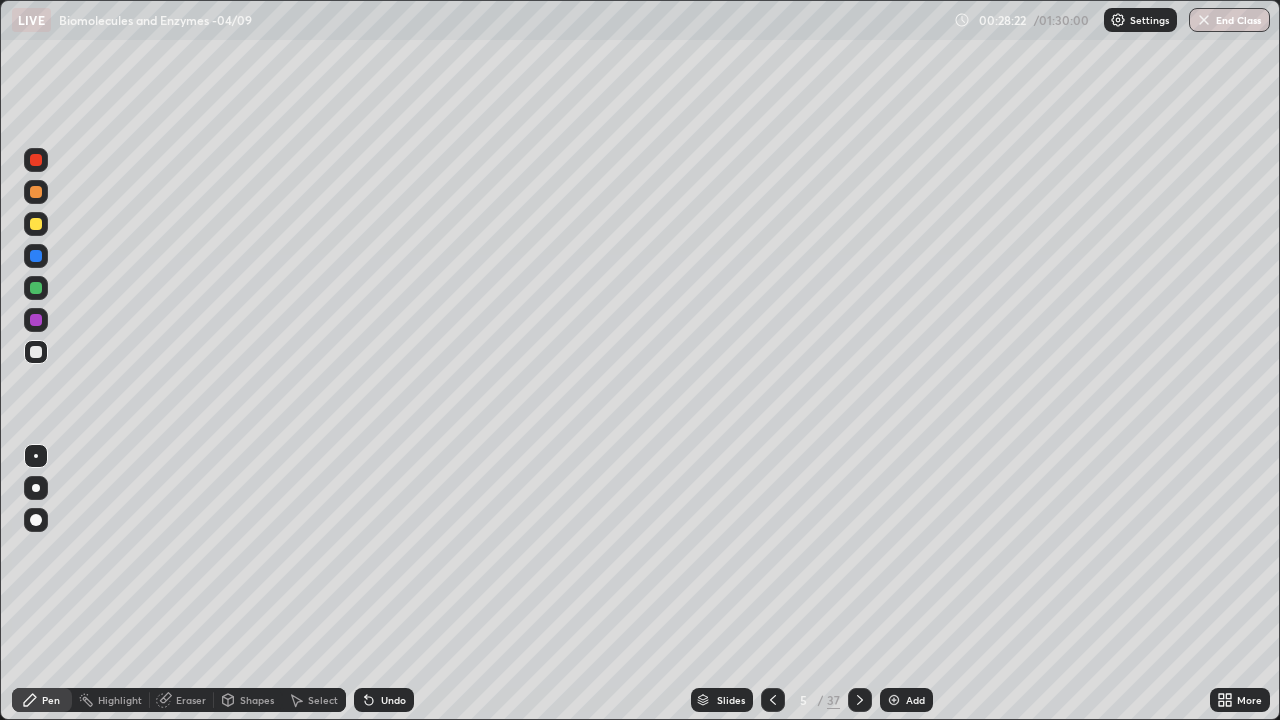 click at bounding box center (36, 288) 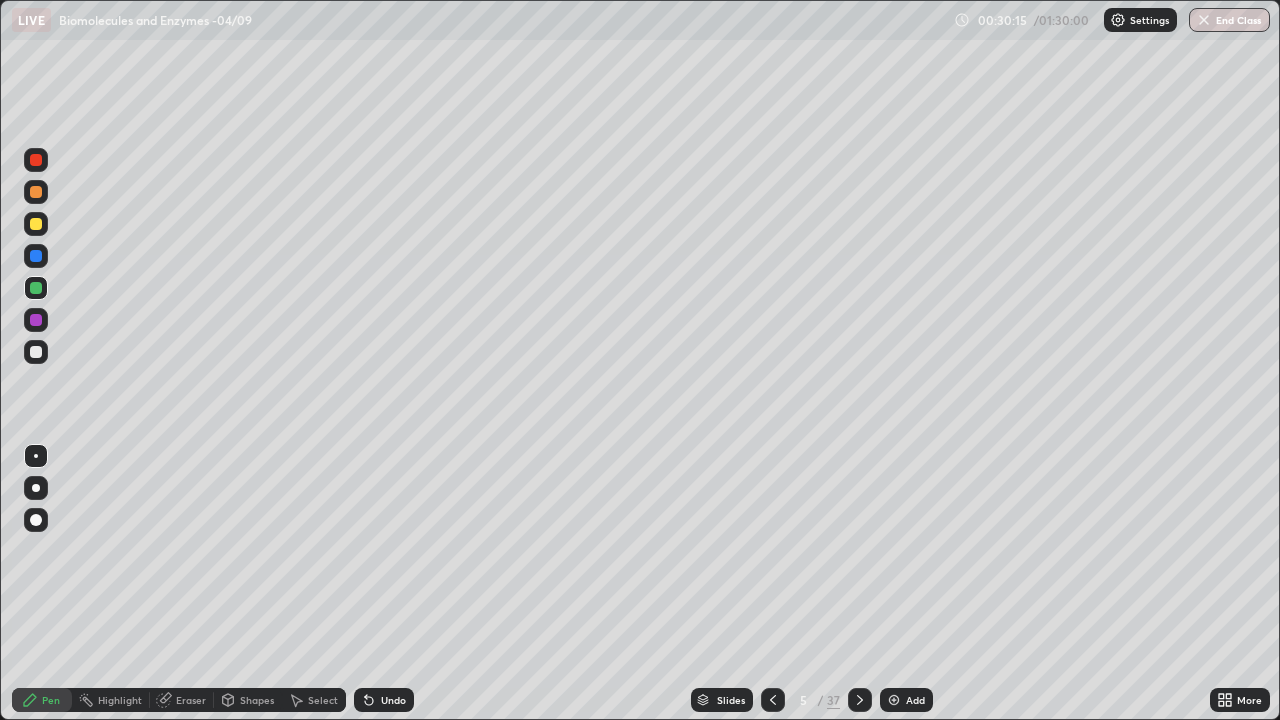 click at bounding box center (894, 700) 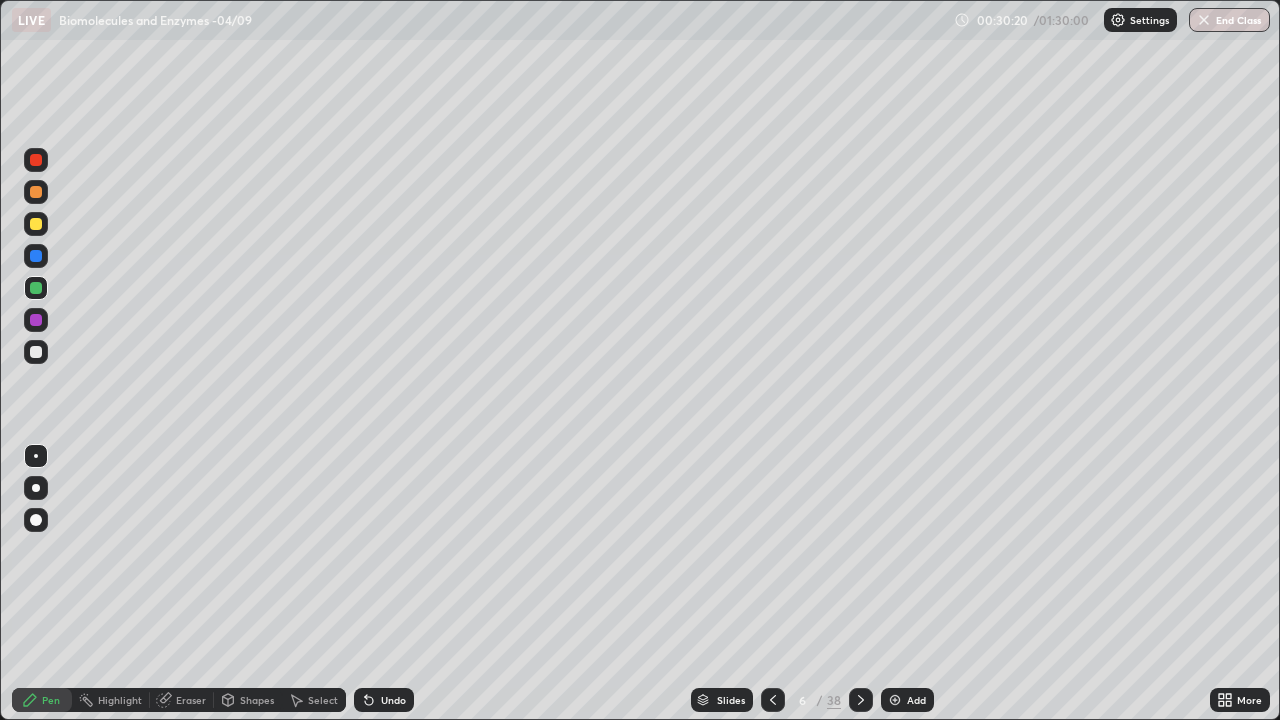 click at bounding box center (36, 488) 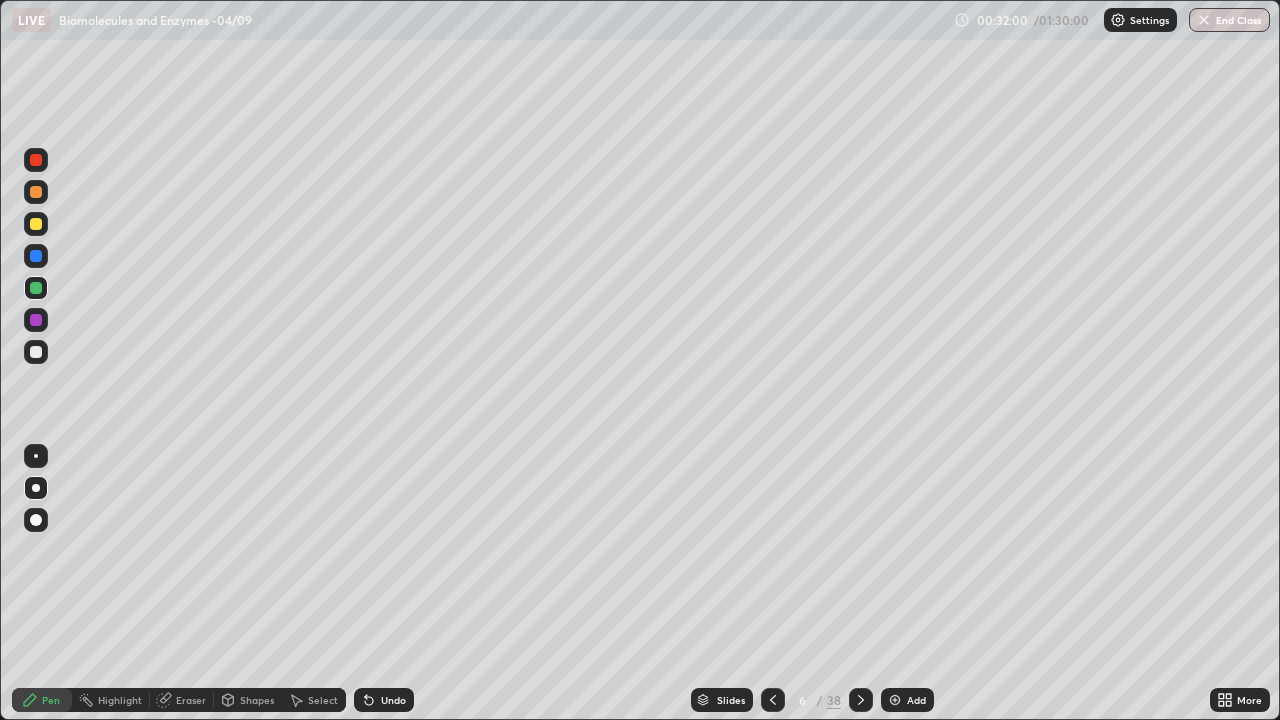 click at bounding box center [36, 352] 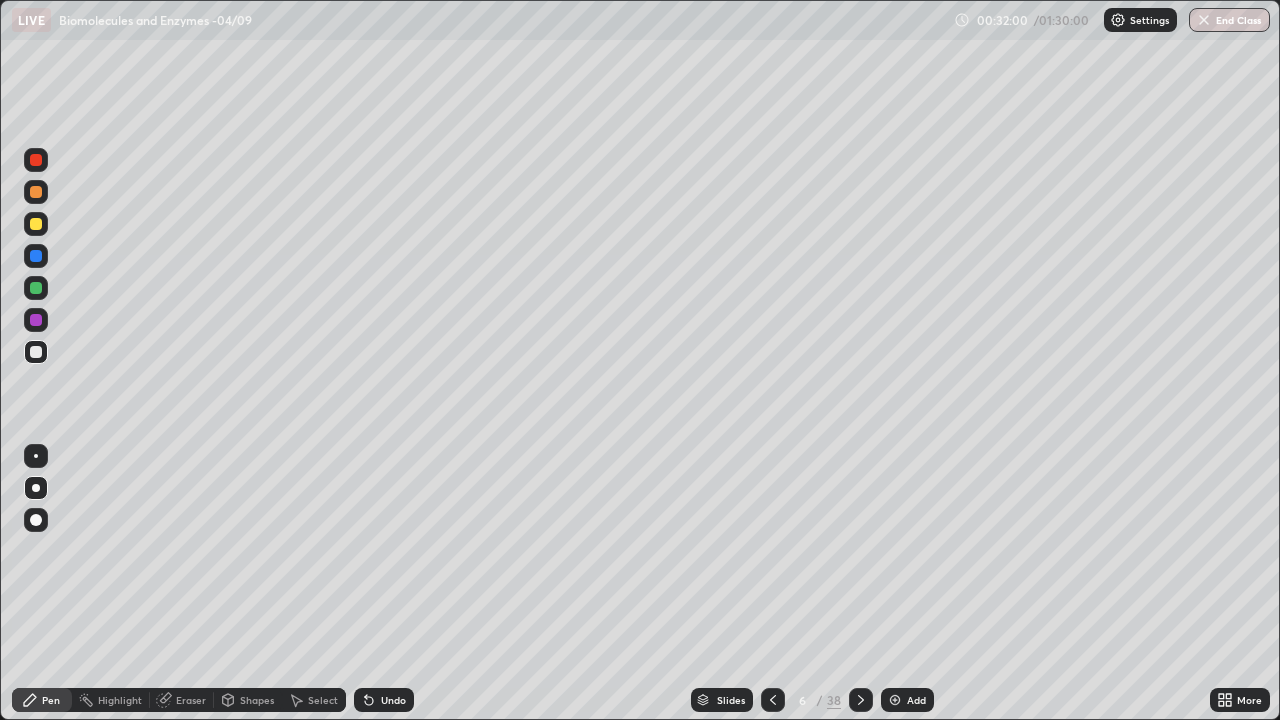 click at bounding box center (36, 456) 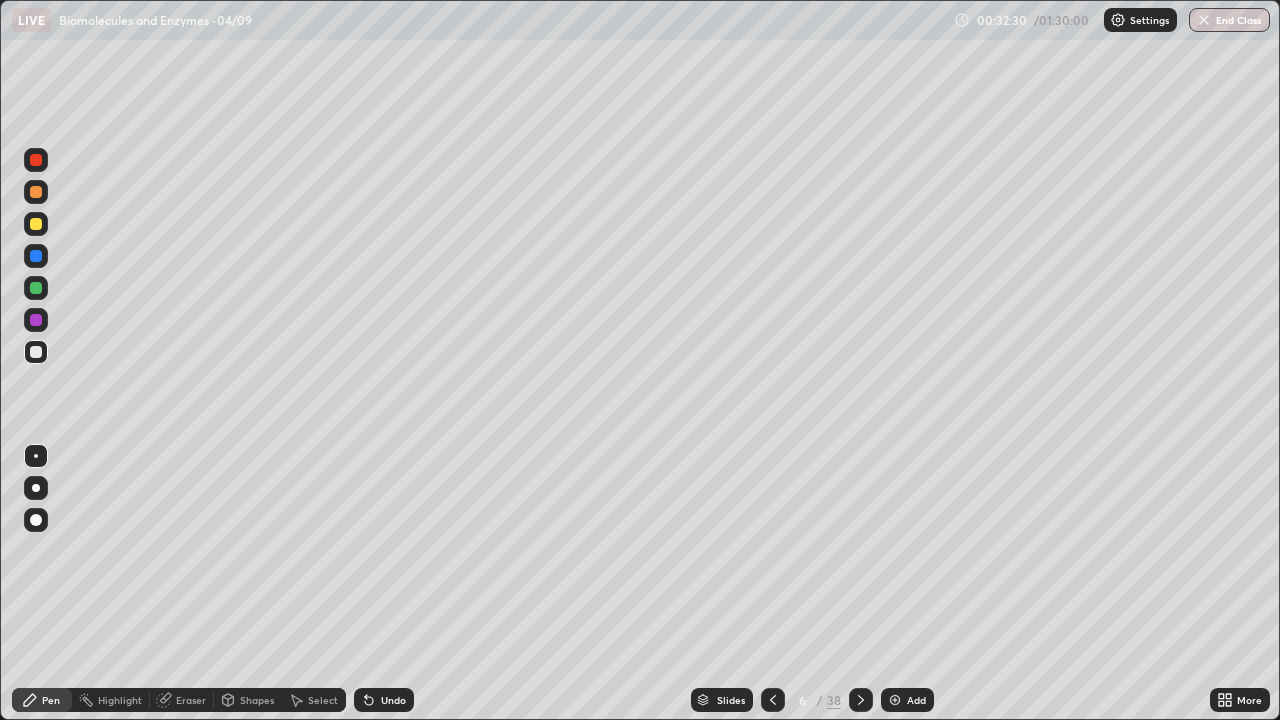 click at bounding box center [36, 256] 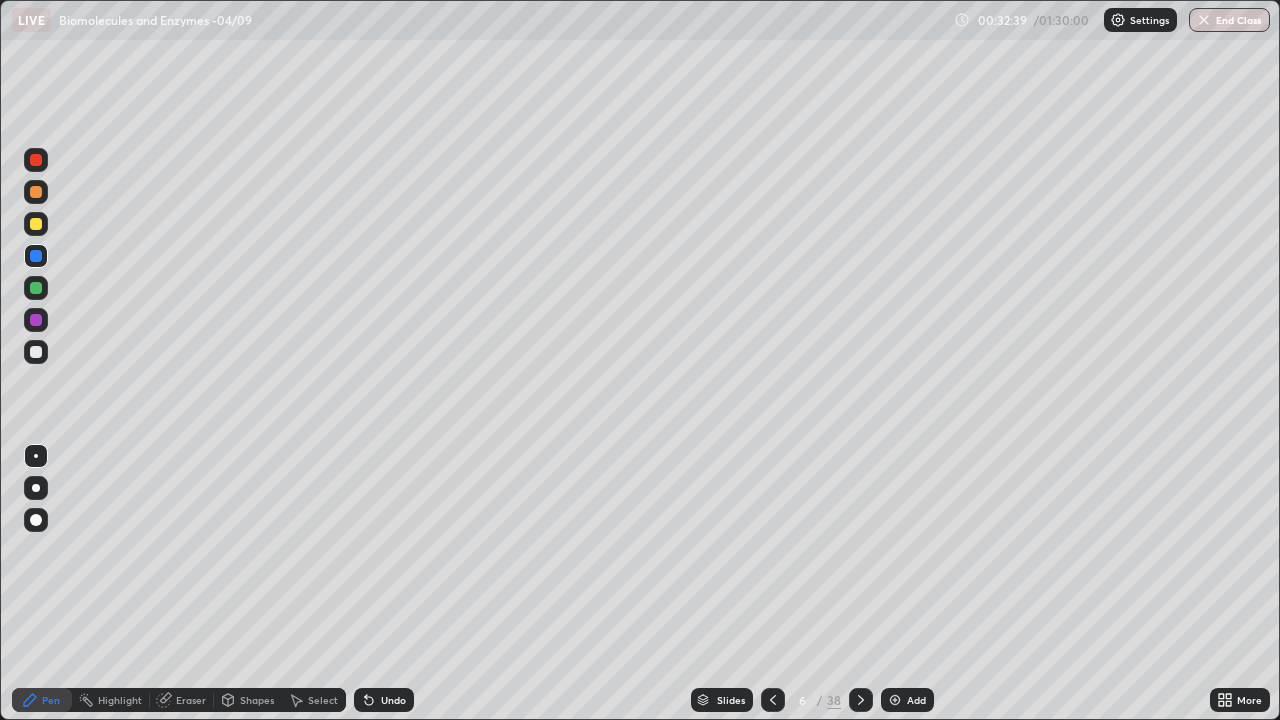 click at bounding box center (36, 488) 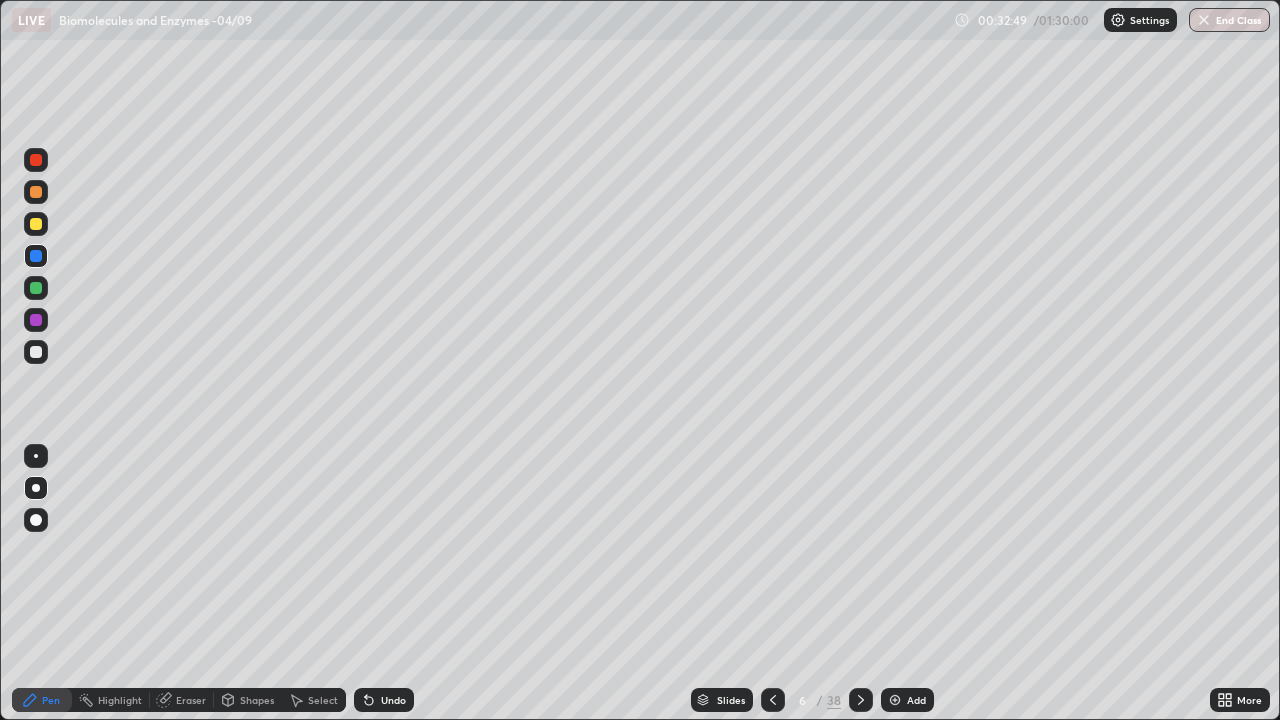 click on "Undo" at bounding box center [384, 700] 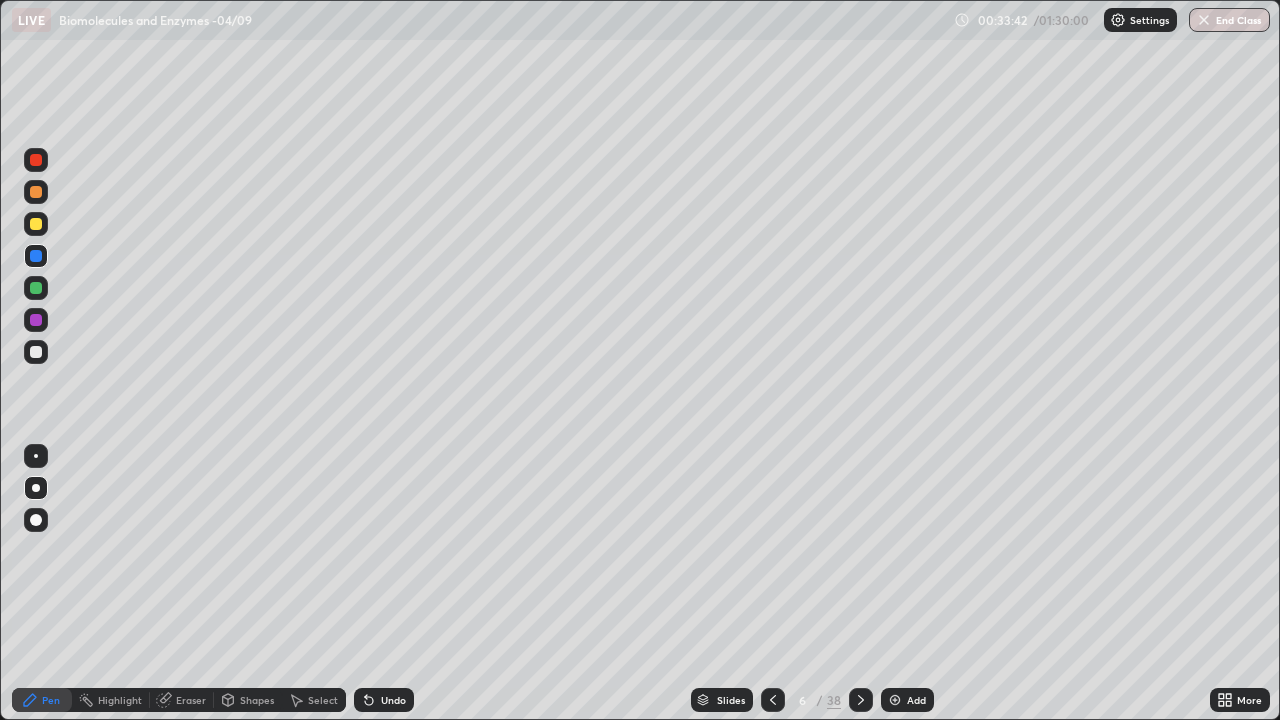 click at bounding box center (36, 352) 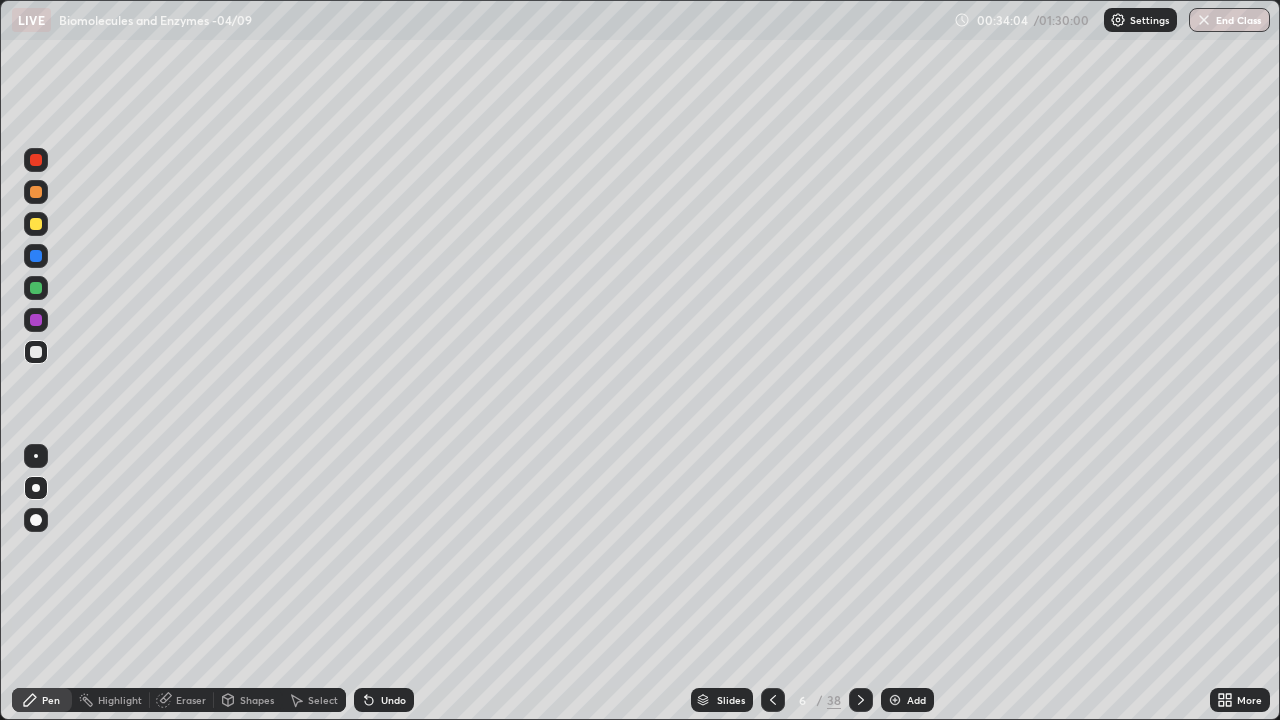 click at bounding box center (36, 320) 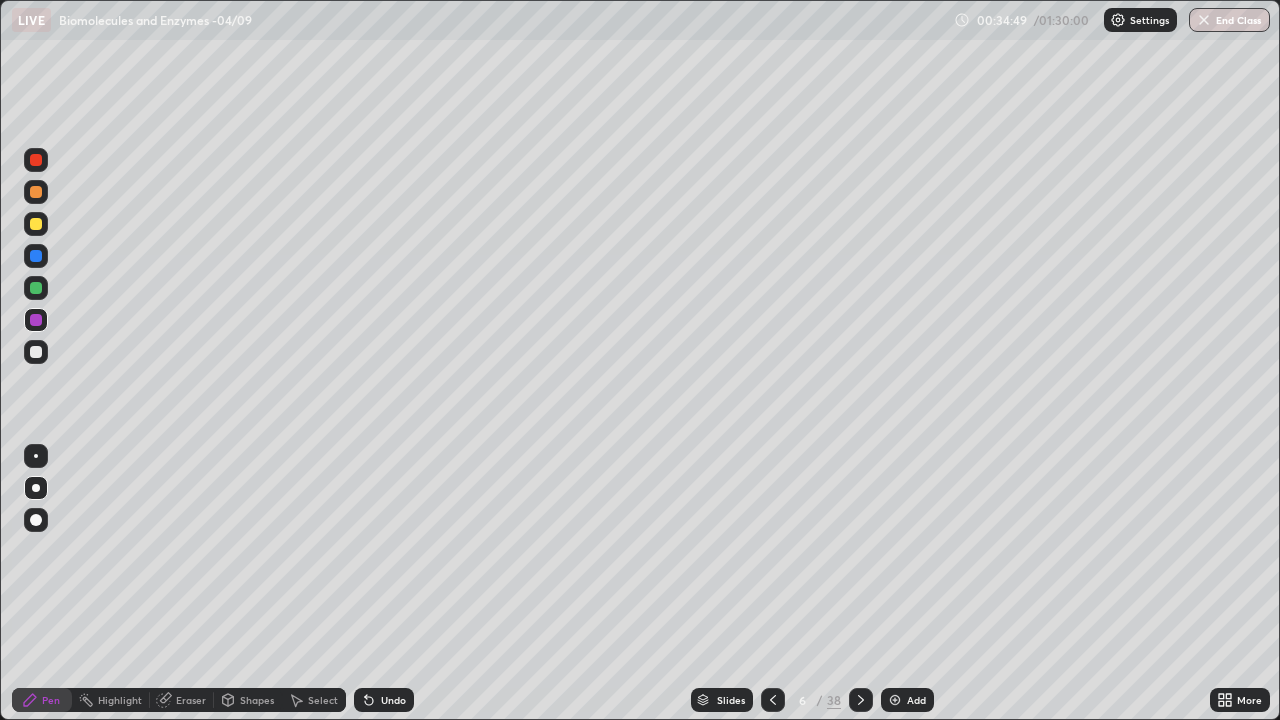 click at bounding box center (36, 456) 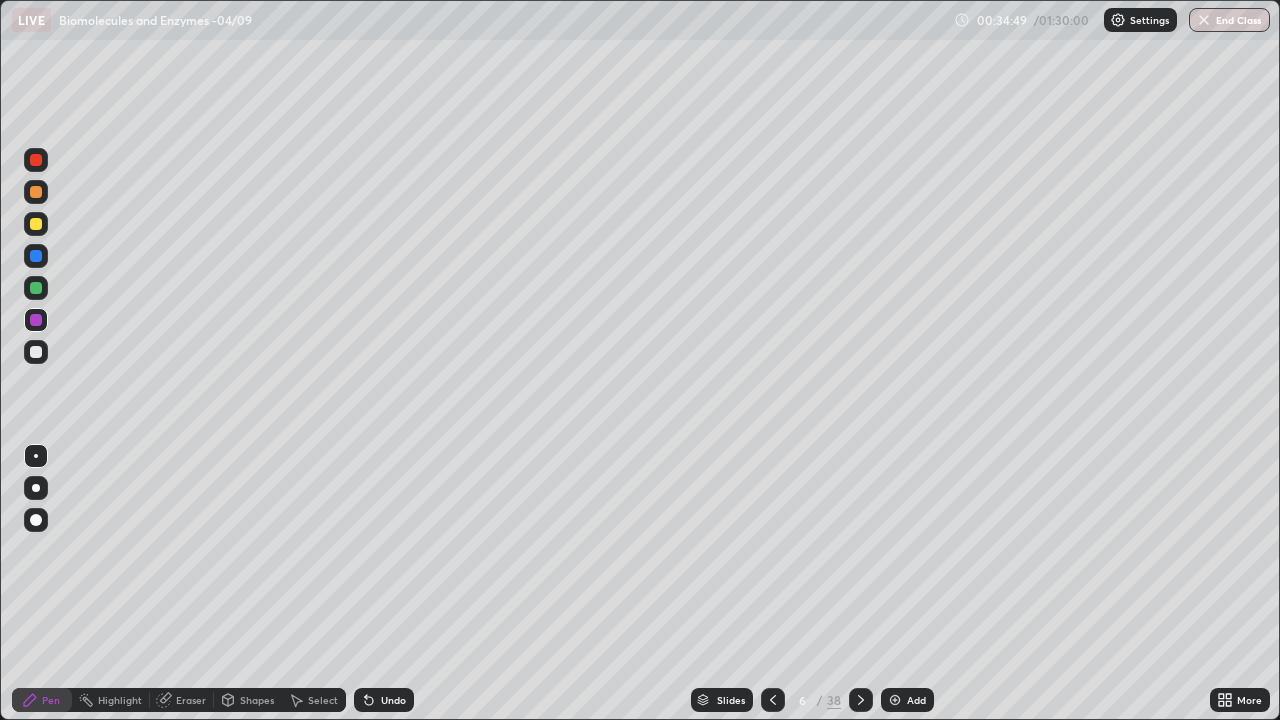 click at bounding box center (36, 352) 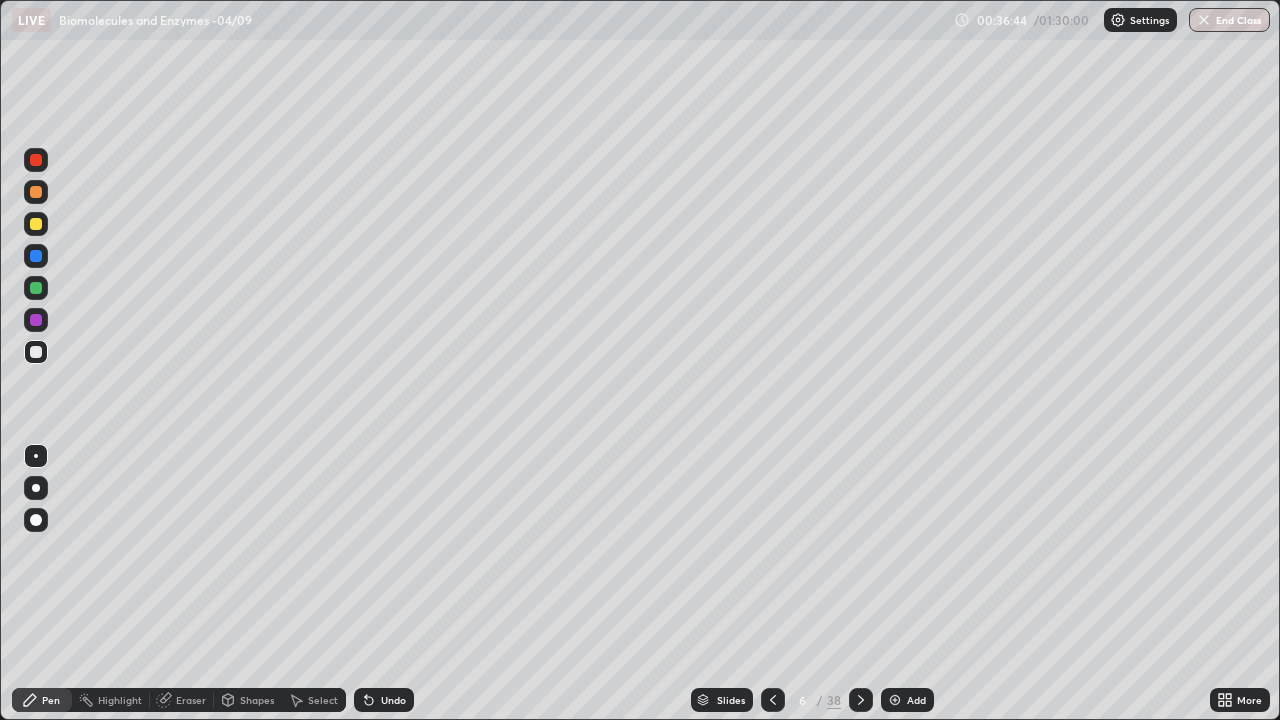 click at bounding box center [895, 700] 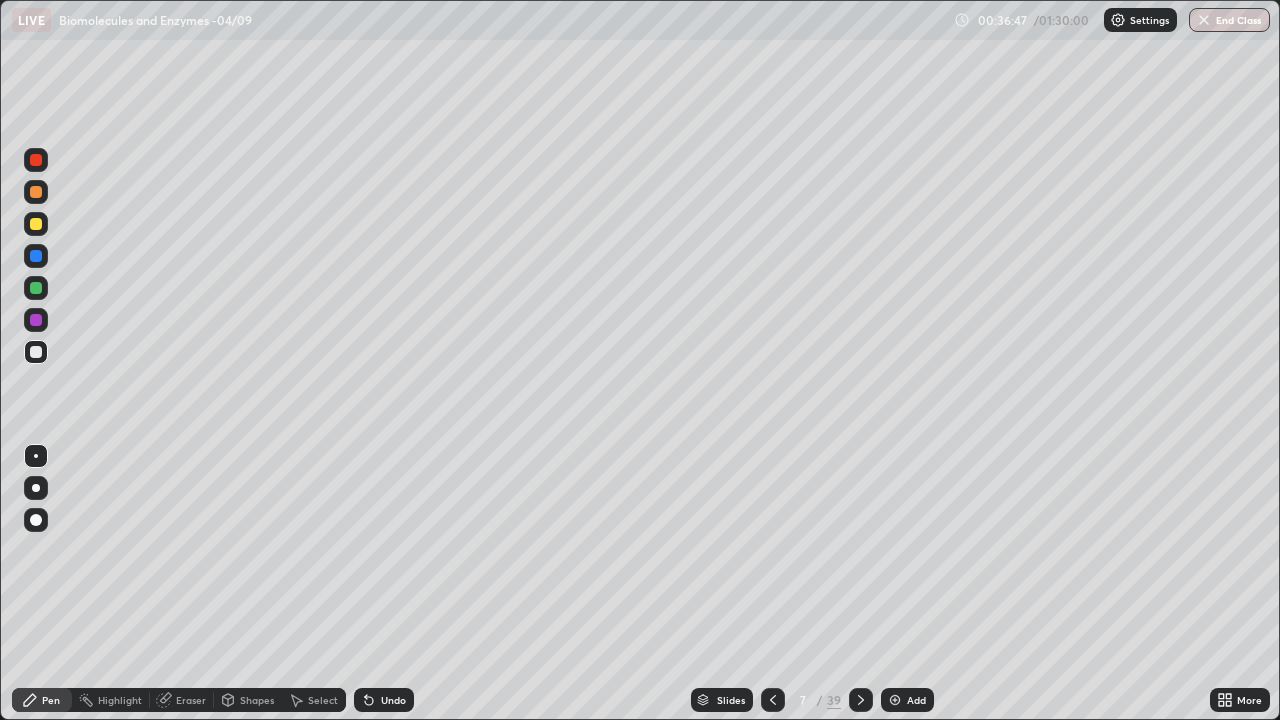 click at bounding box center [36, 488] 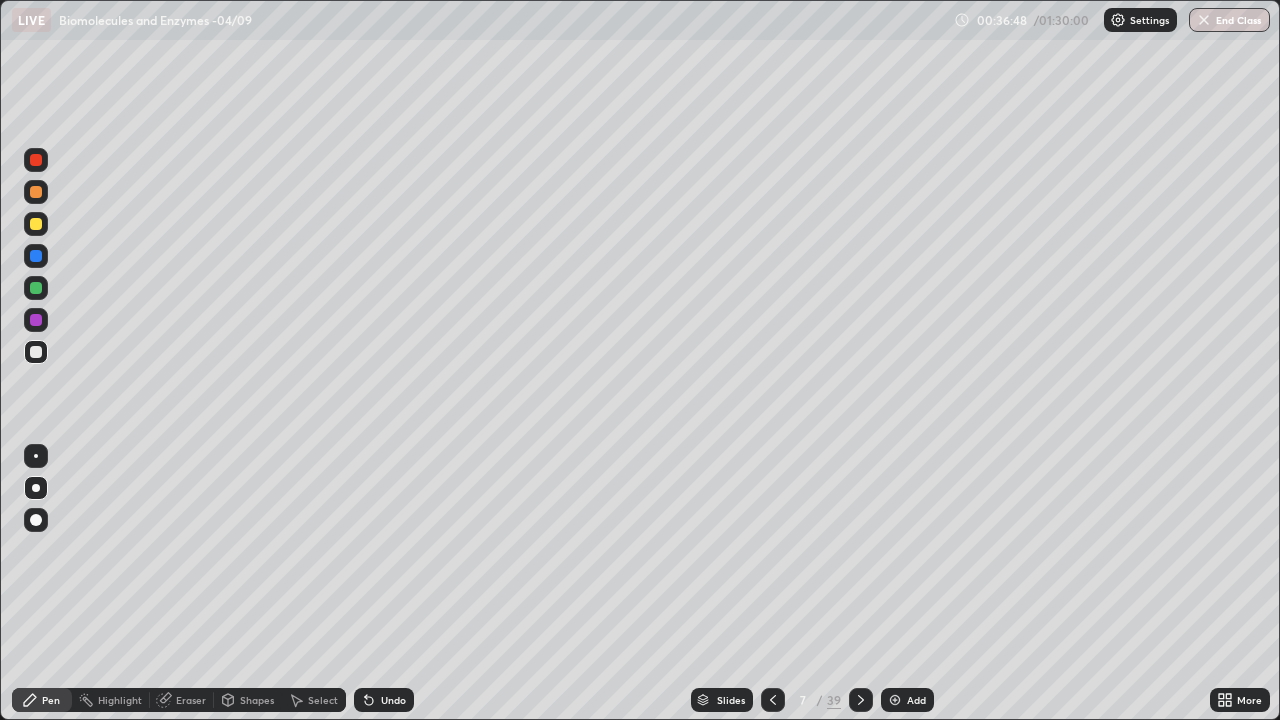 click at bounding box center [36, 320] 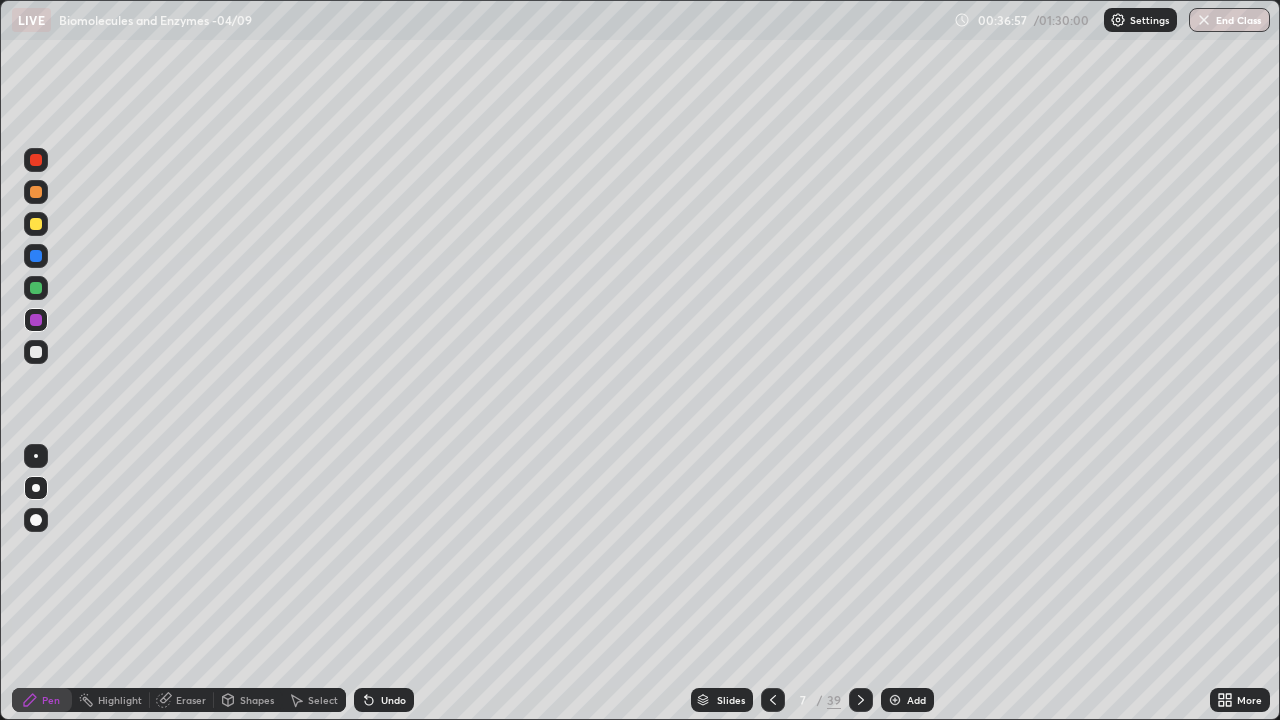 click at bounding box center [36, 224] 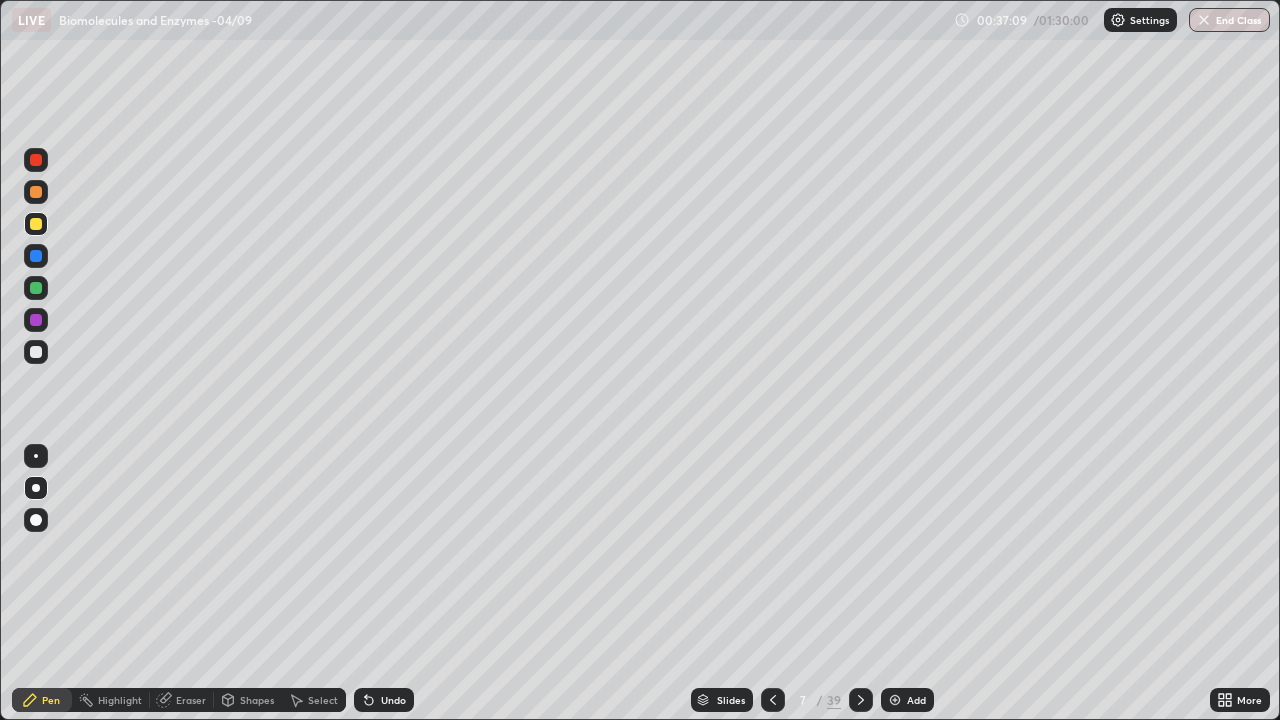 click at bounding box center (36, 256) 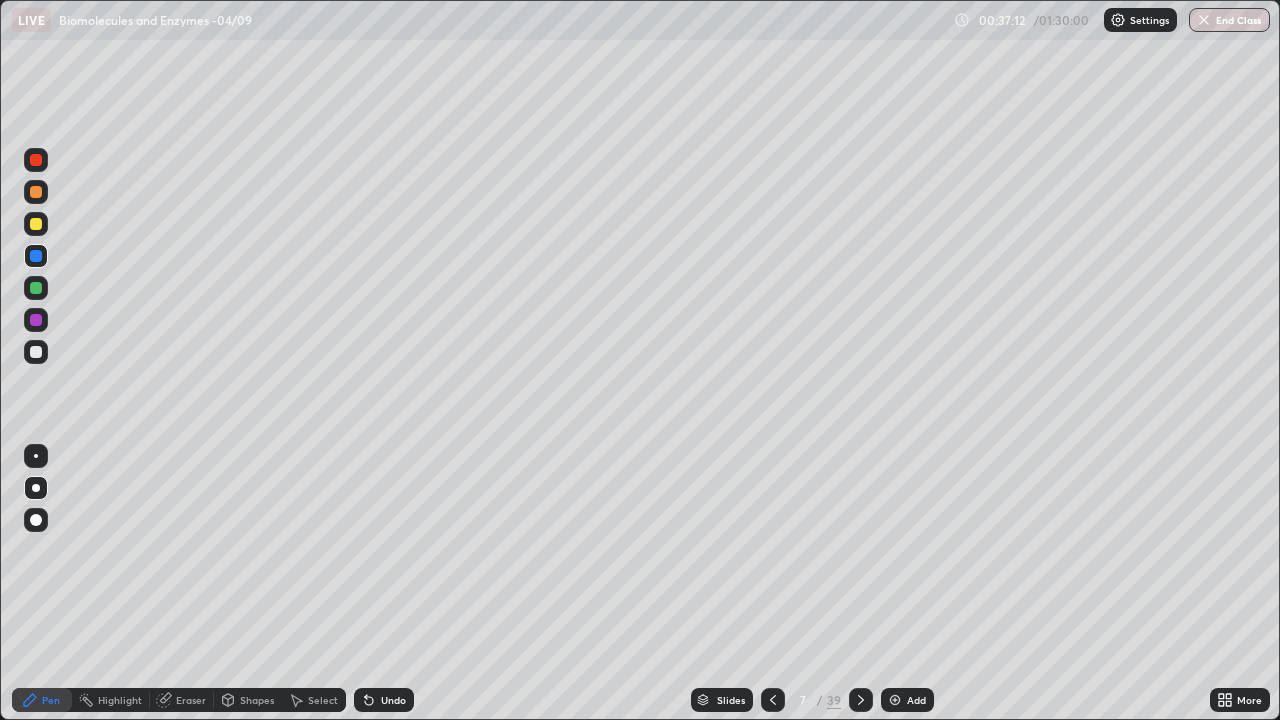 click at bounding box center (36, 352) 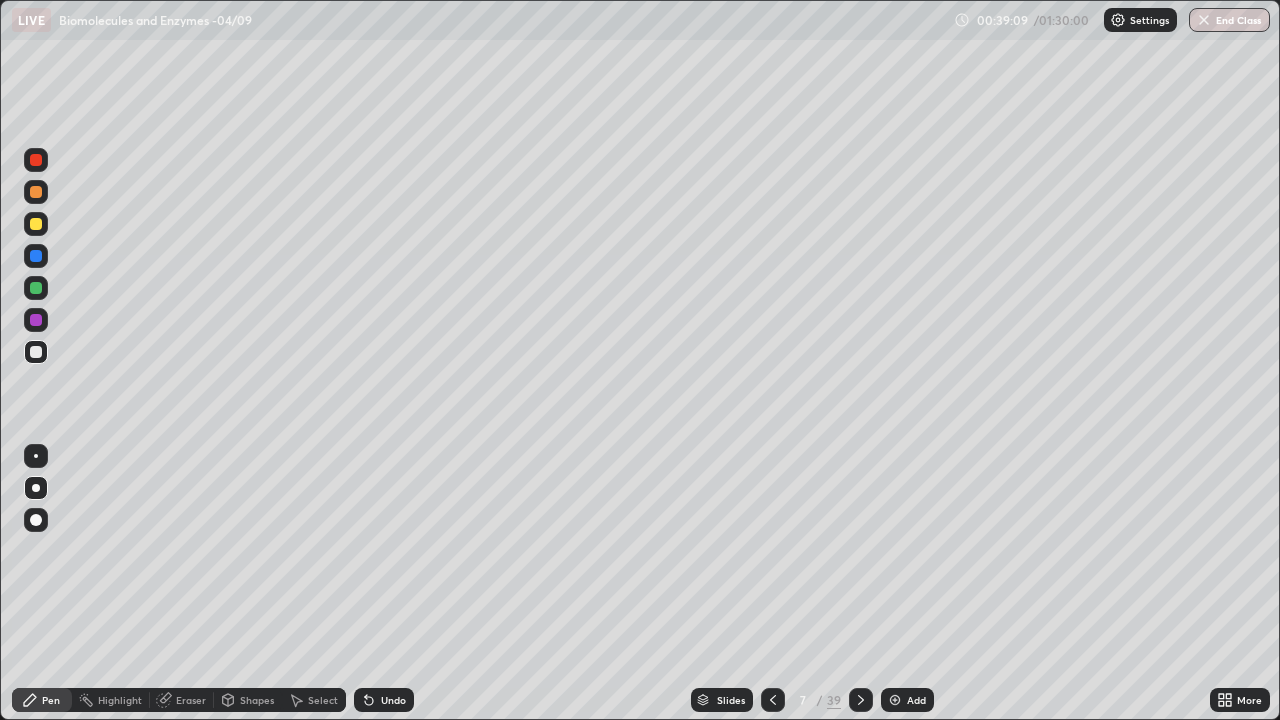 click at bounding box center [36, 224] 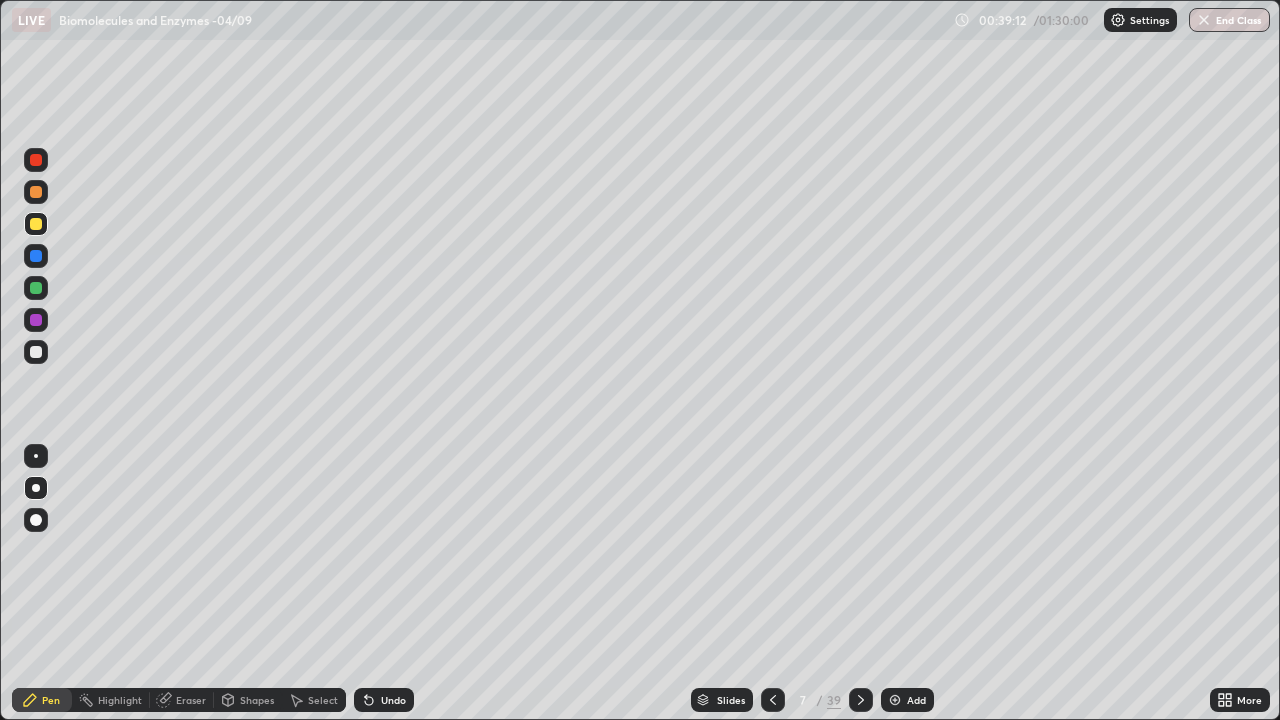 click on "Undo" at bounding box center (393, 700) 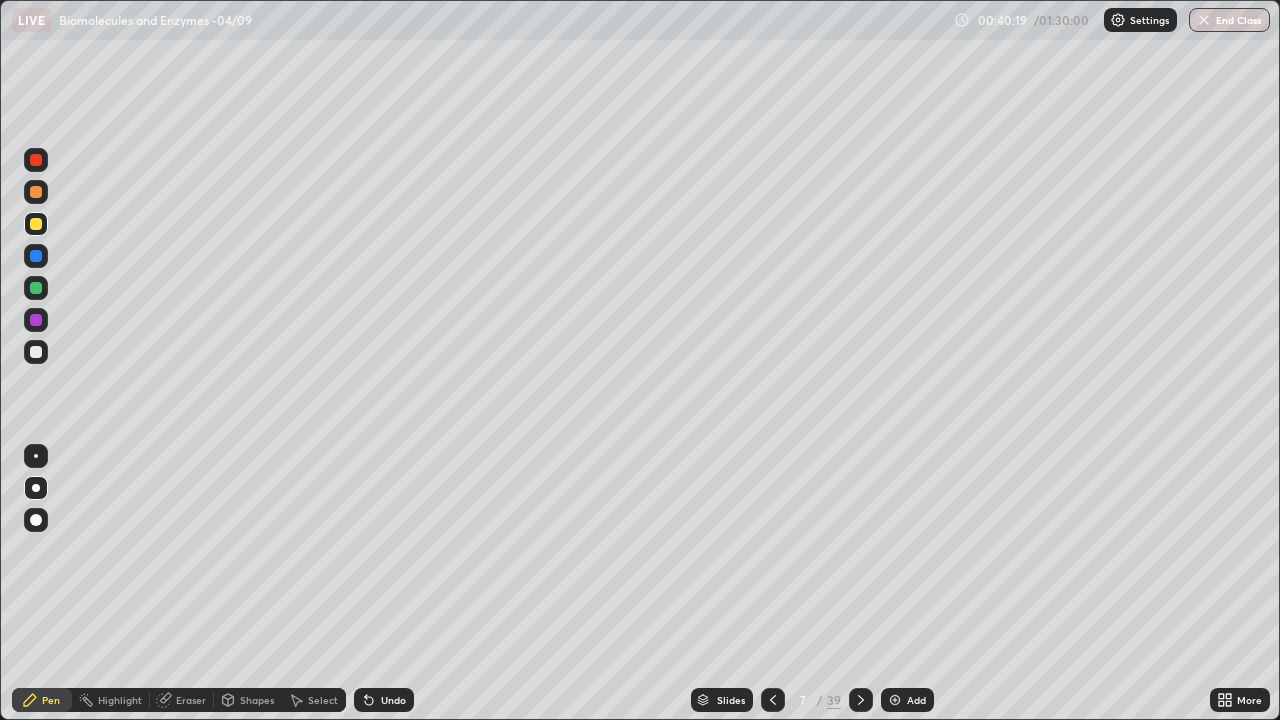 click at bounding box center [36, 352] 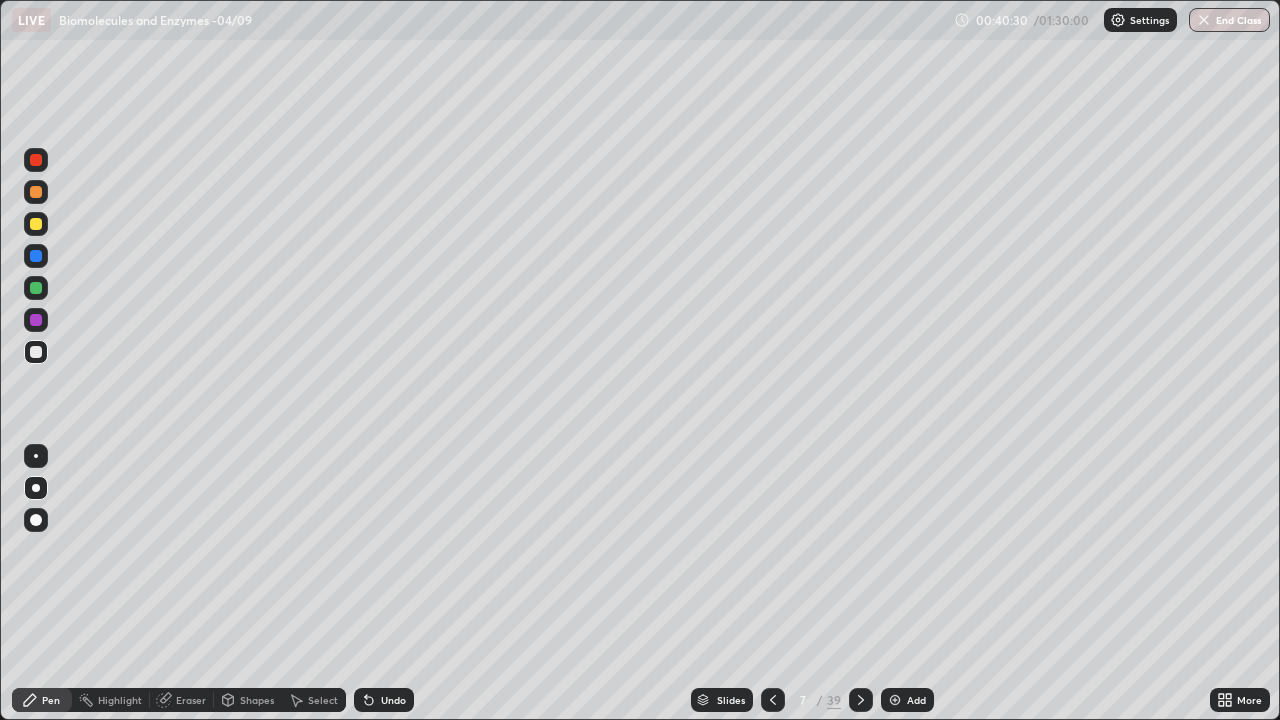 click at bounding box center [36, 224] 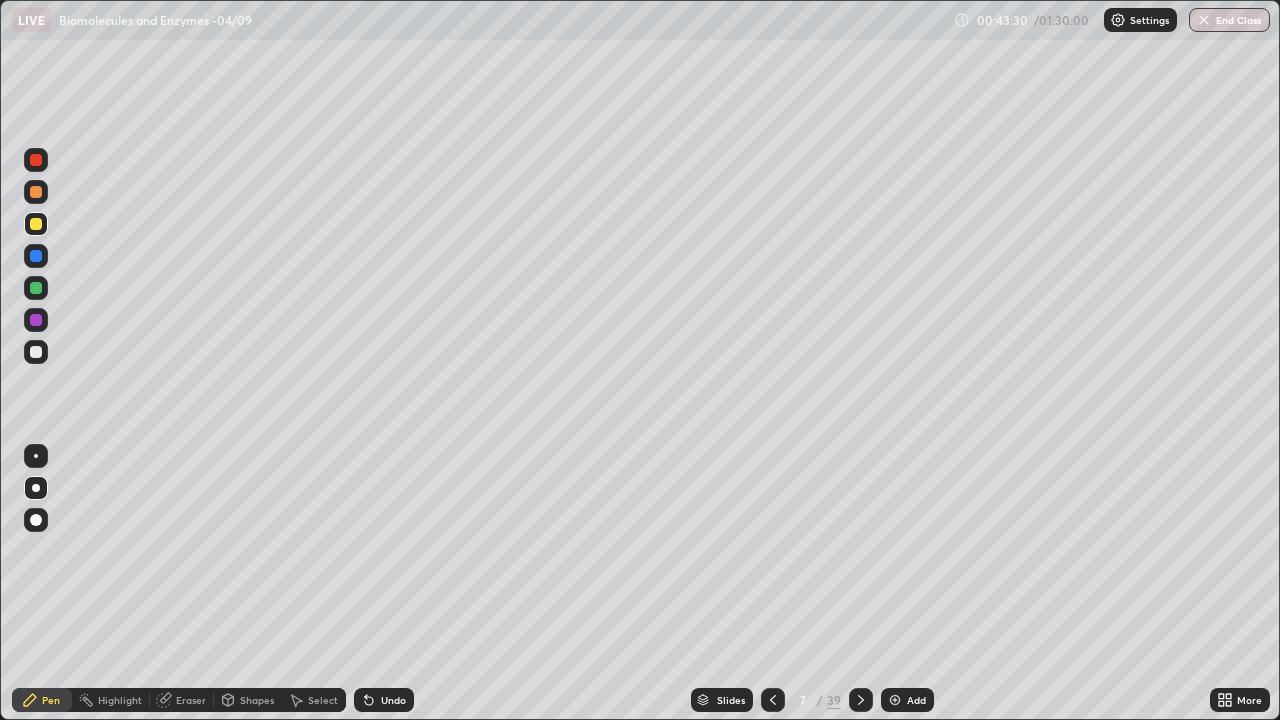 click on "Select" at bounding box center [323, 700] 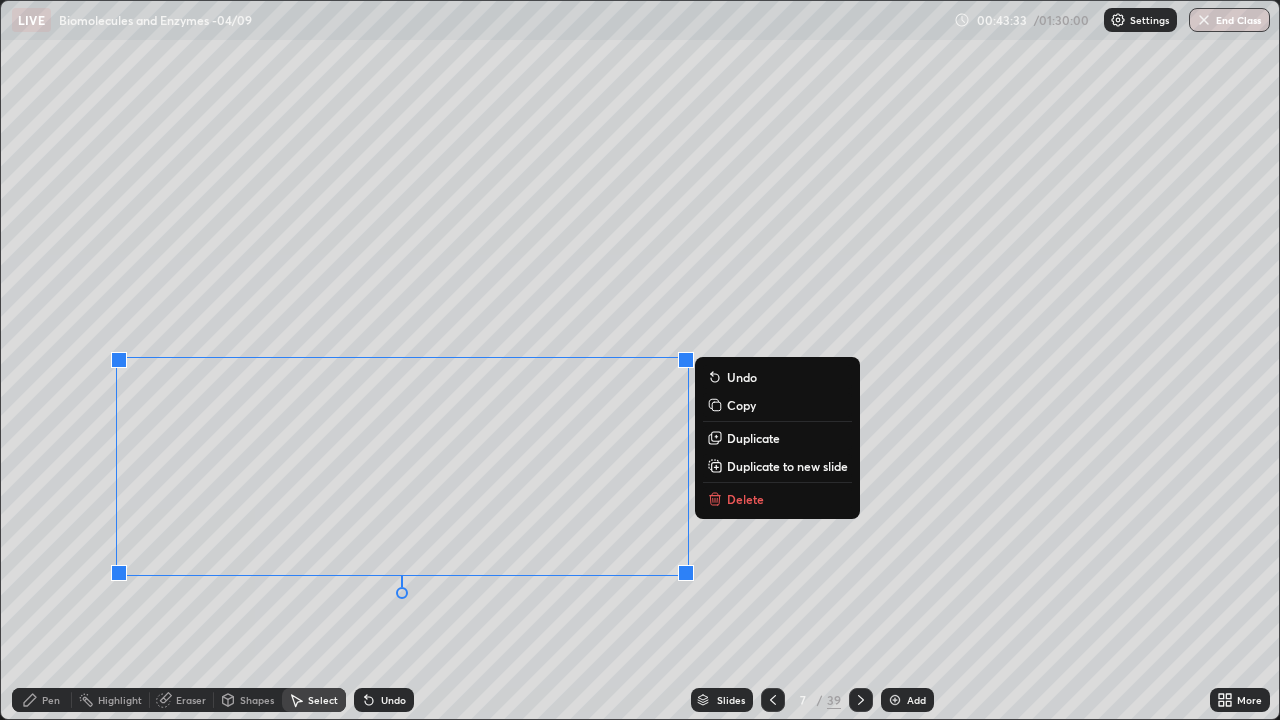click on "Delete" at bounding box center [777, 499] 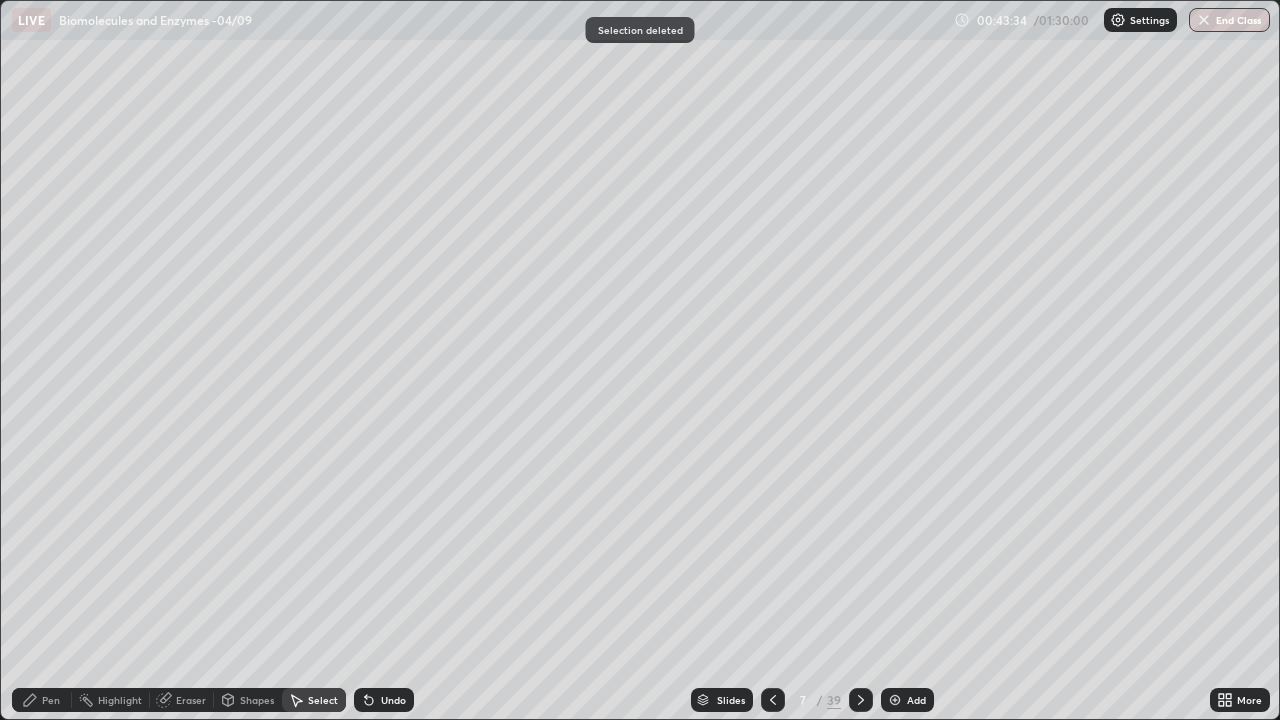 click on "Pen" at bounding box center (42, 700) 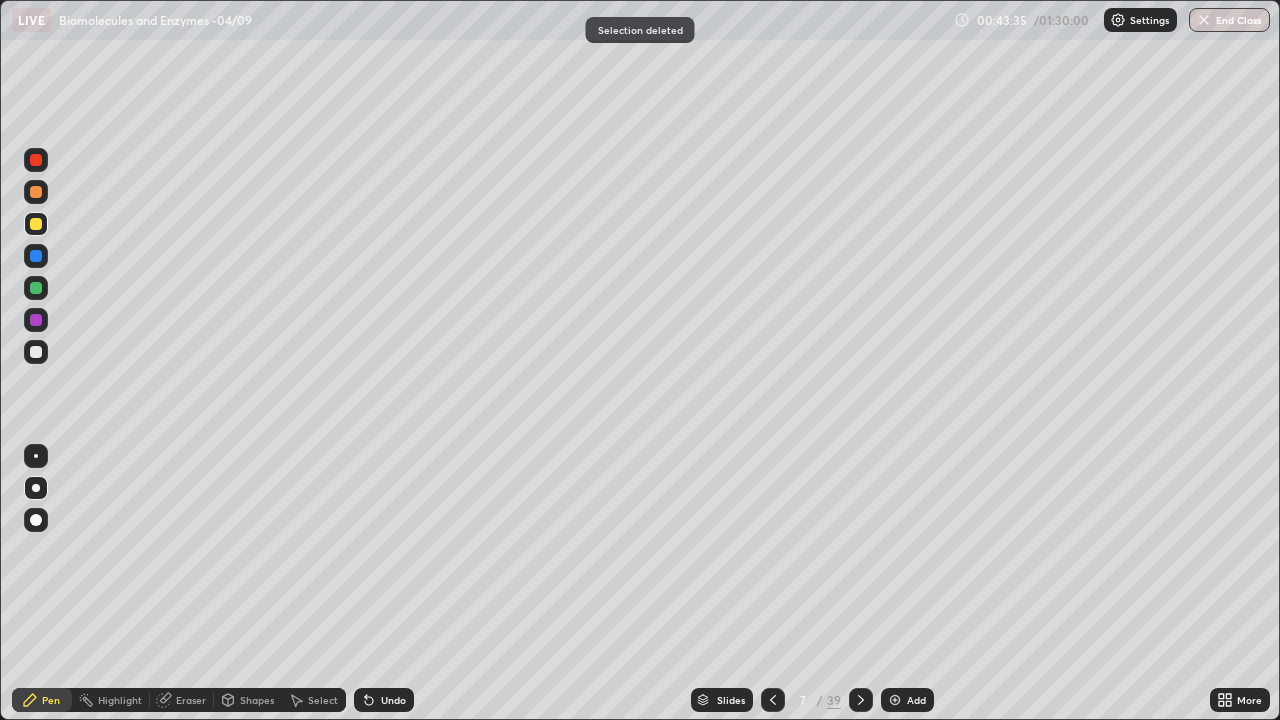 click at bounding box center [36, 288] 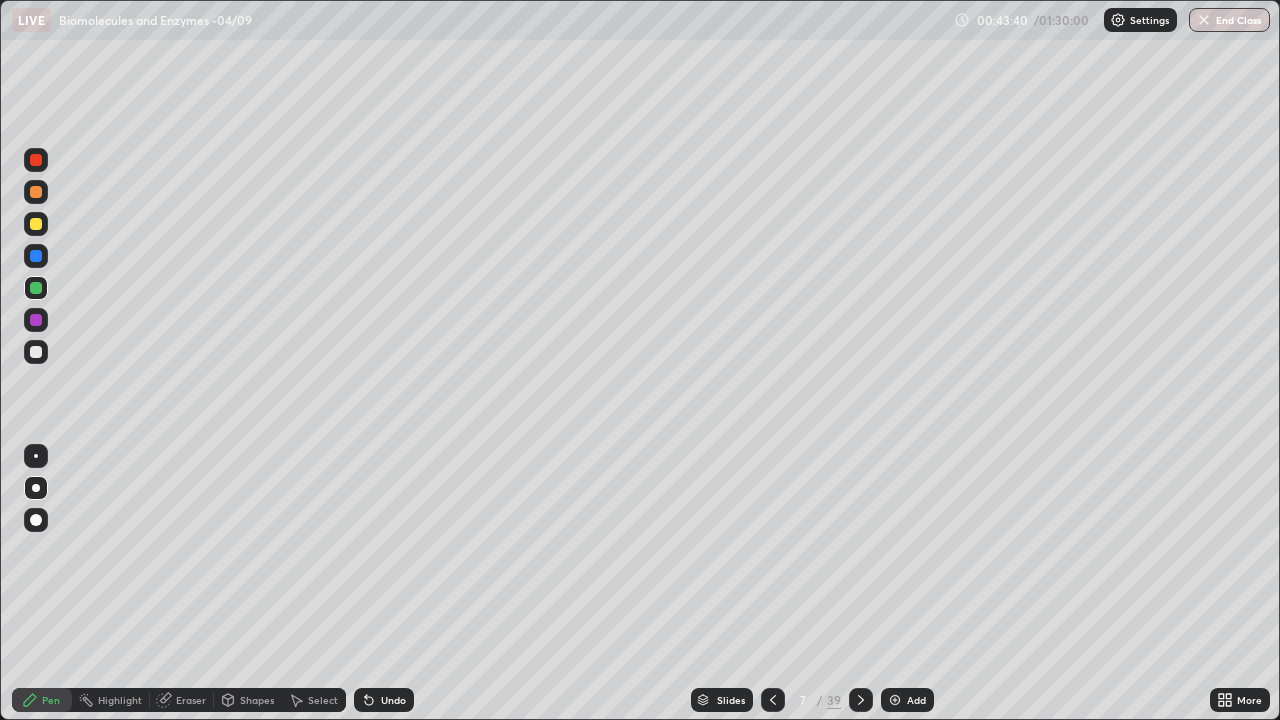 click at bounding box center [36, 288] 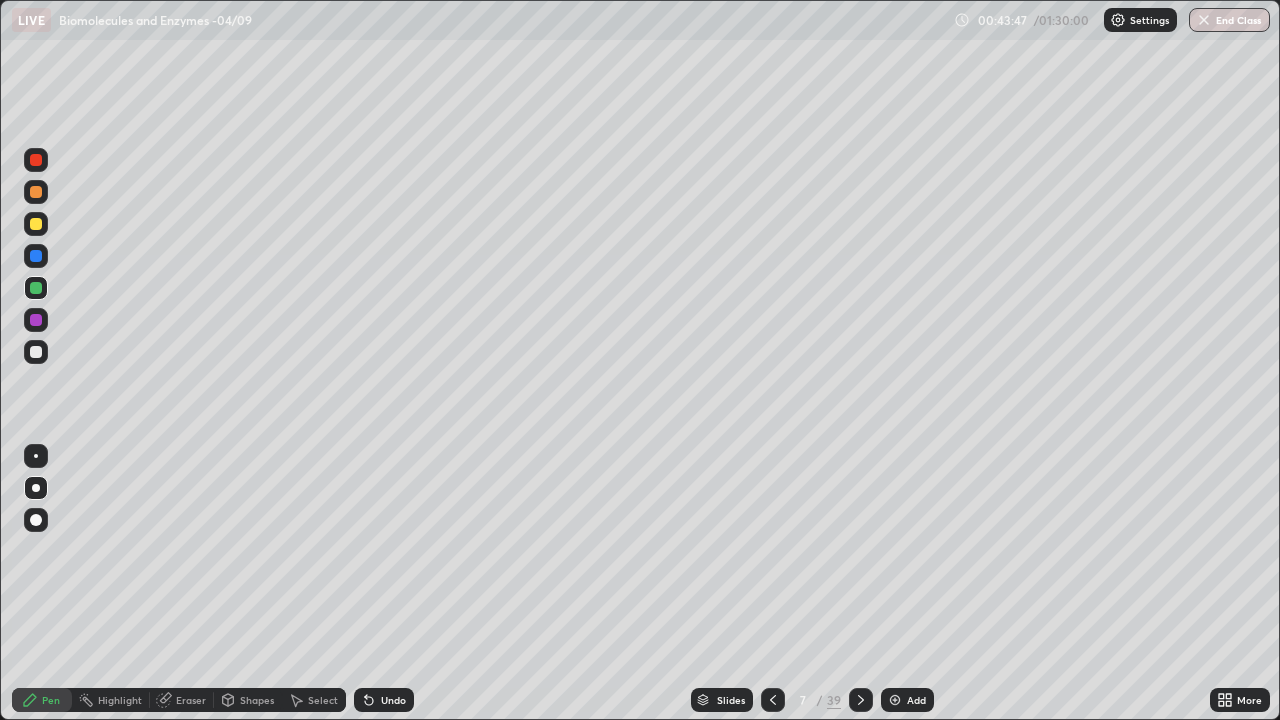 click at bounding box center [36, 352] 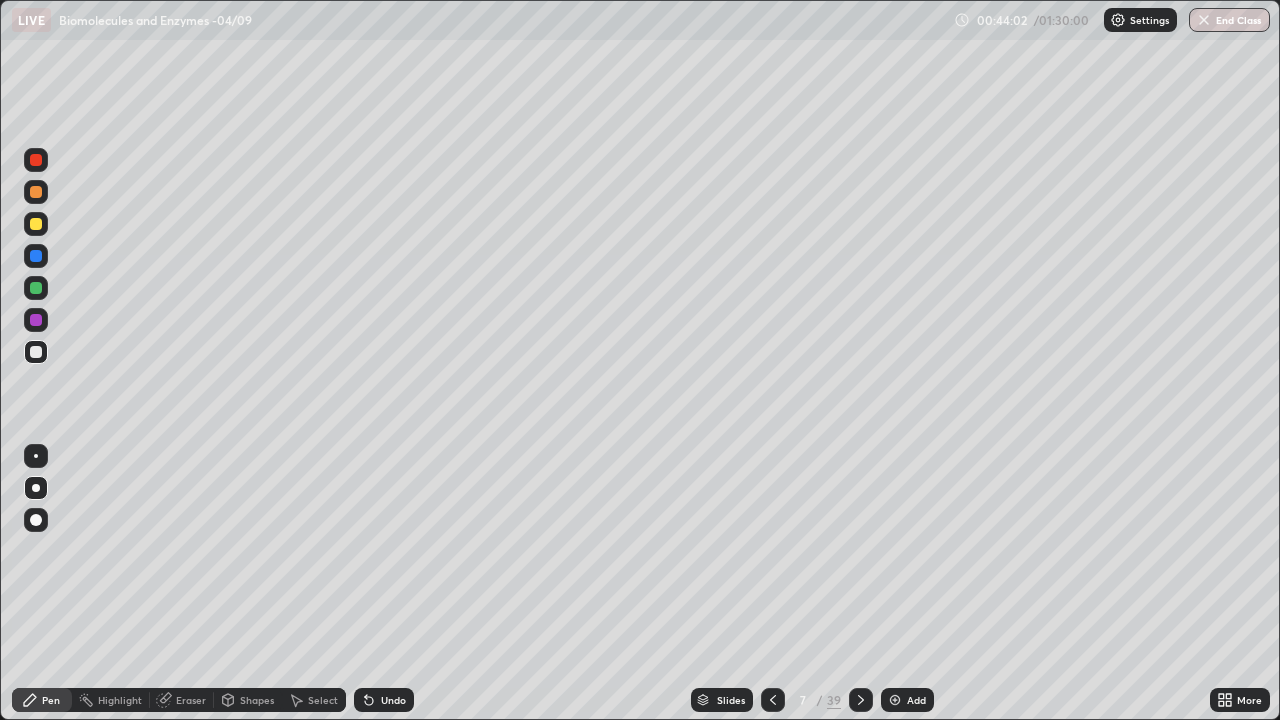 click on "Undo" at bounding box center [384, 700] 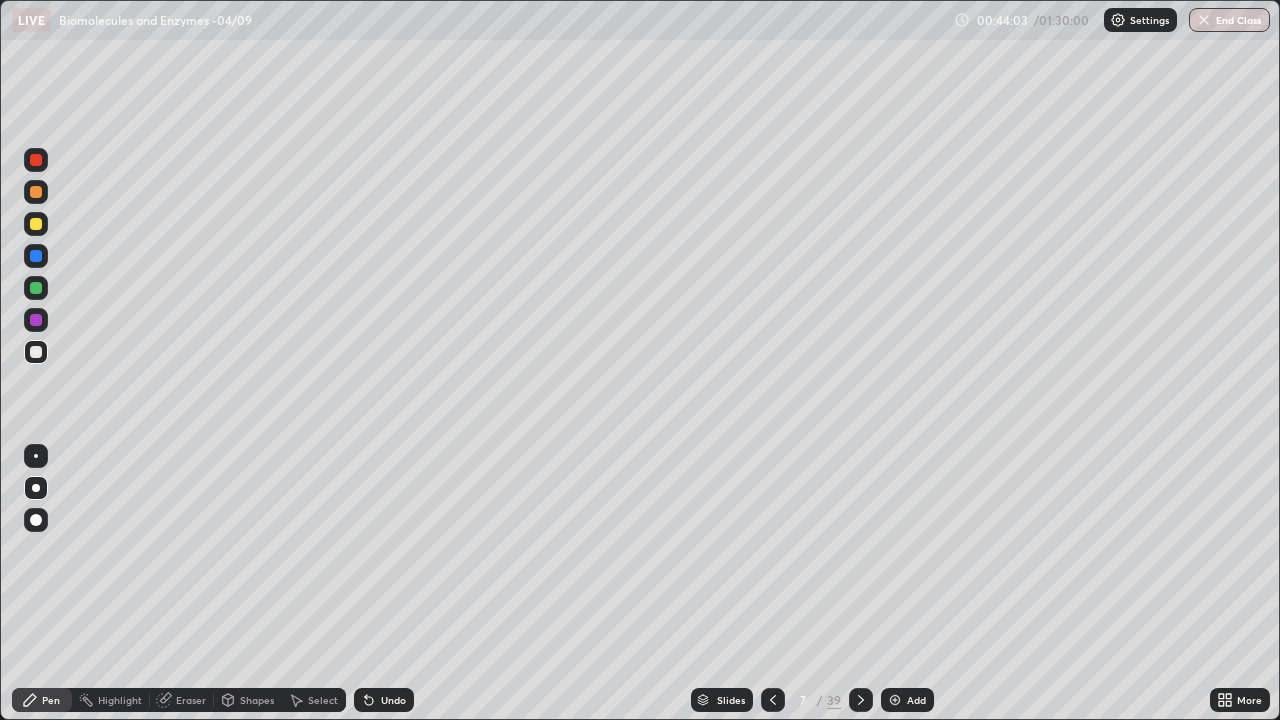 click on "Undo" at bounding box center [393, 700] 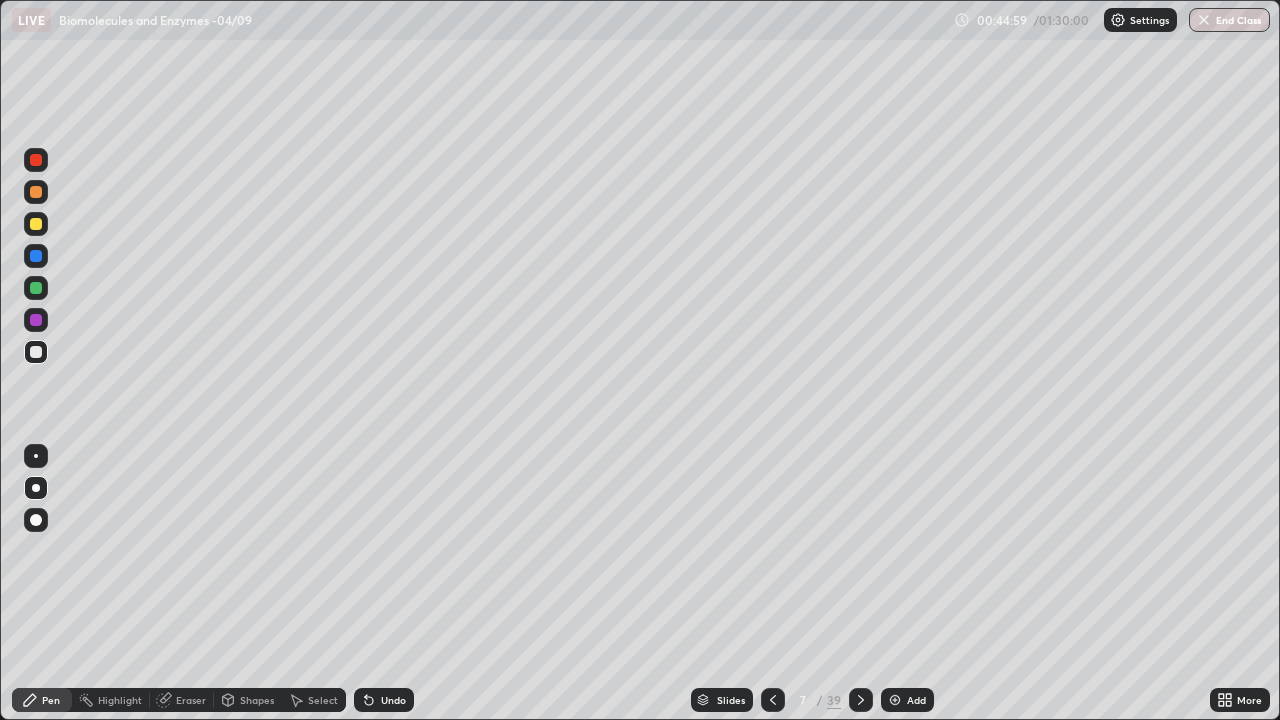 click at bounding box center (36, 320) 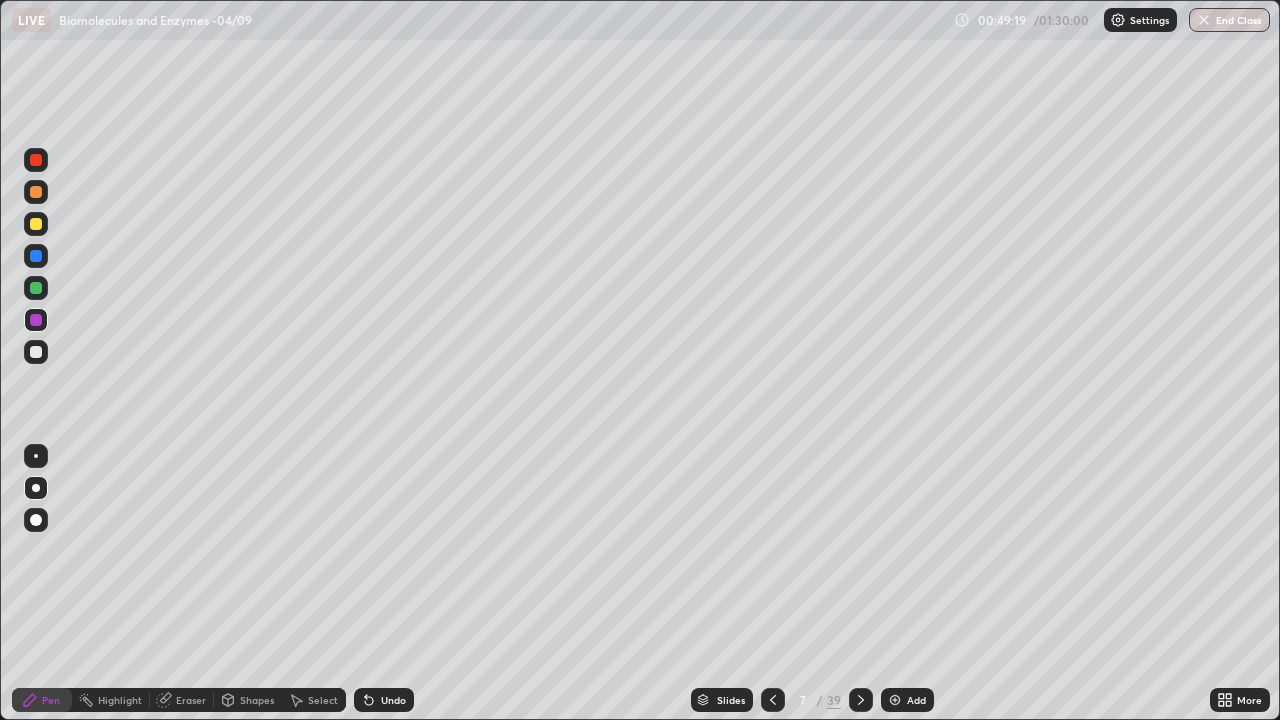 click at bounding box center (895, 700) 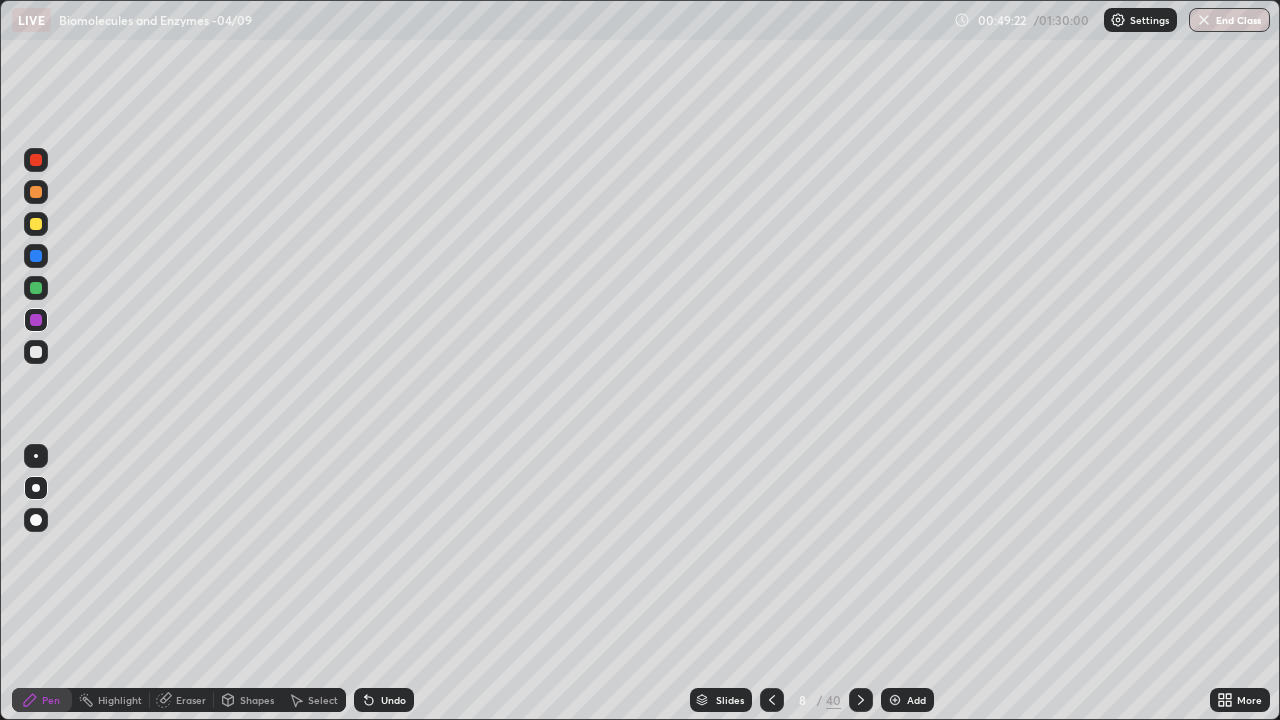 click at bounding box center [36, 192] 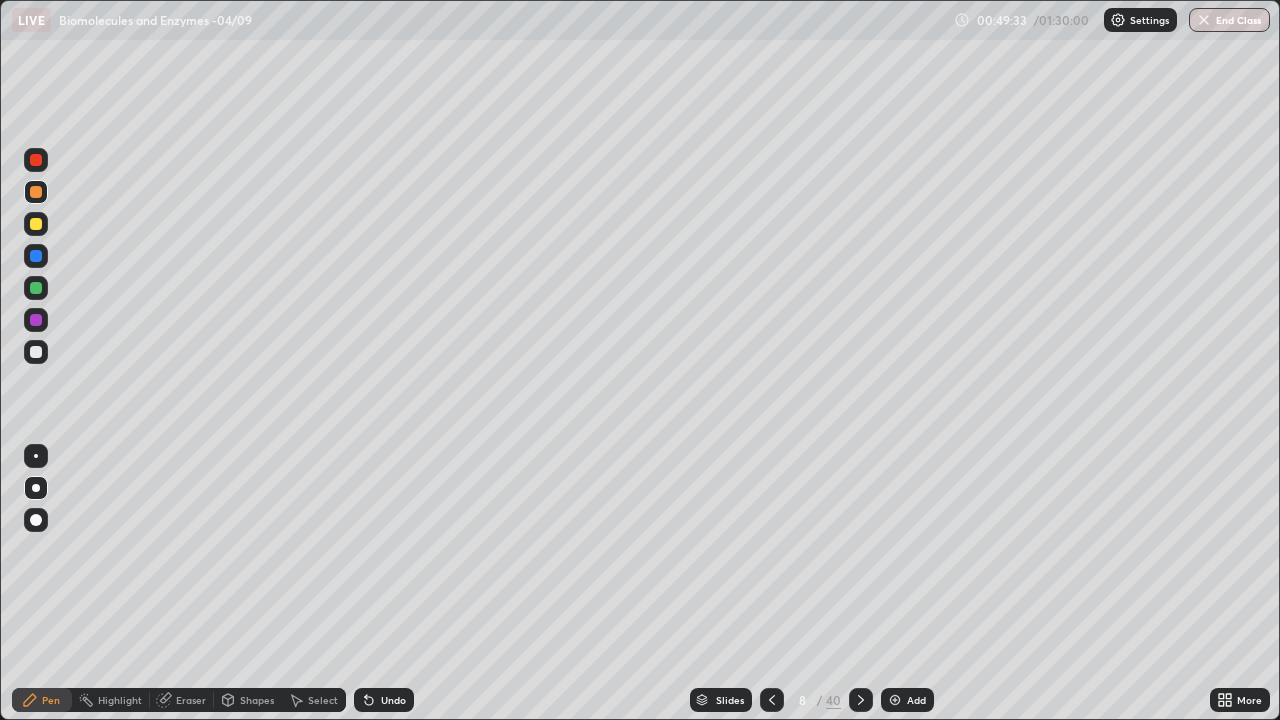 click at bounding box center (36, 288) 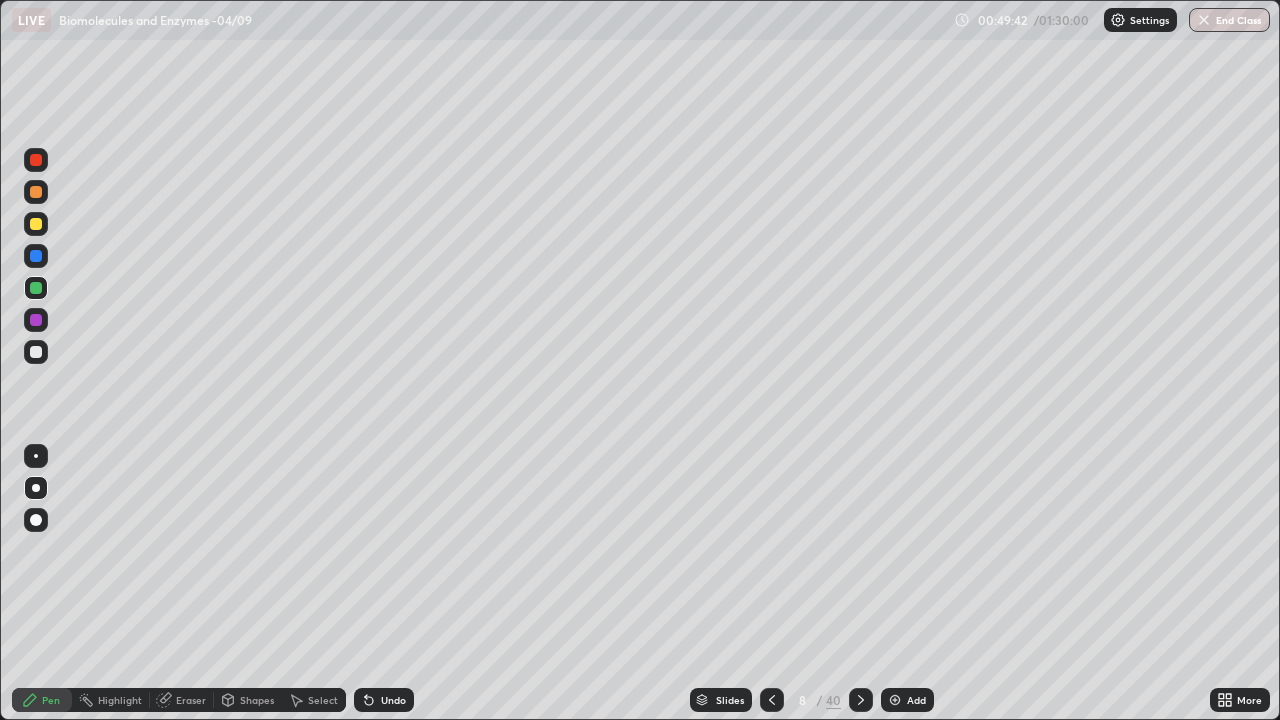 click at bounding box center (36, 352) 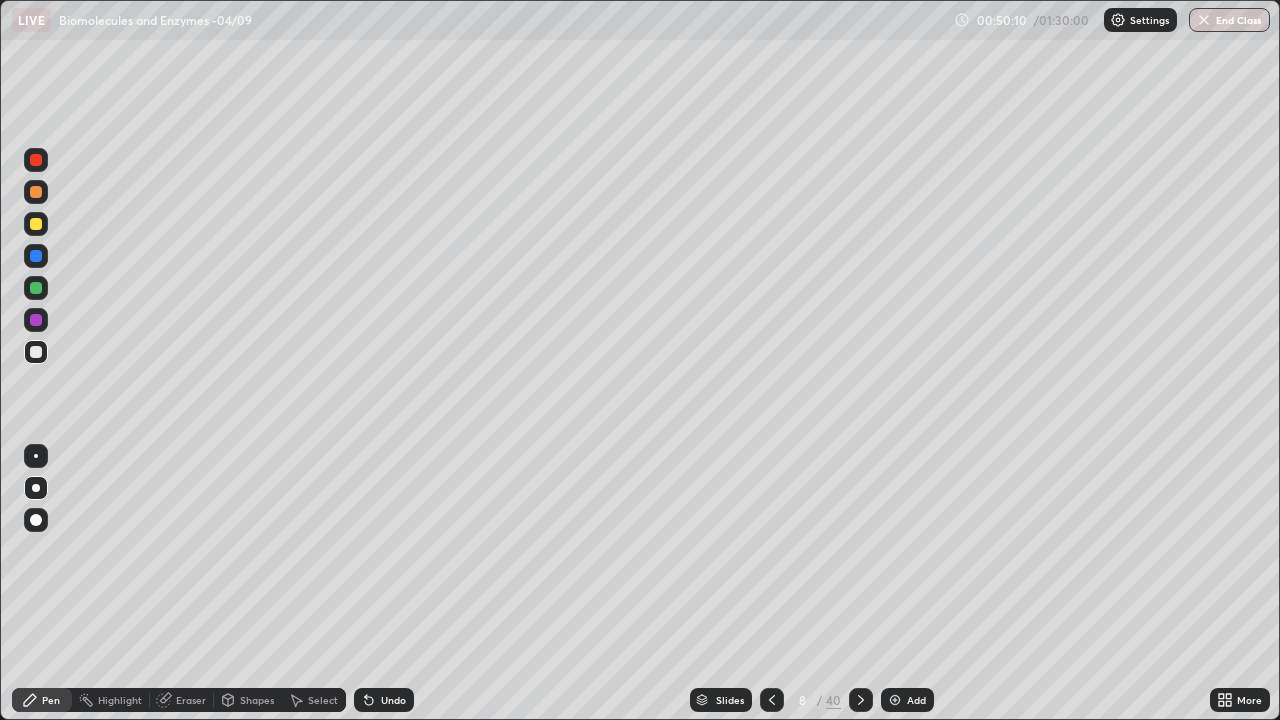click on "Undo" at bounding box center (384, 700) 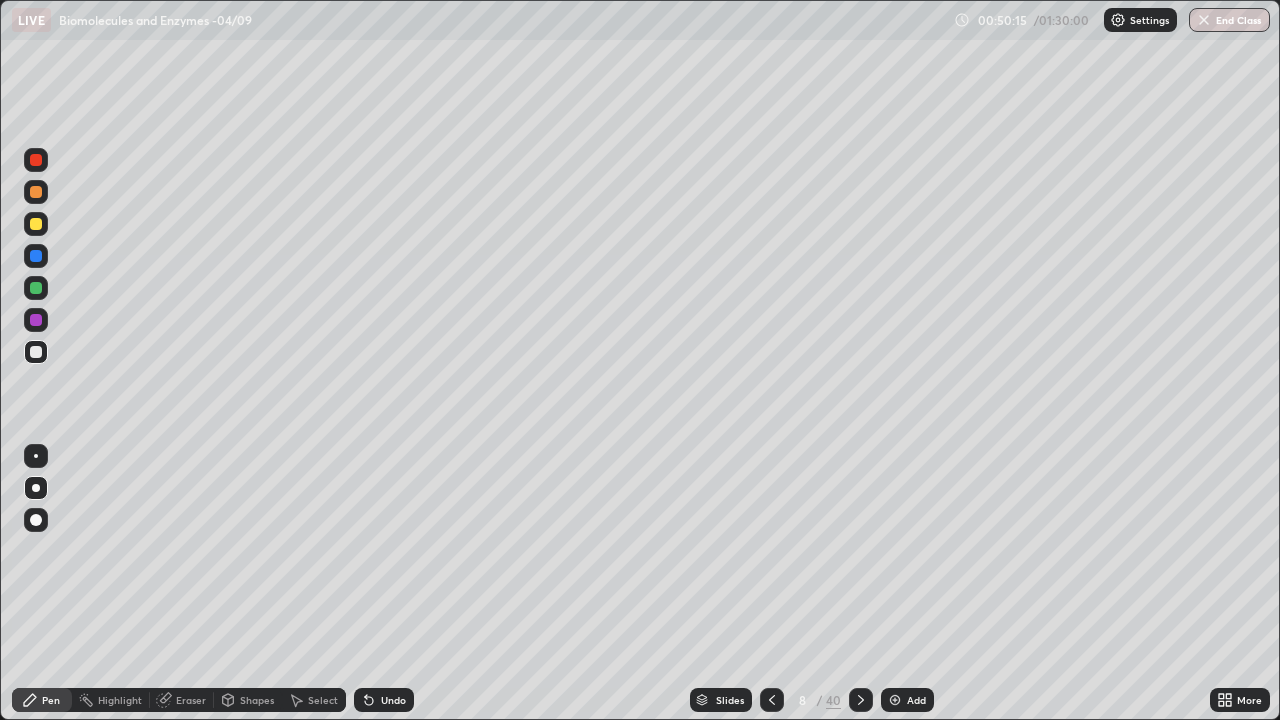 click at bounding box center [36, 224] 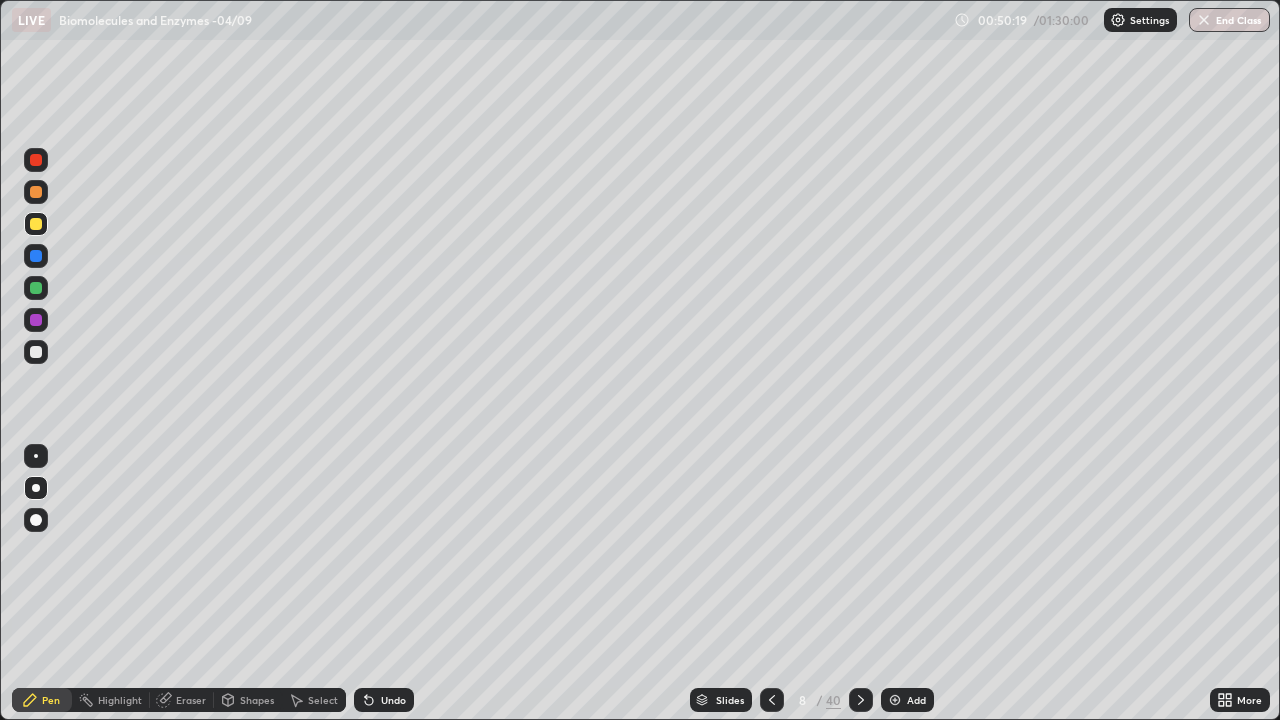 click at bounding box center [36, 288] 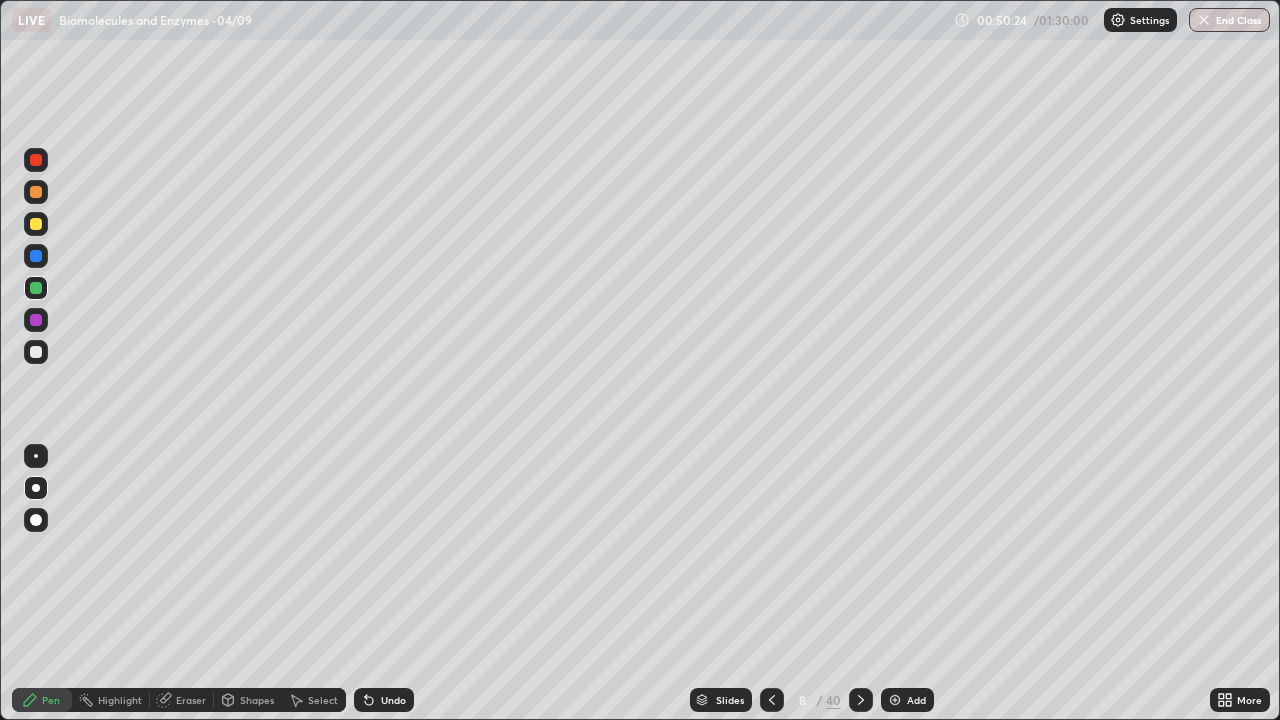 click at bounding box center (36, 320) 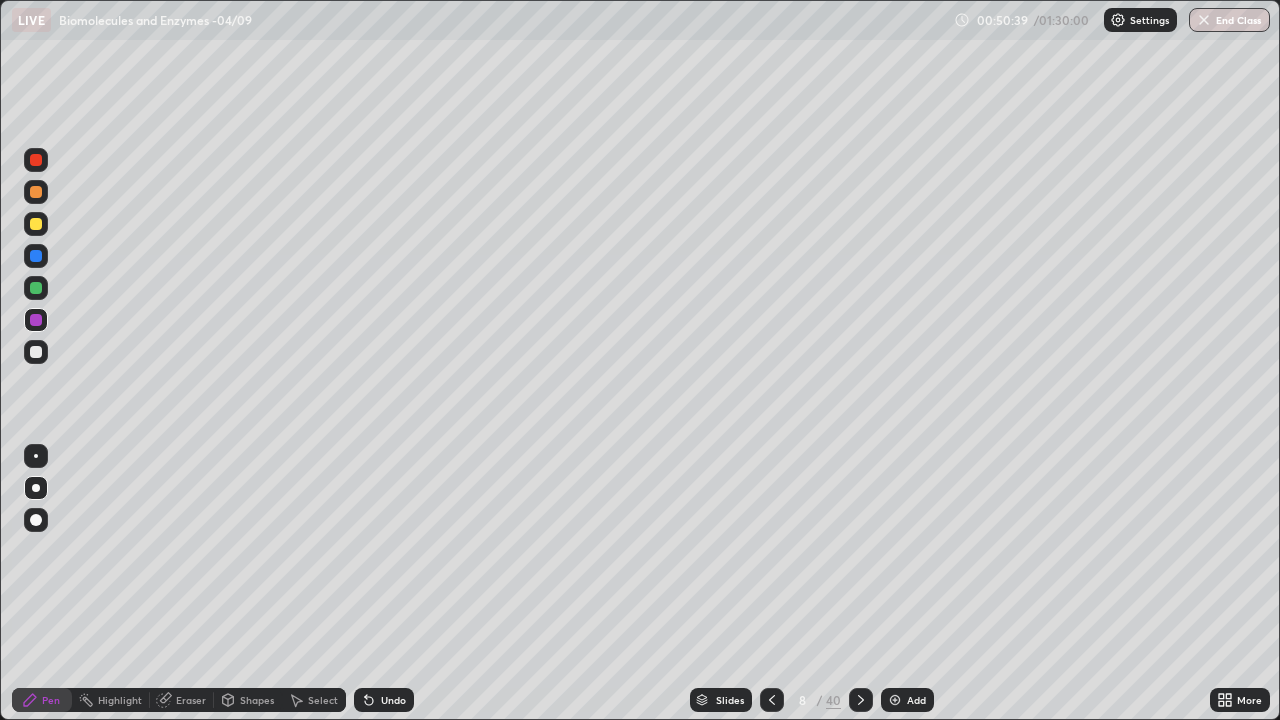click at bounding box center (36, 352) 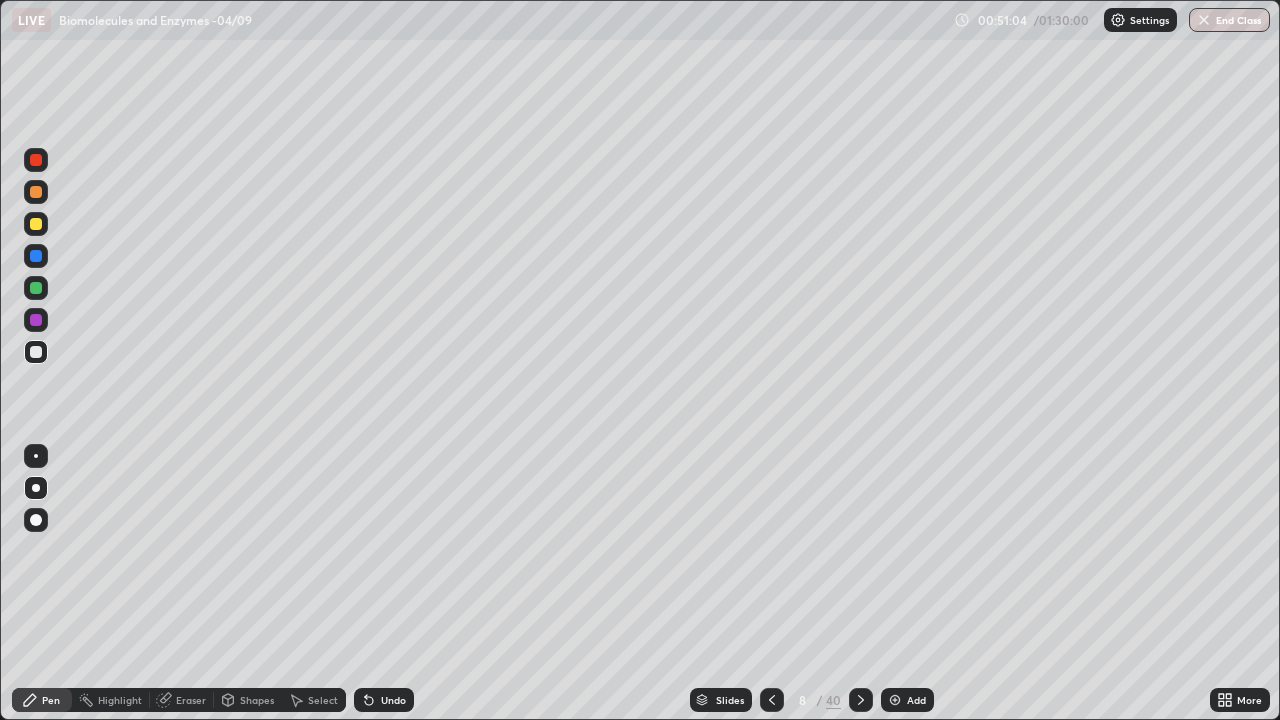 click at bounding box center [36, 320] 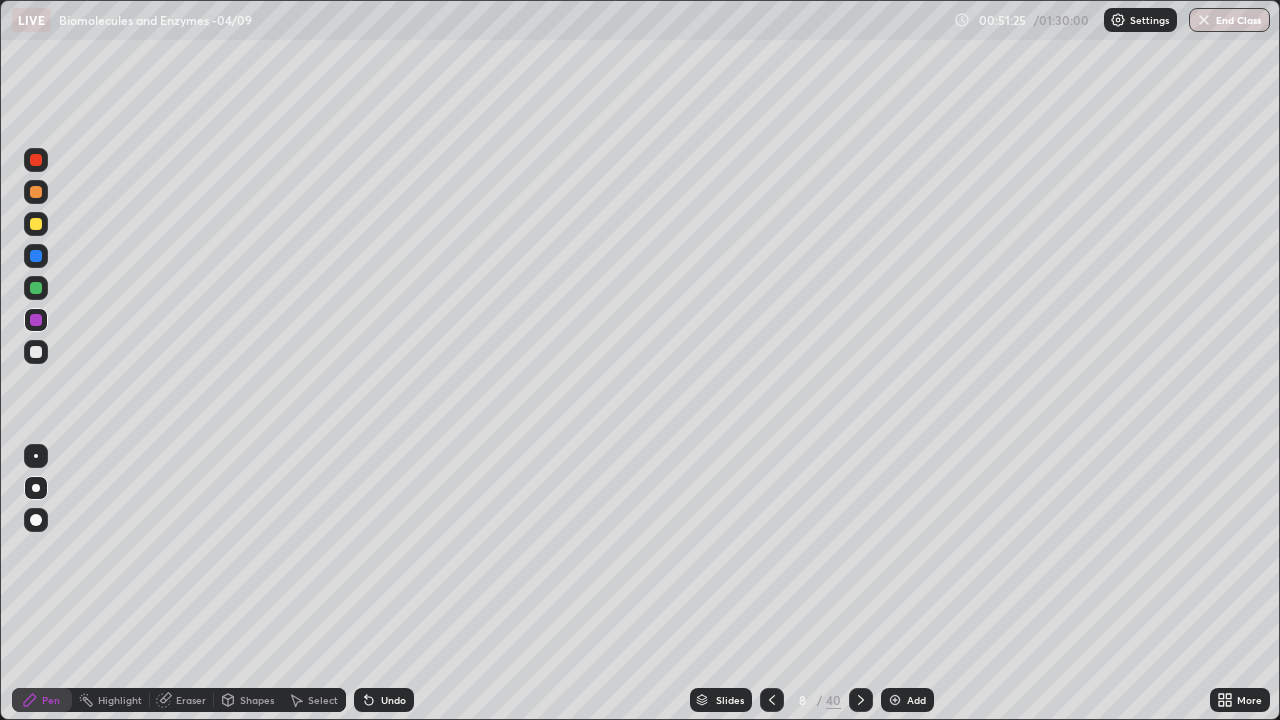 click at bounding box center (36, 352) 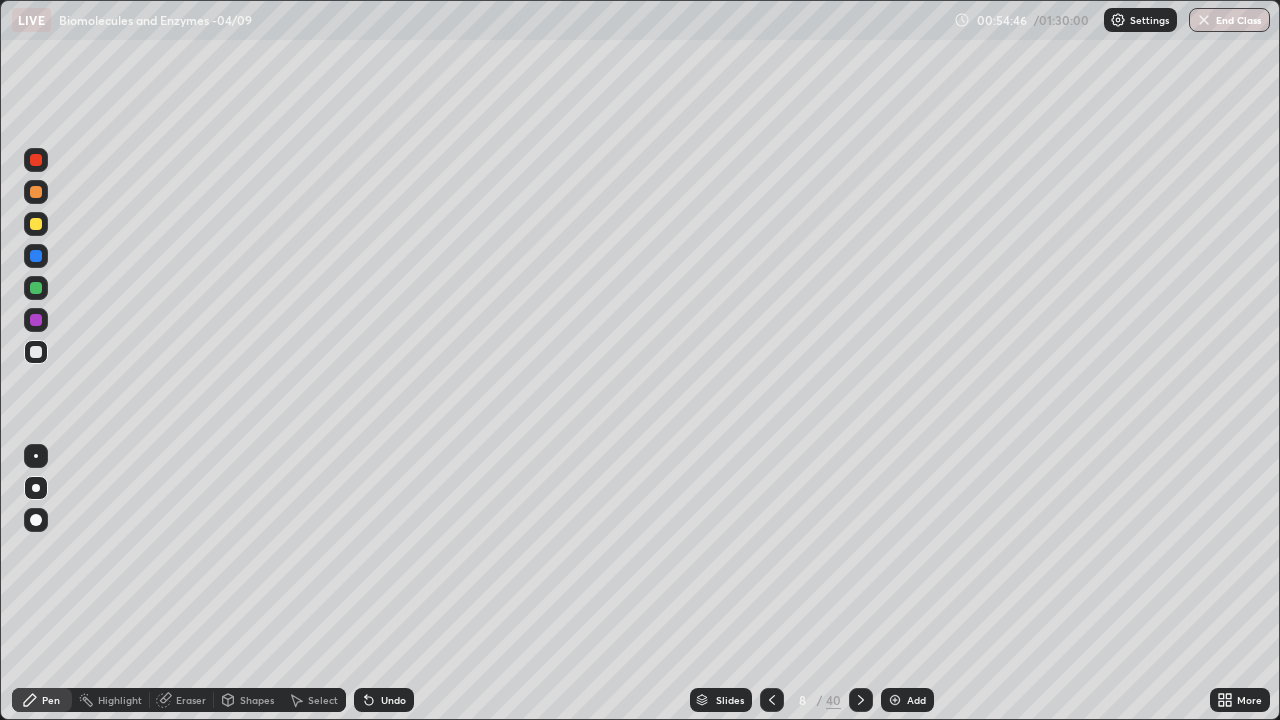 click at bounding box center (895, 700) 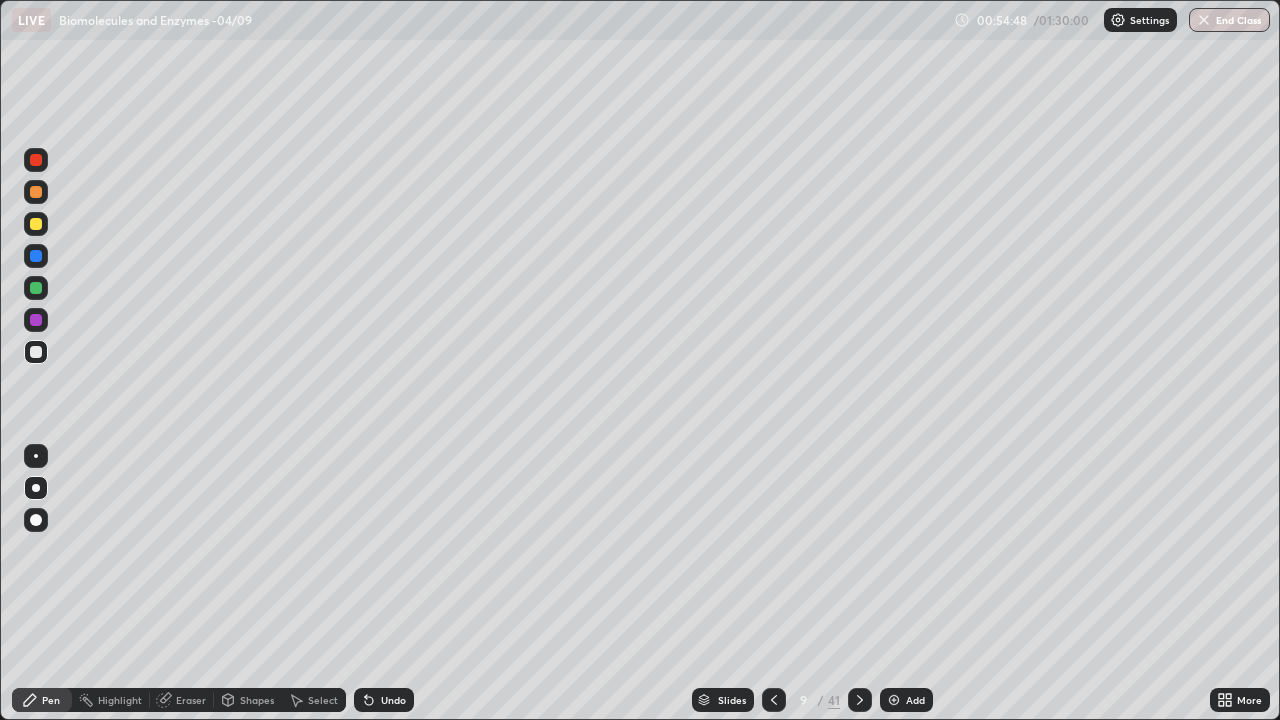 click at bounding box center [36, 224] 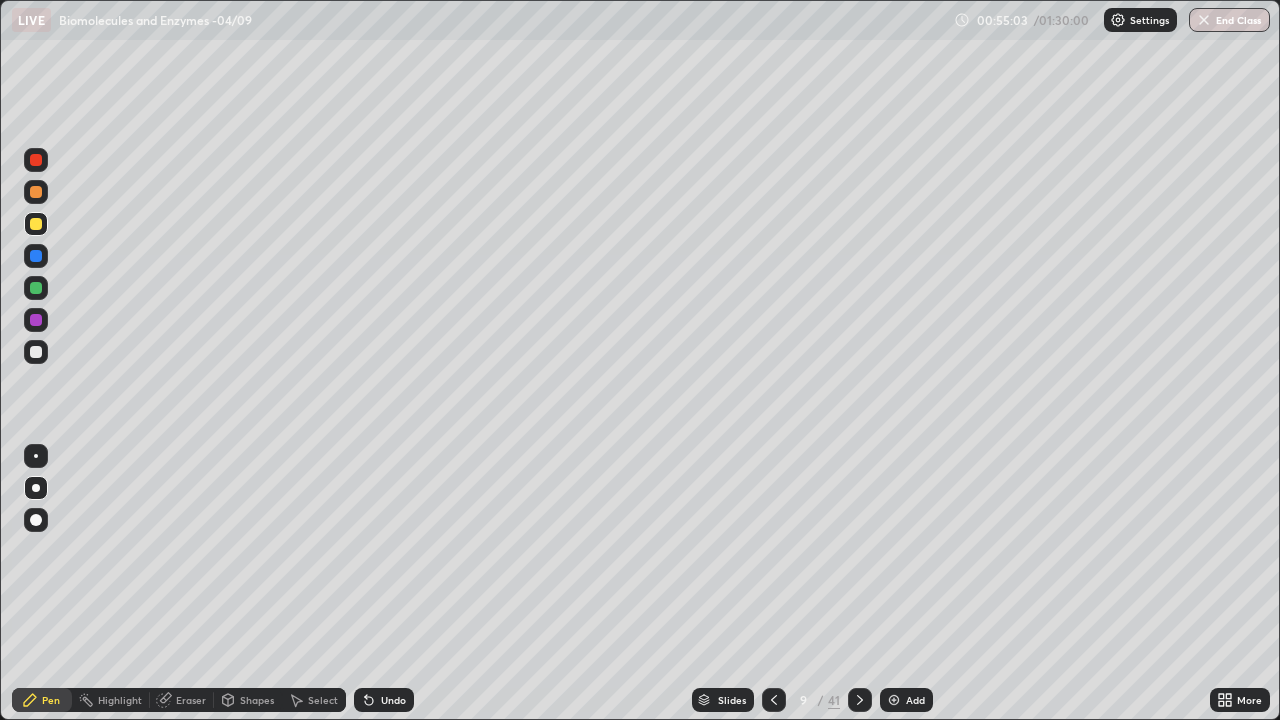 click at bounding box center (36, 256) 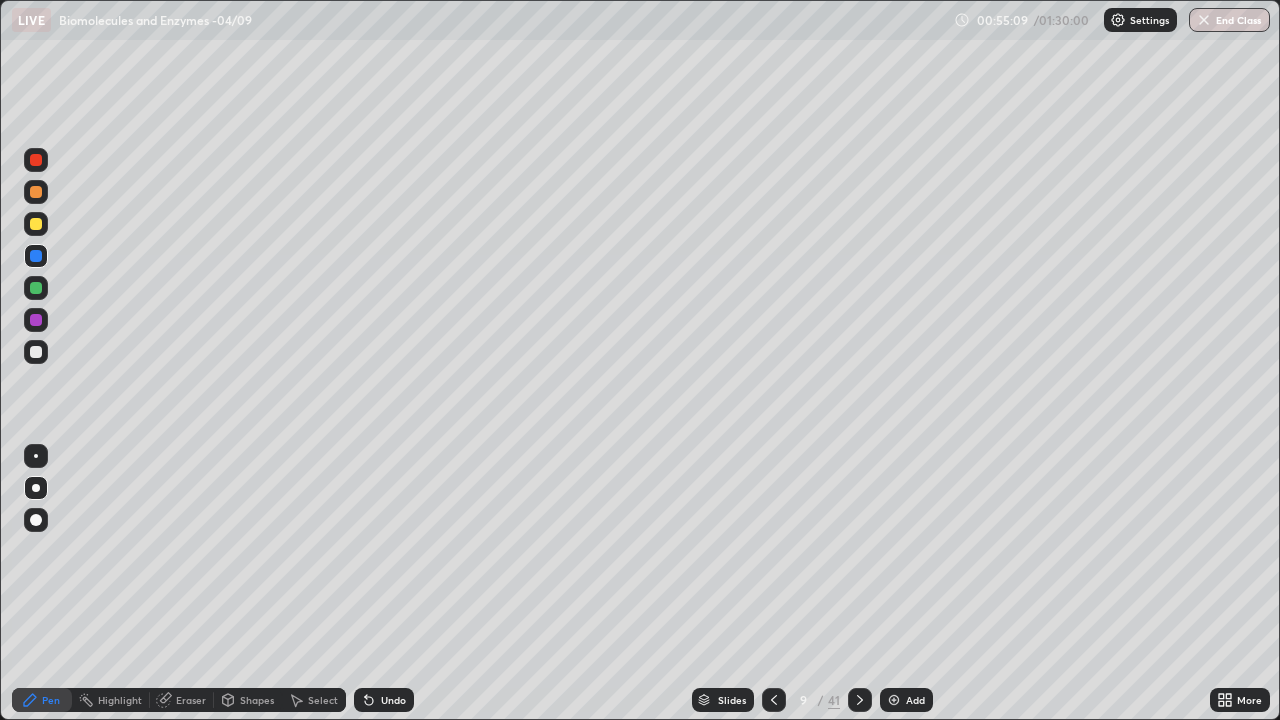 click at bounding box center [36, 288] 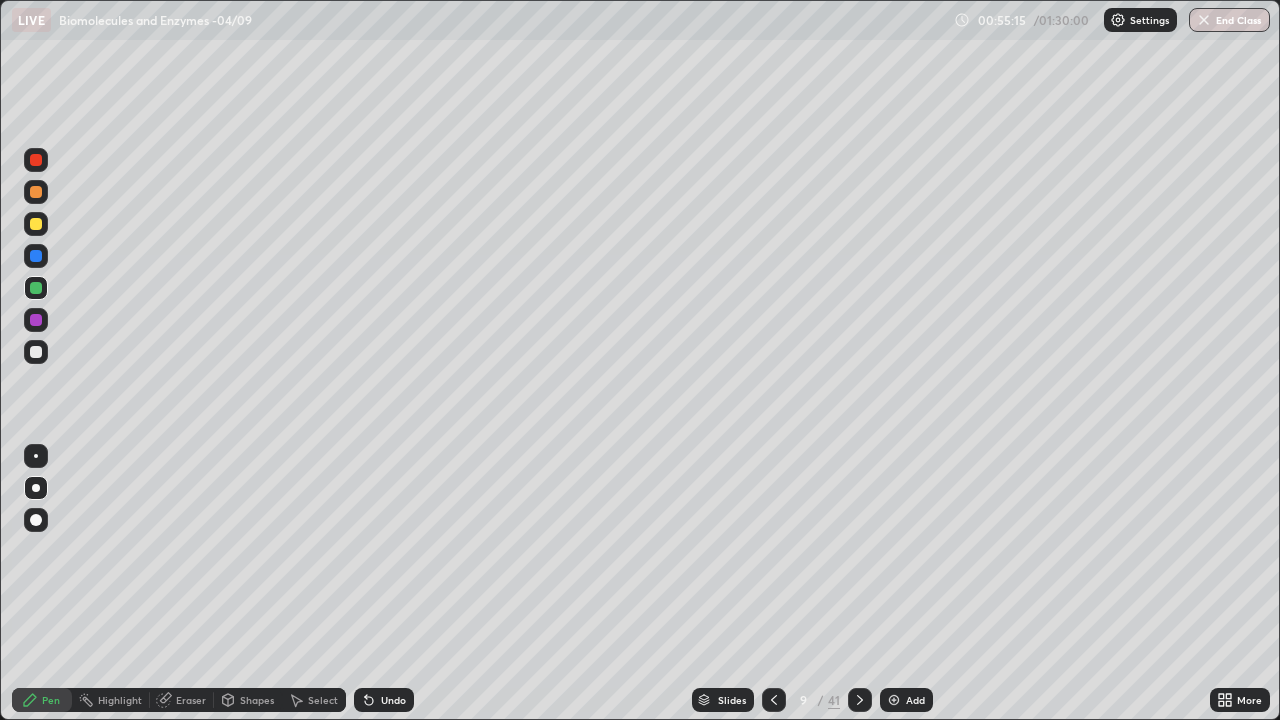 click at bounding box center [36, 256] 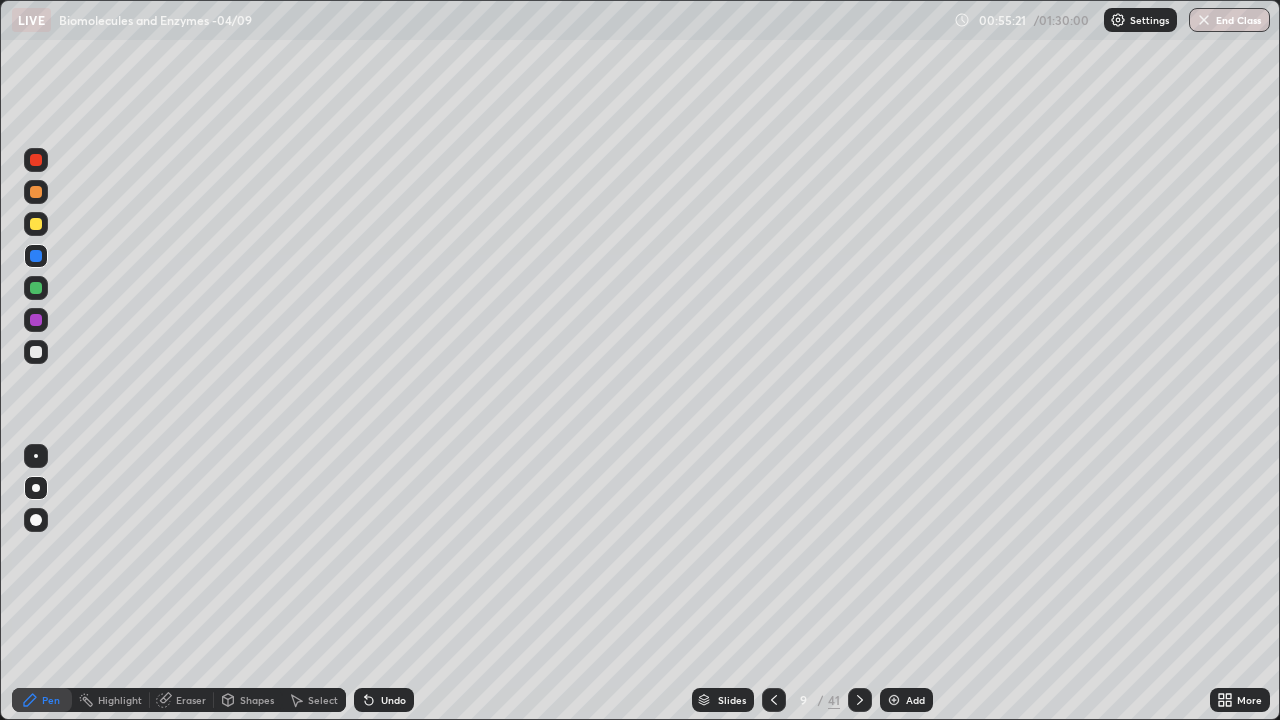 click at bounding box center [36, 288] 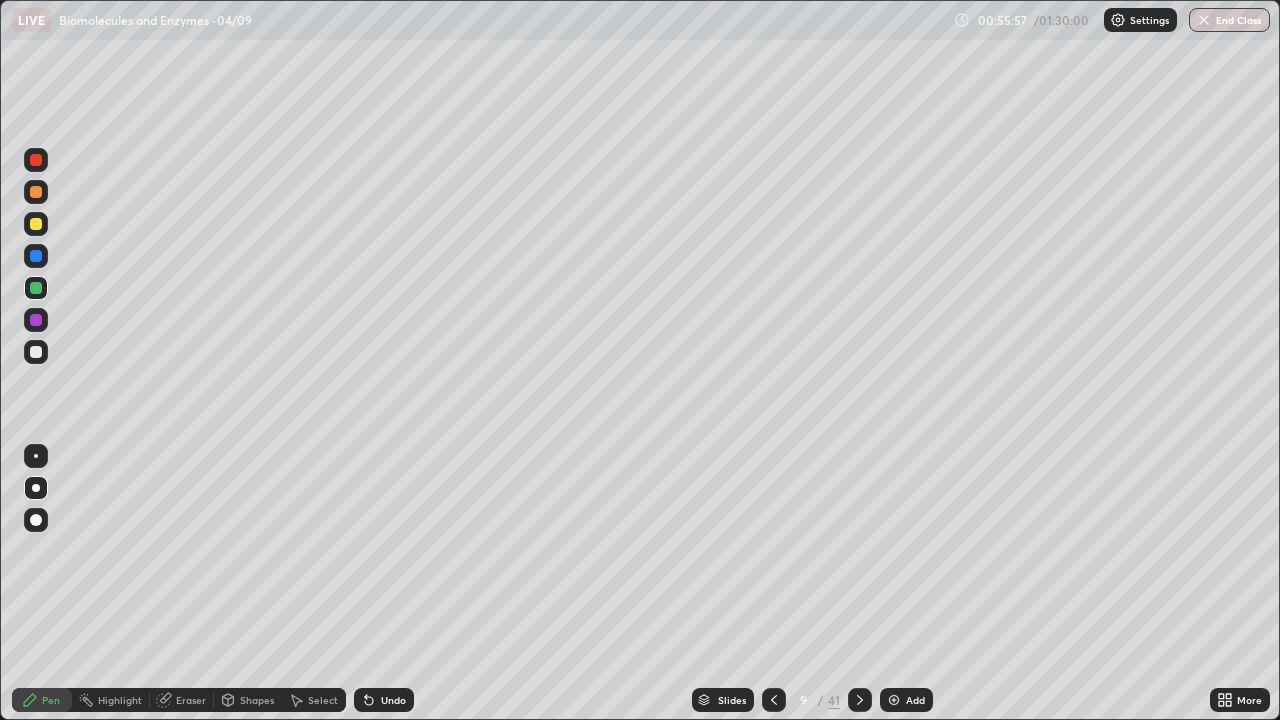 click at bounding box center [36, 256] 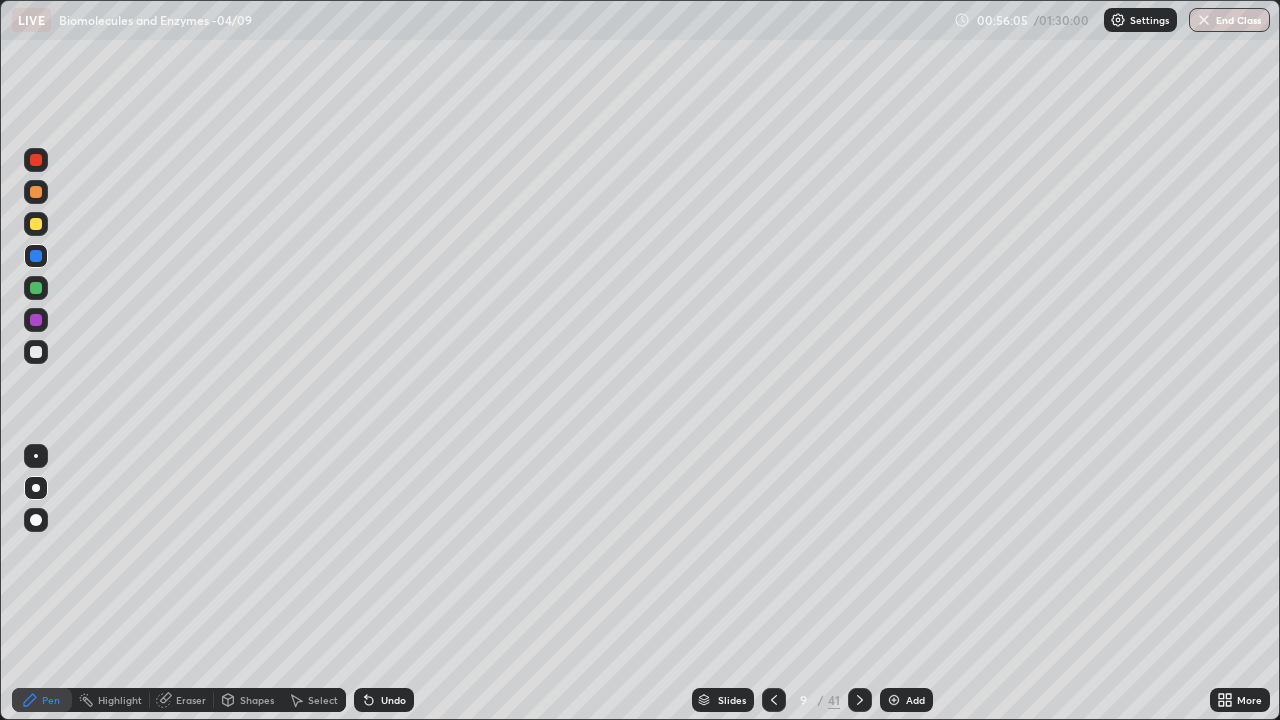 click at bounding box center (36, 320) 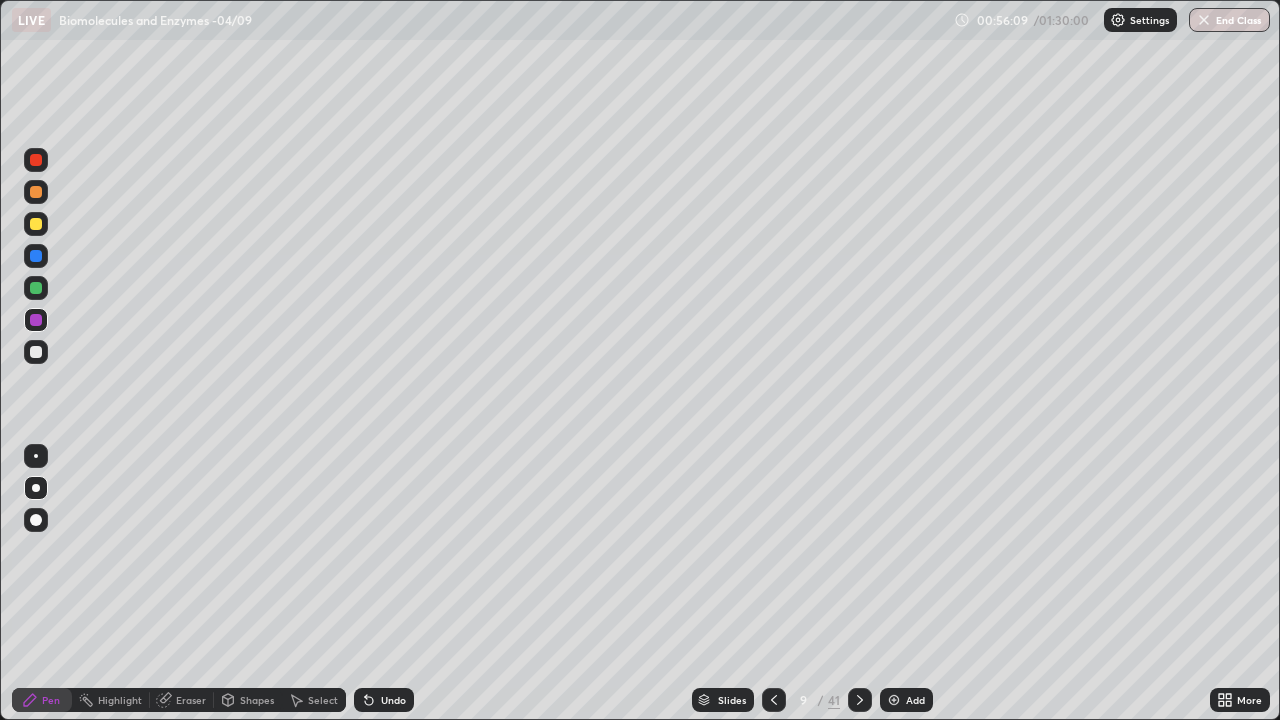 click at bounding box center [36, 288] 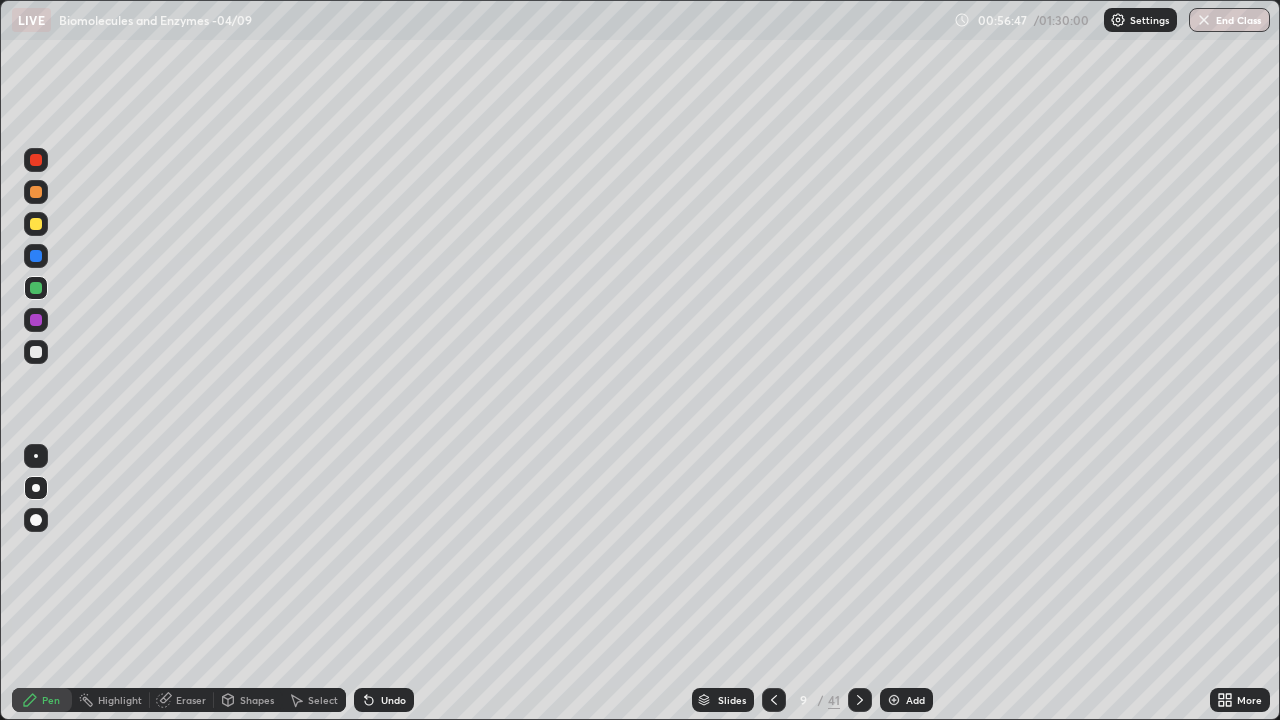 click at bounding box center [36, 320] 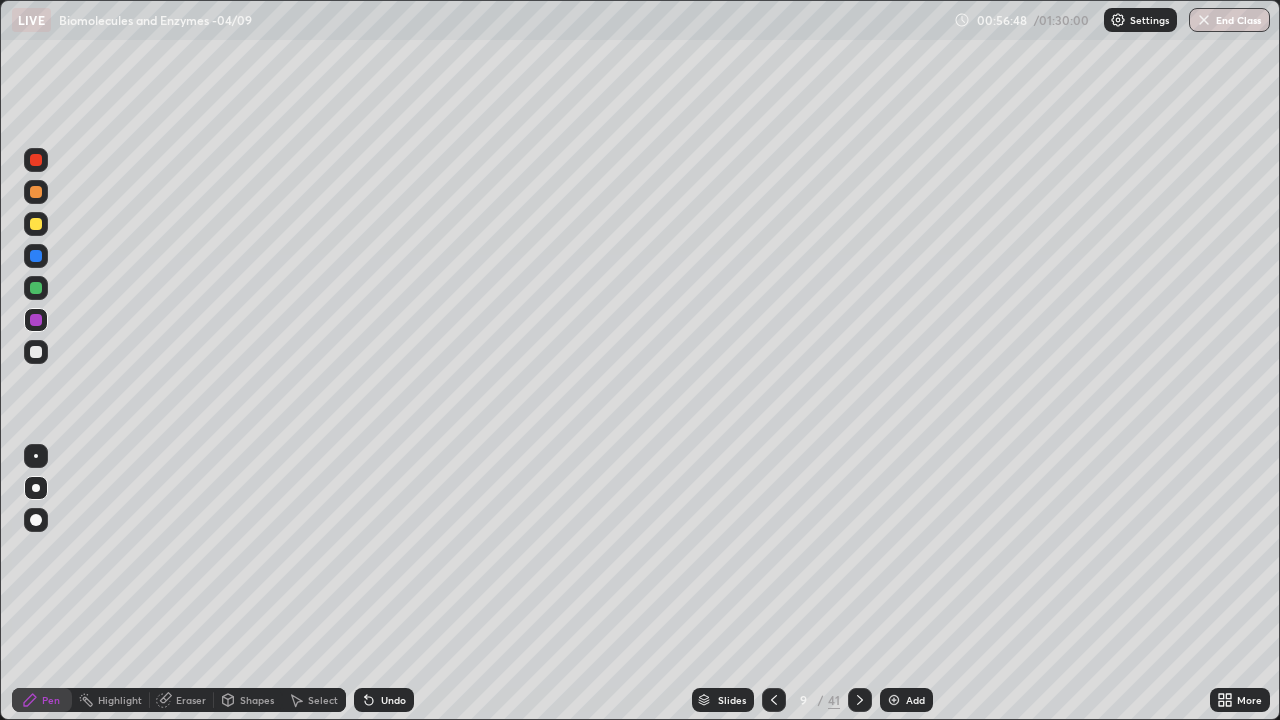 click at bounding box center [36, 320] 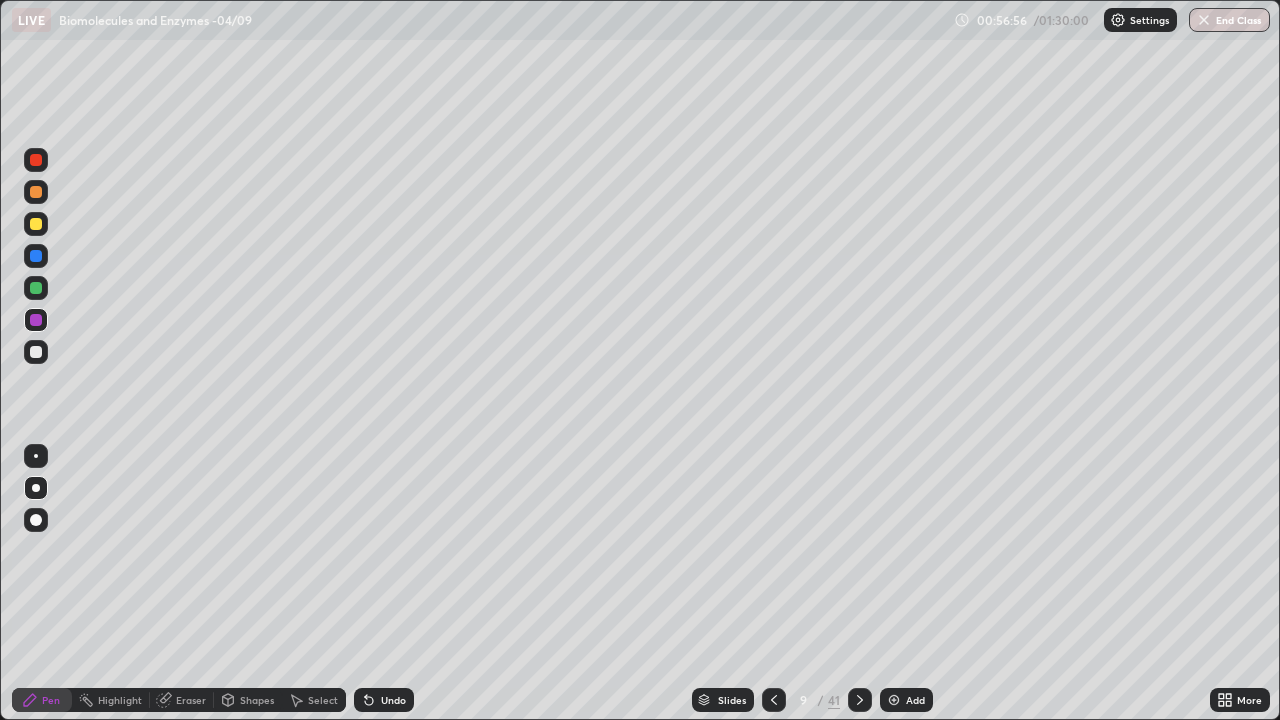 click at bounding box center [36, 288] 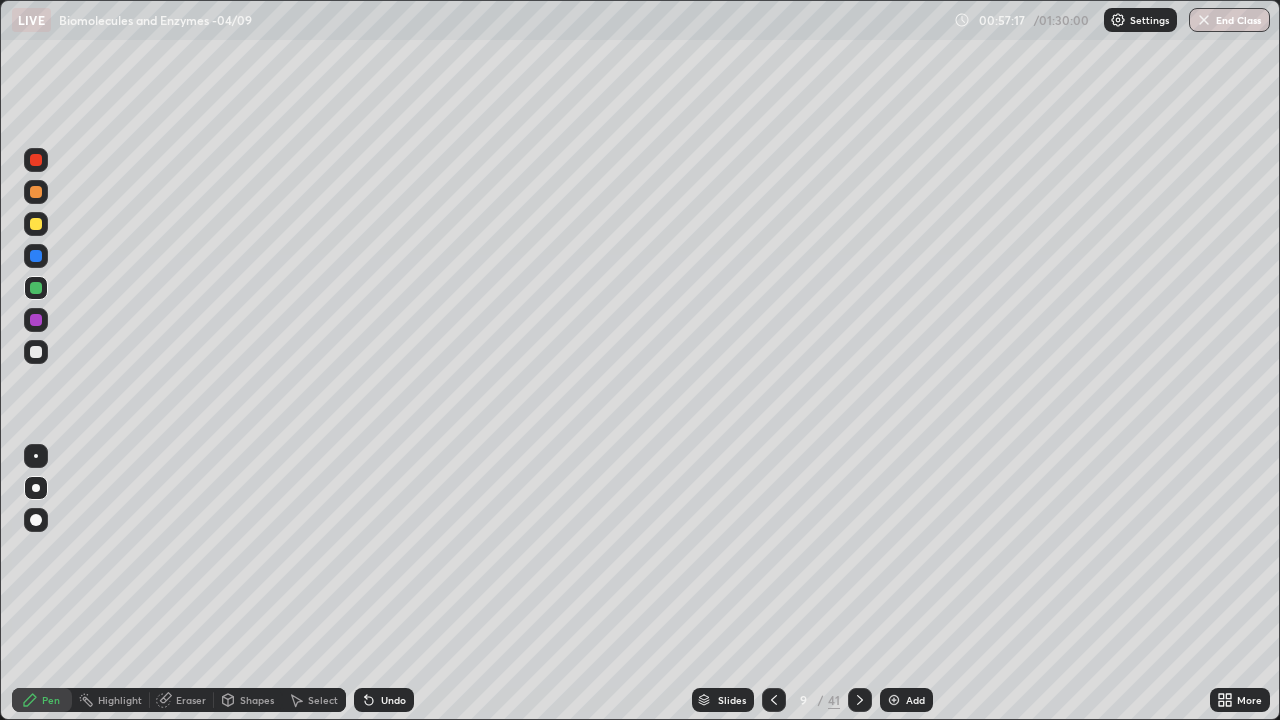 click at bounding box center (36, 320) 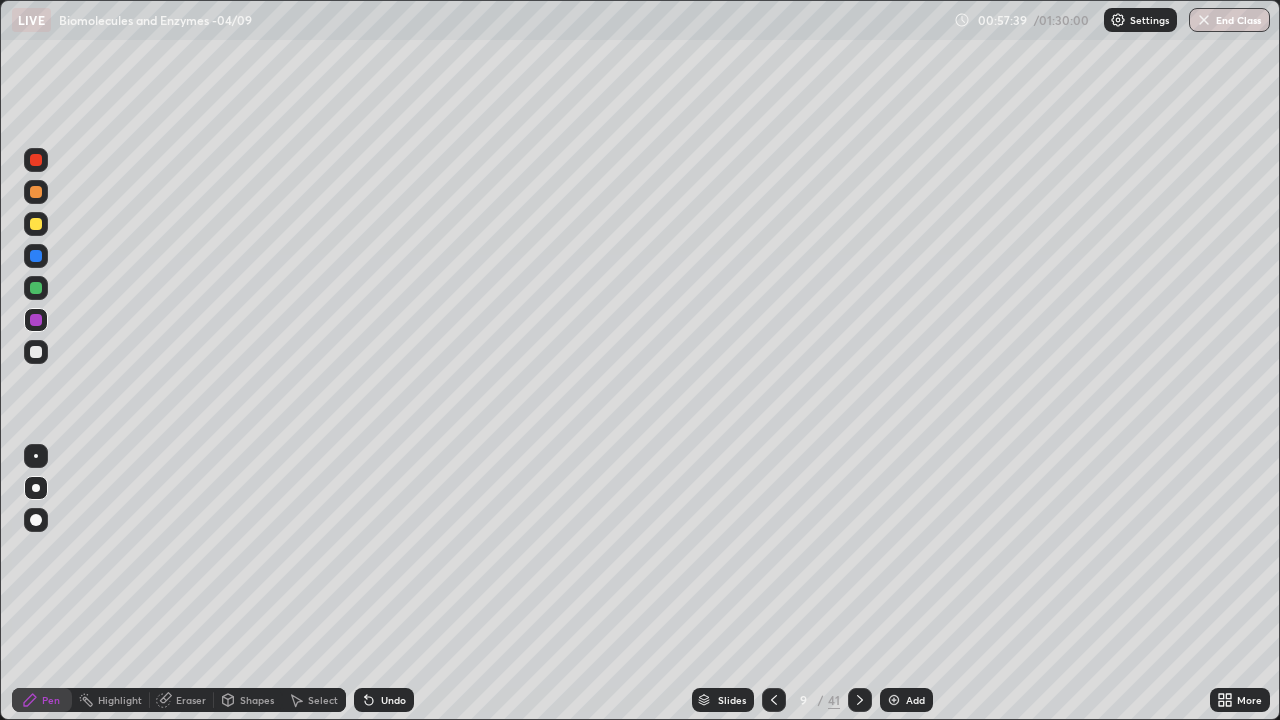 click 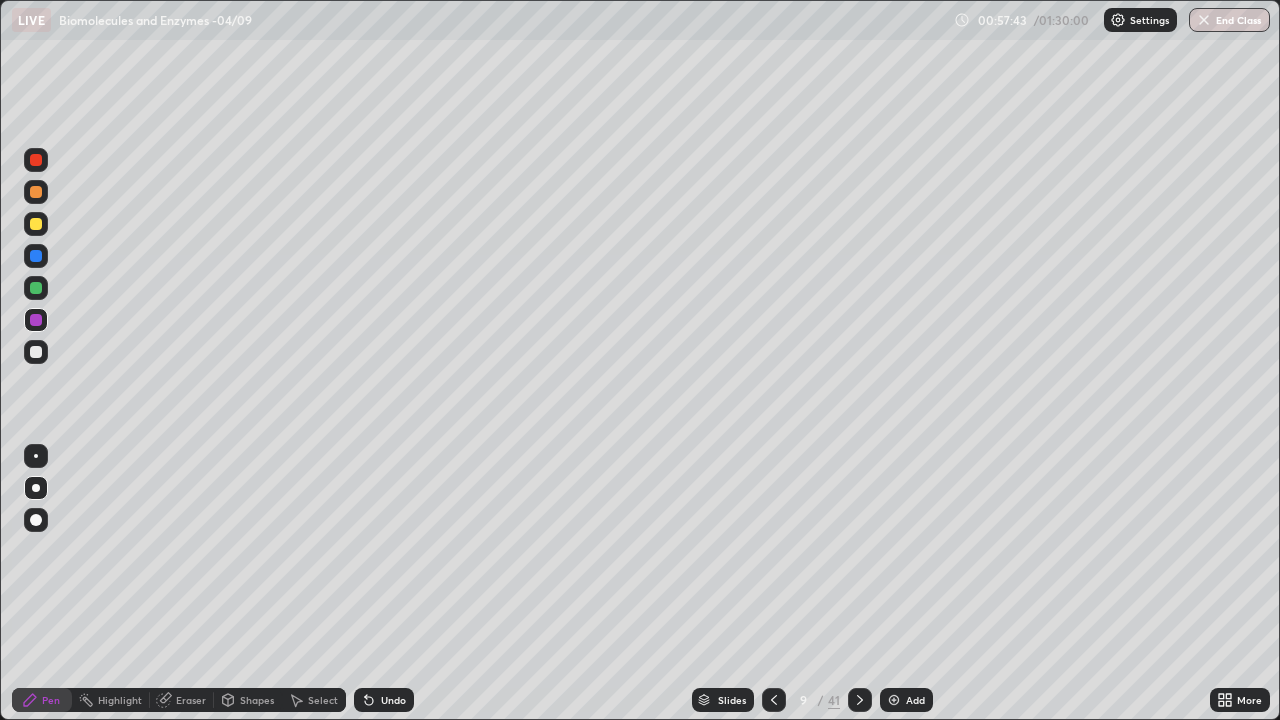 click at bounding box center [36, 288] 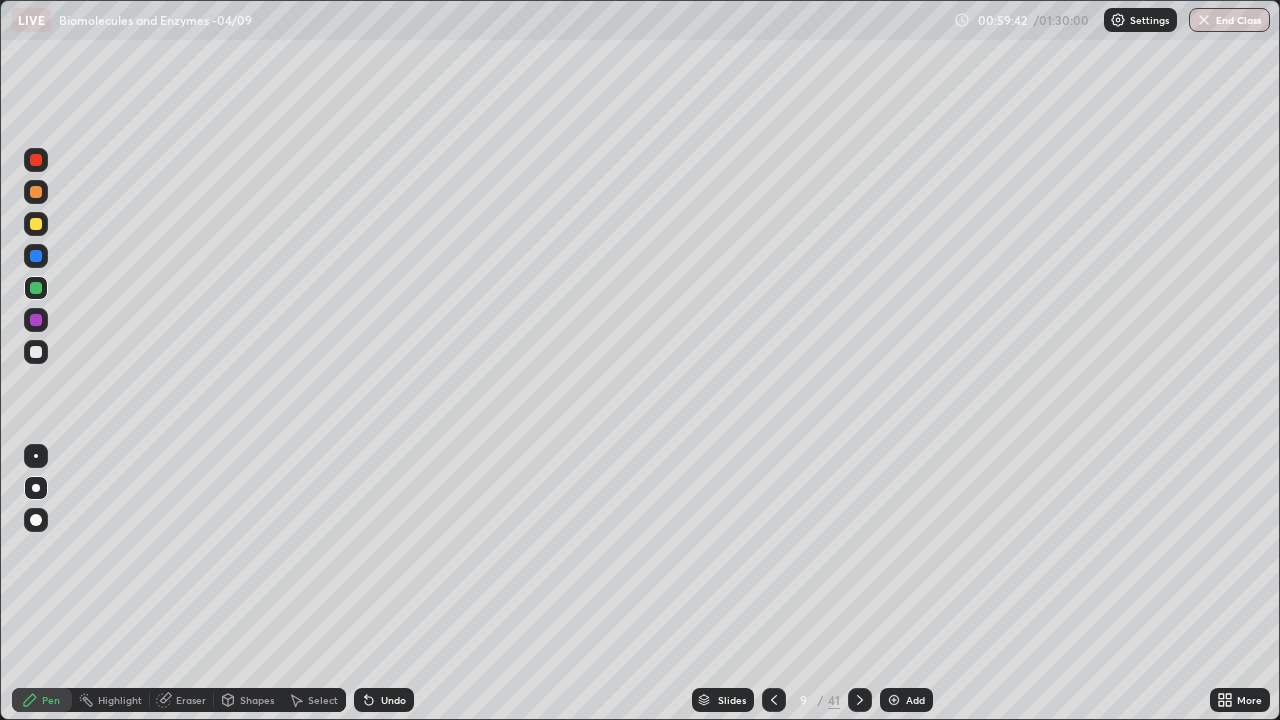 click at bounding box center [36, 320] 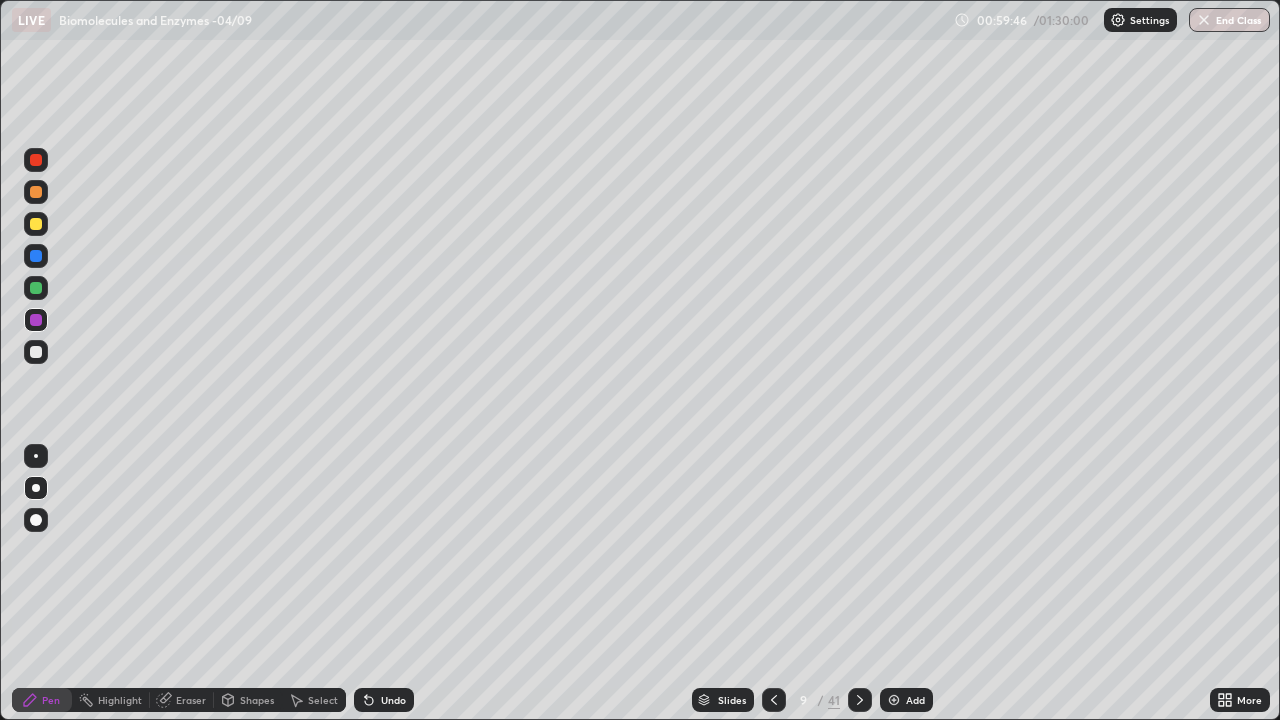 click at bounding box center [36, 352] 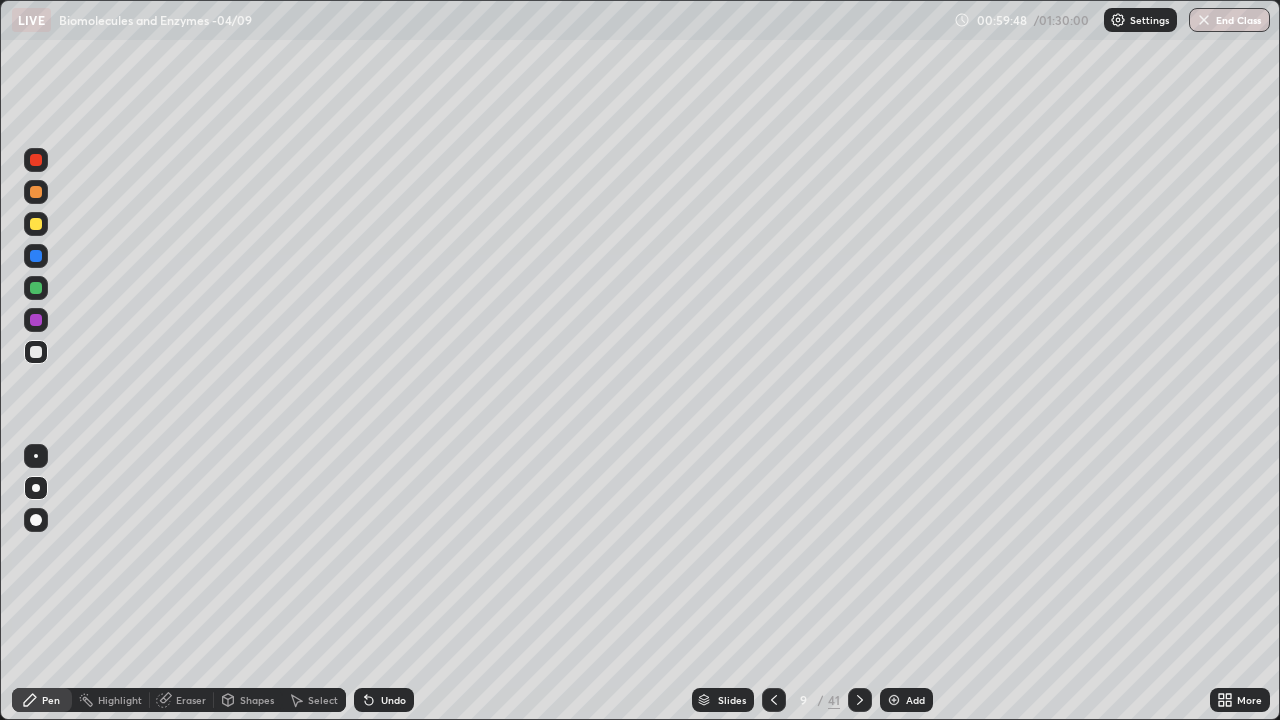 click at bounding box center [36, 288] 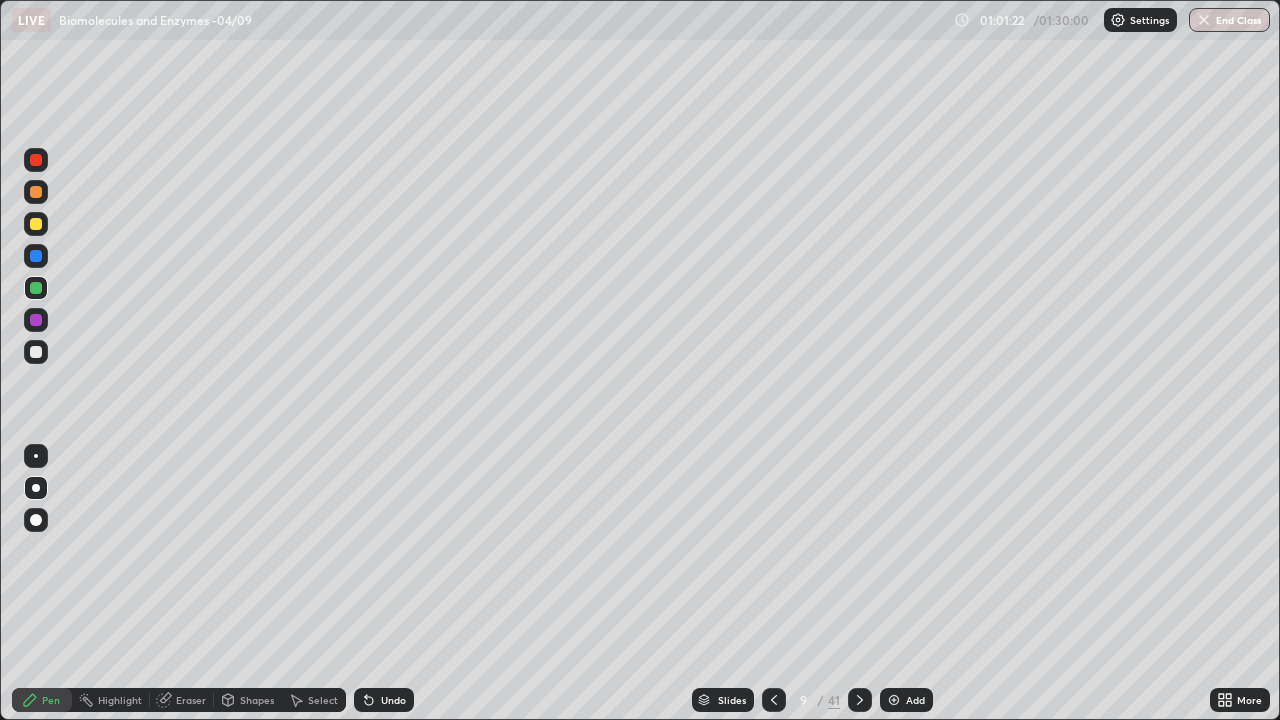 click at bounding box center (894, 700) 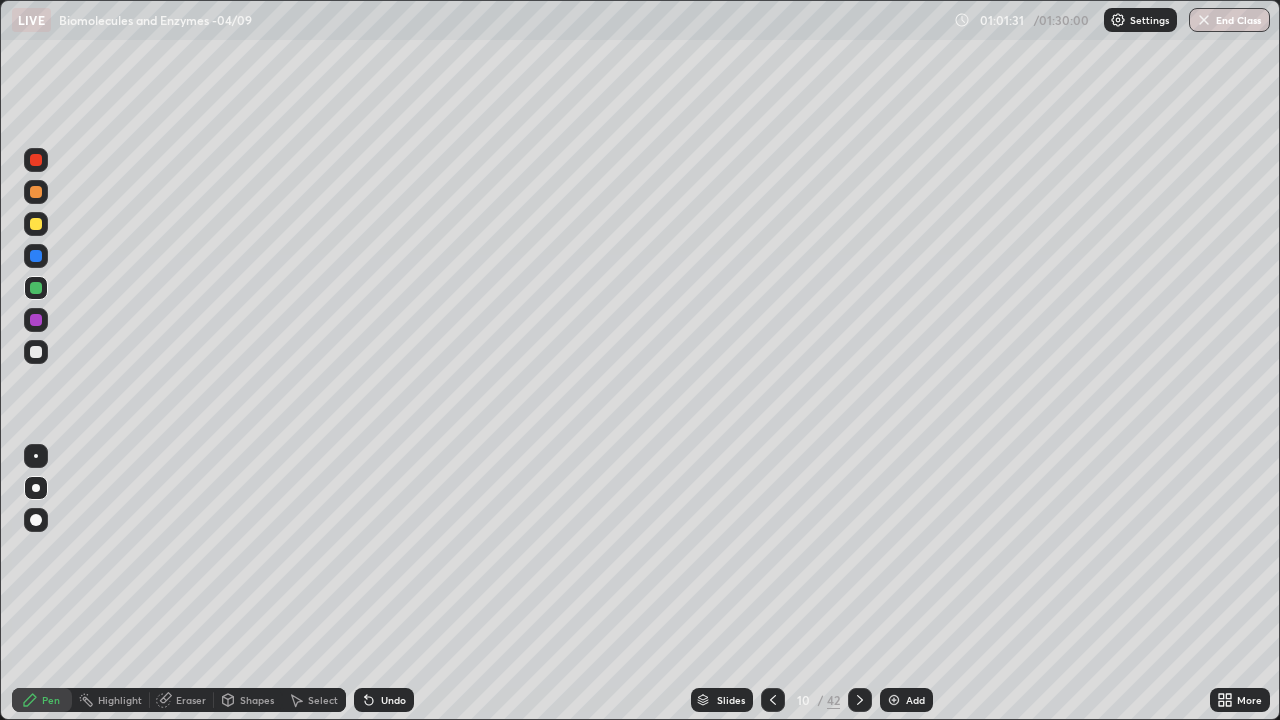 click at bounding box center [36, 224] 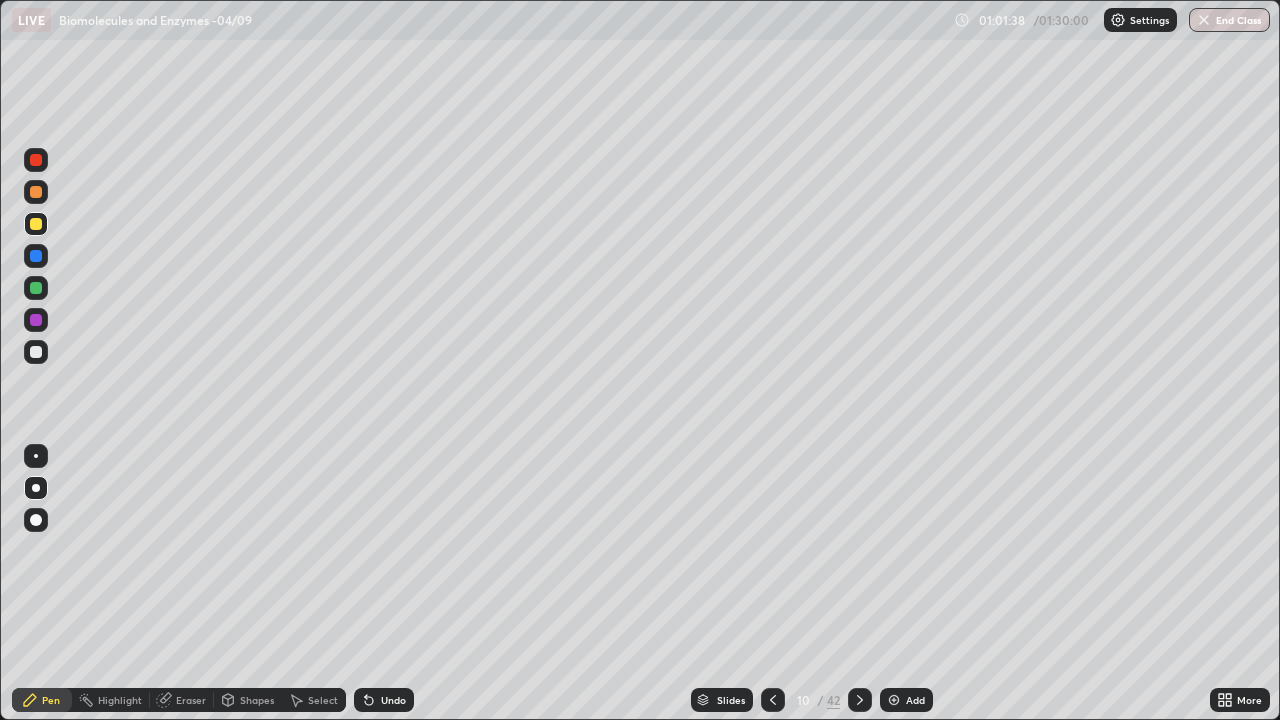 click on "Undo" at bounding box center [384, 700] 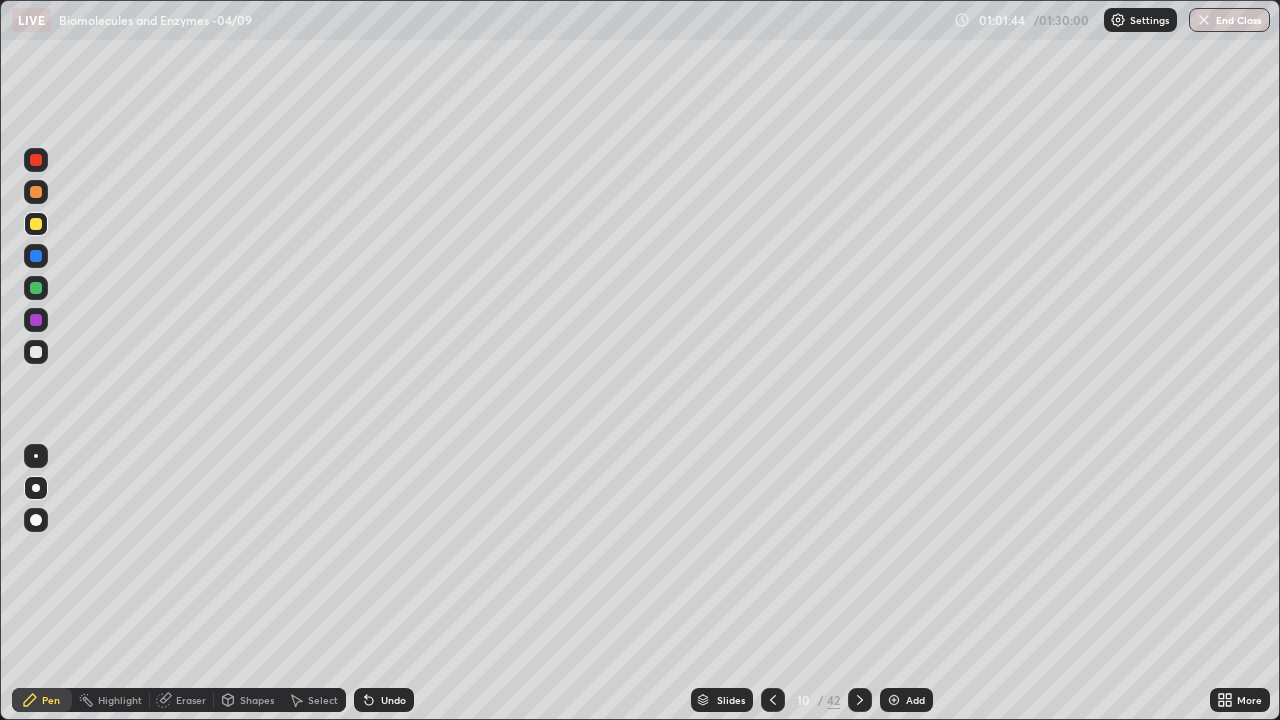 click at bounding box center [36, 288] 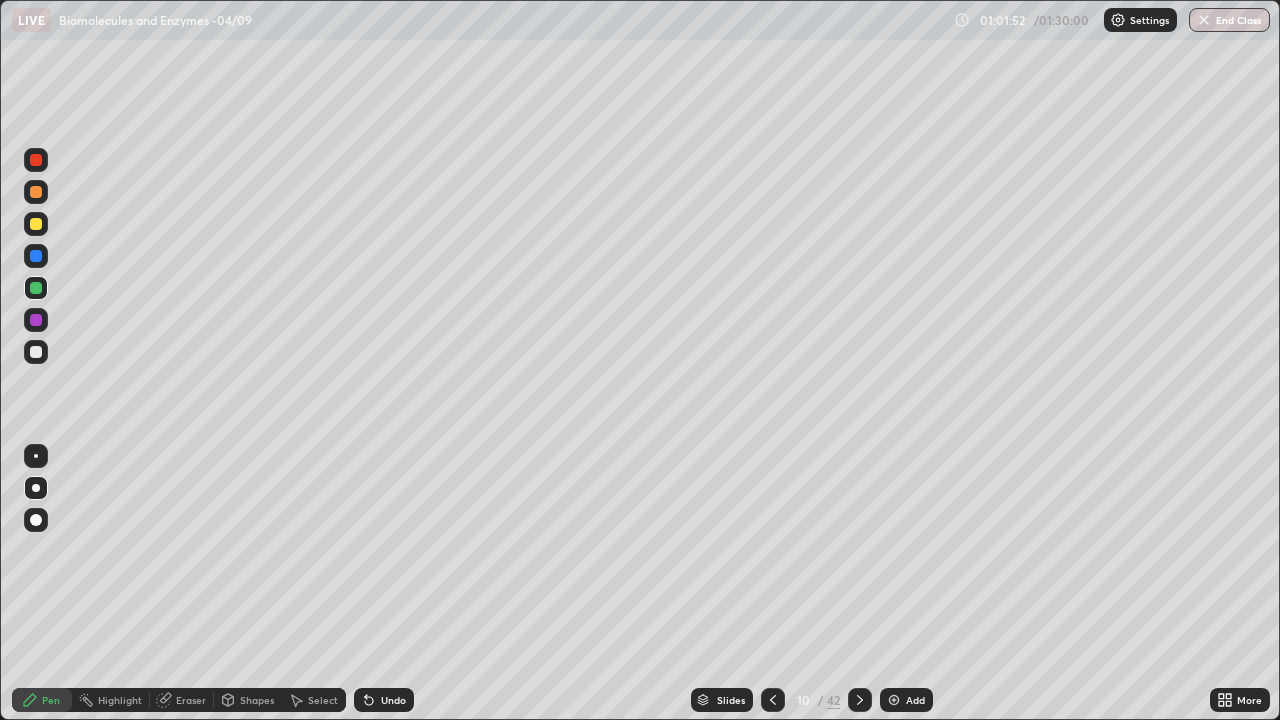 click at bounding box center (36, 288) 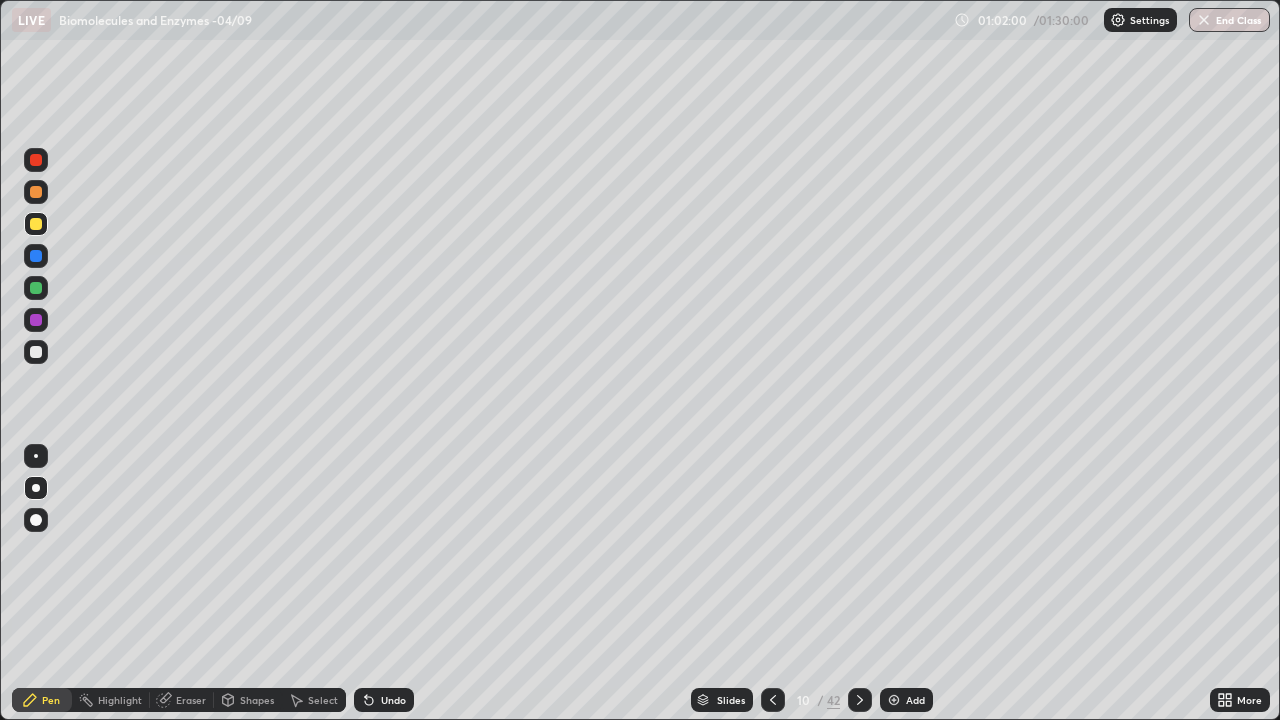 click at bounding box center [36, 288] 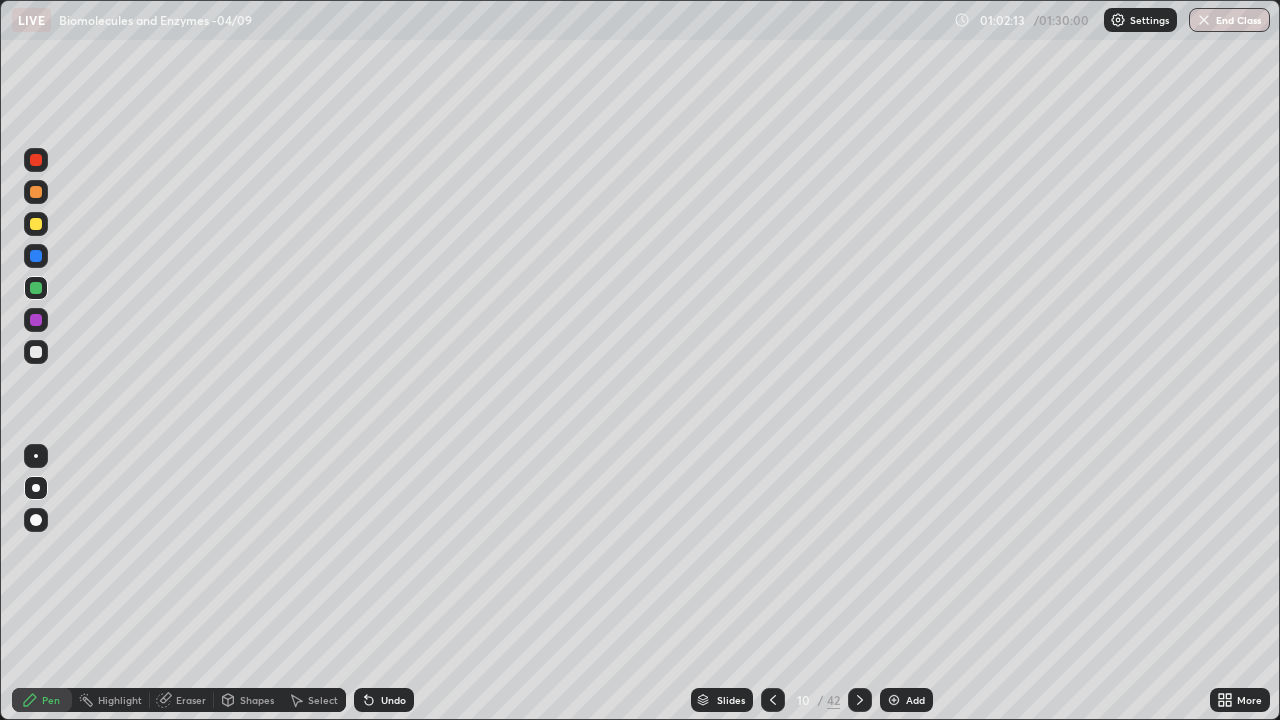 click at bounding box center (36, 352) 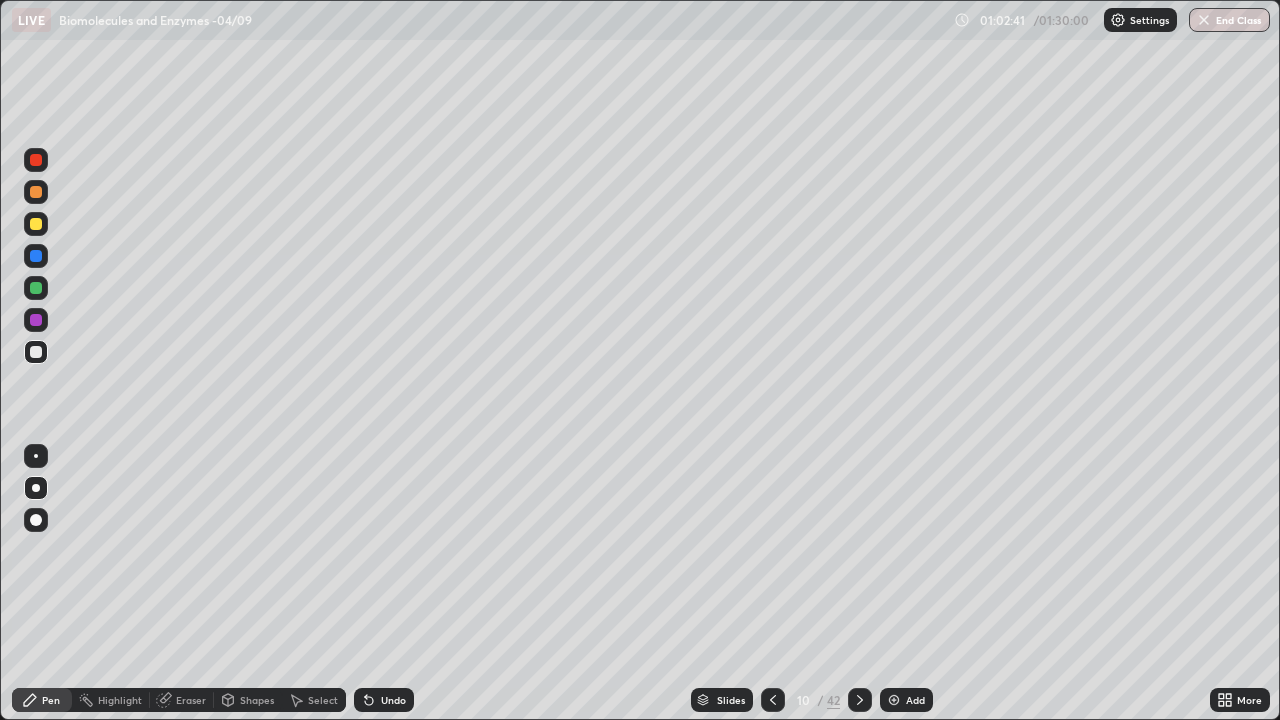 click at bounding box center [36, 288] 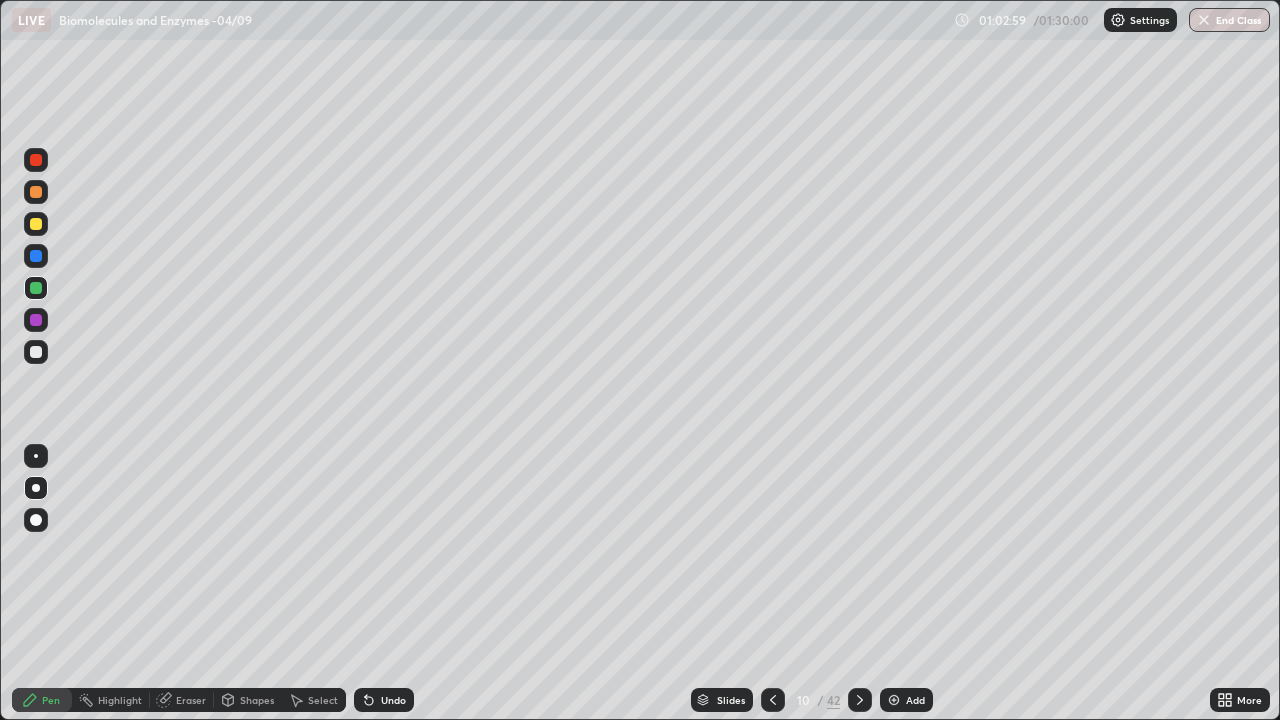 click at bounding box center [36, 456] 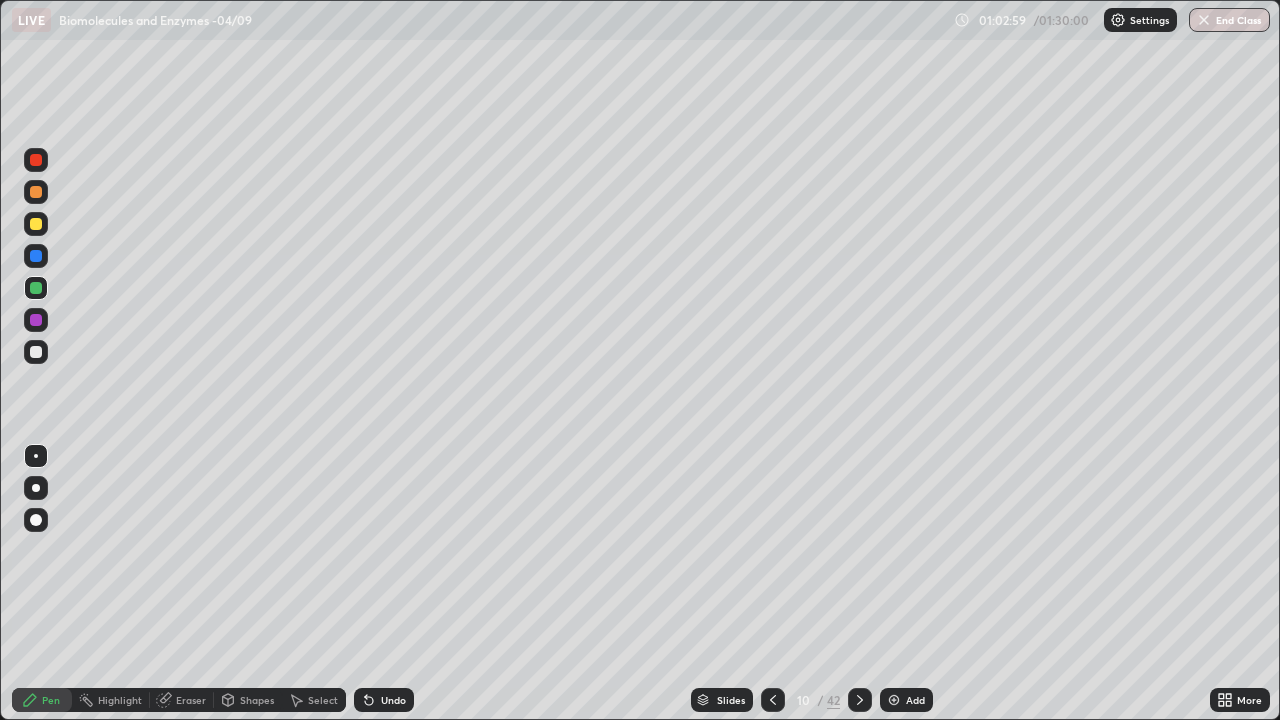 click at bounding box center (36, 224) 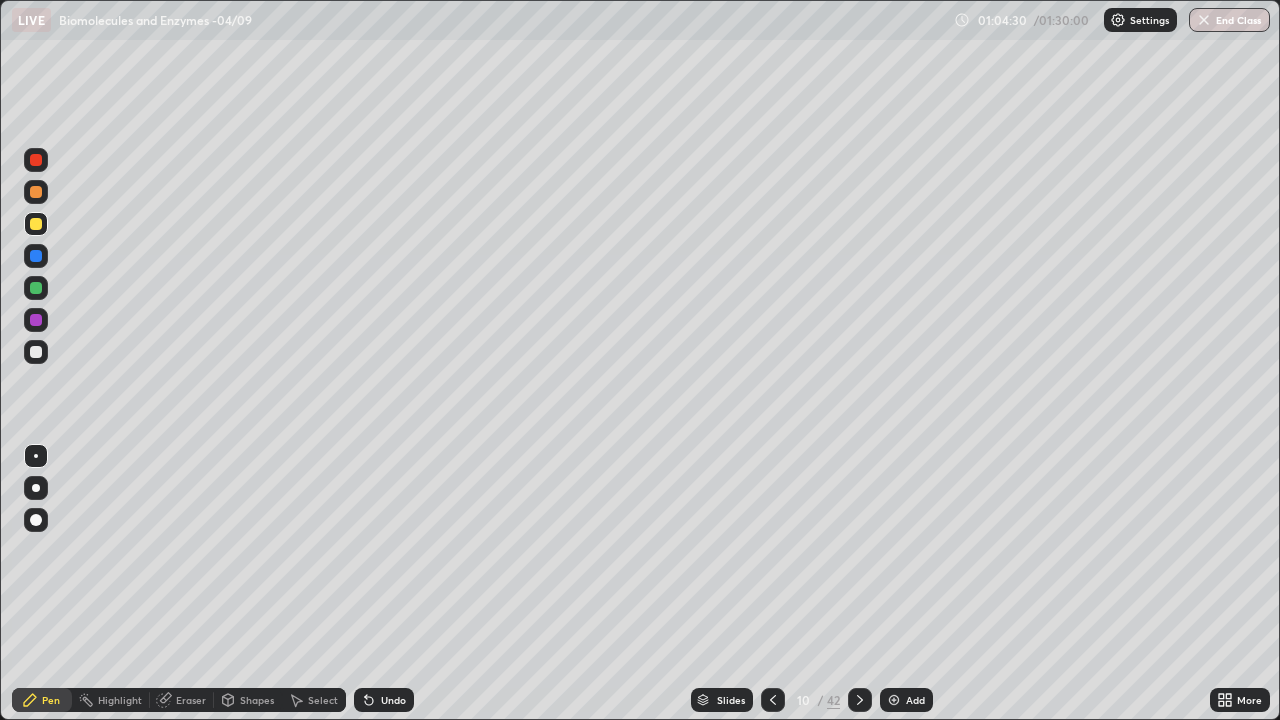 click at bounding box center (36, 288) 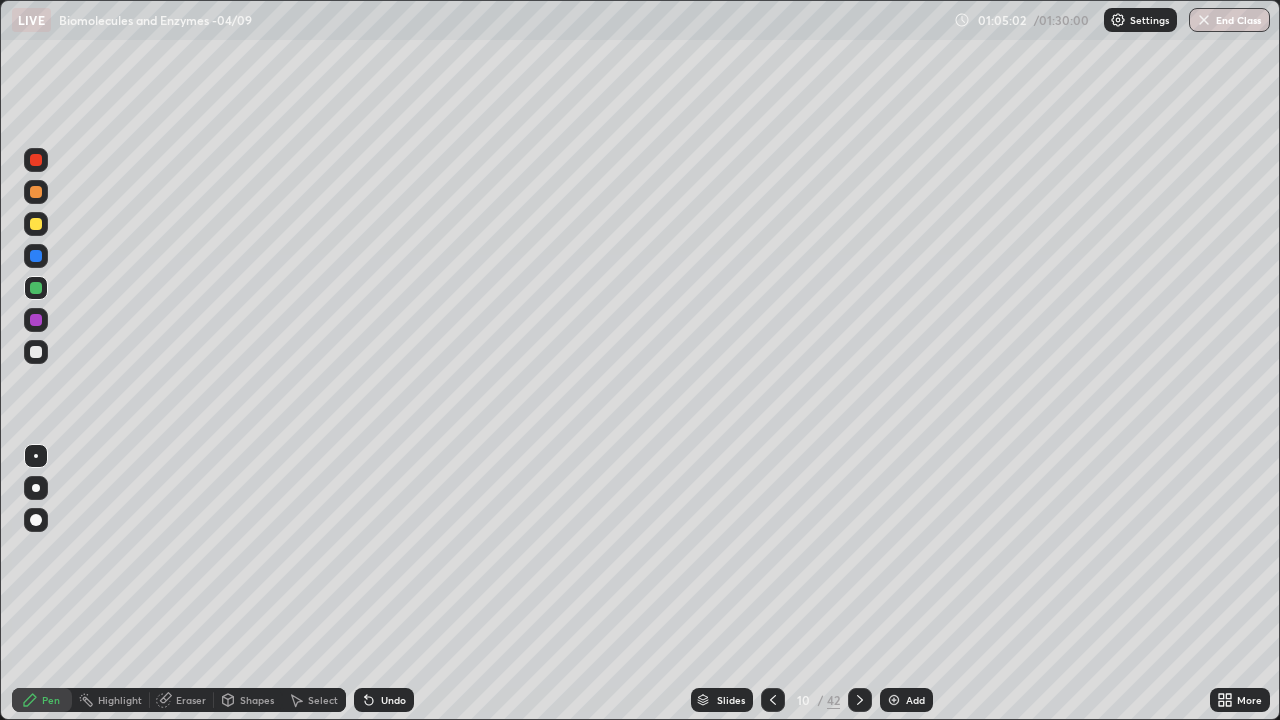 click at bounding box center [894, 700] 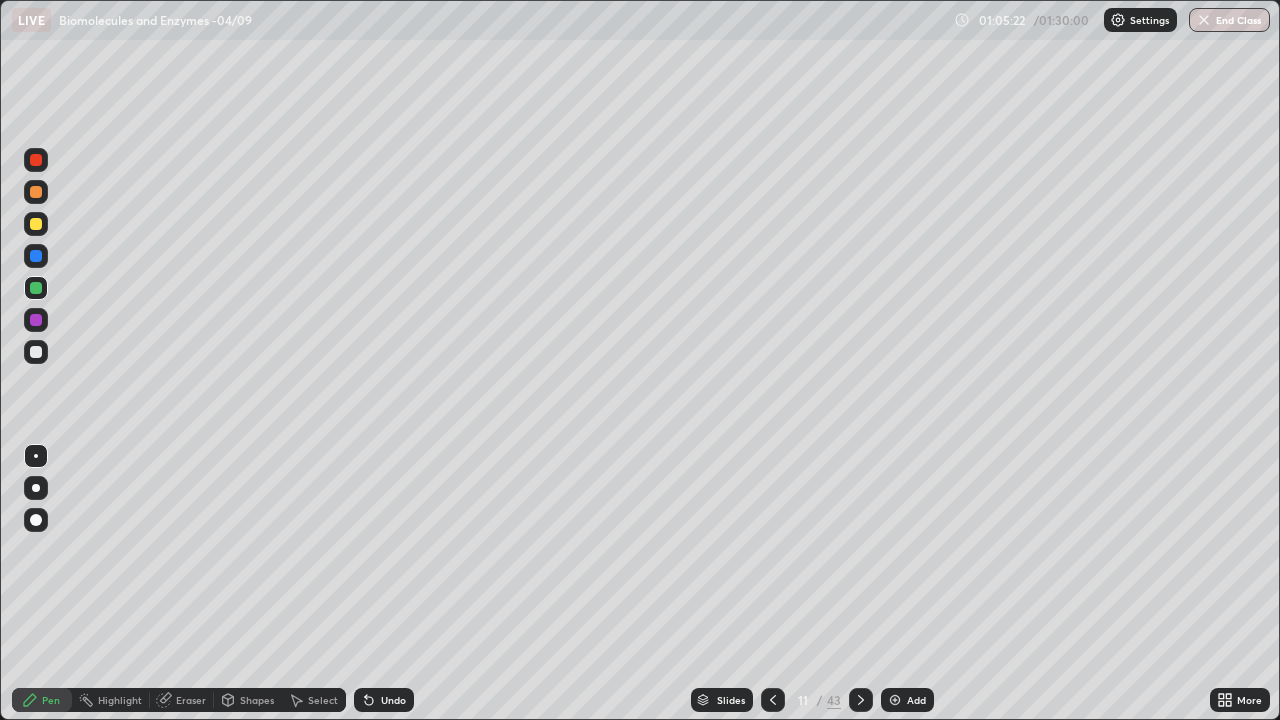 click at bounding box center (36, 288) 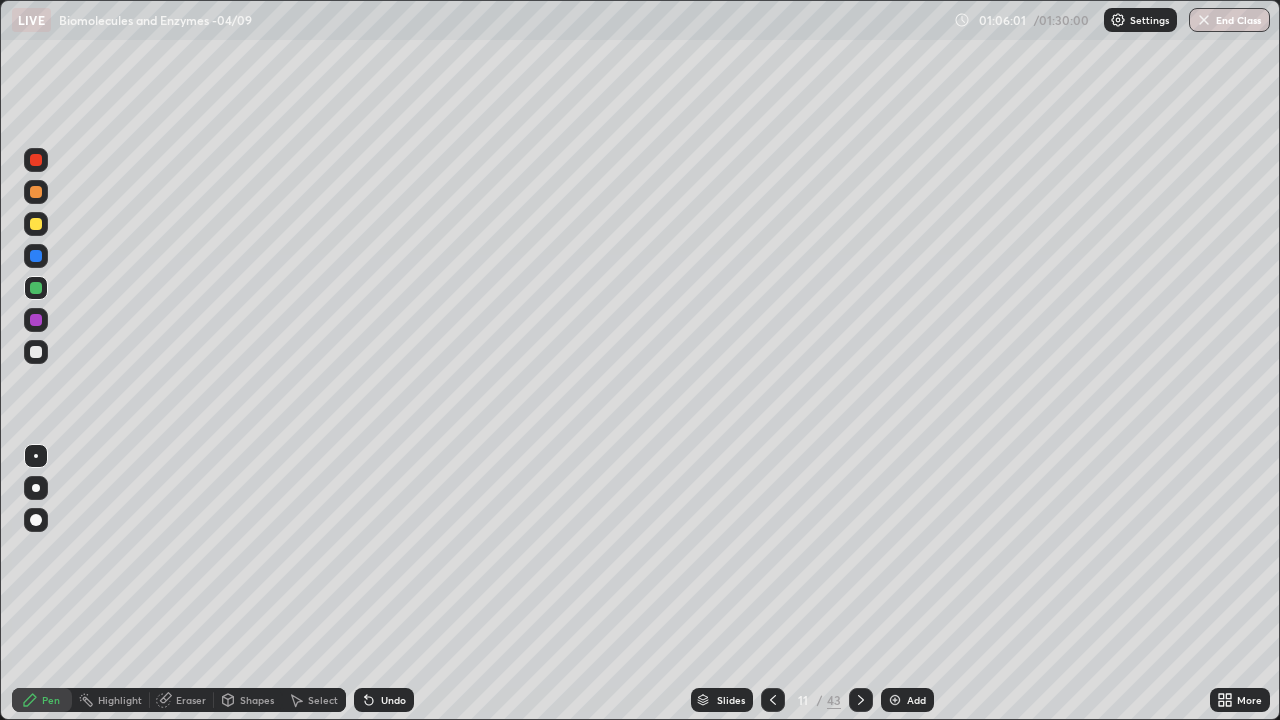 click on "Select" at bounding box center (323, 700) 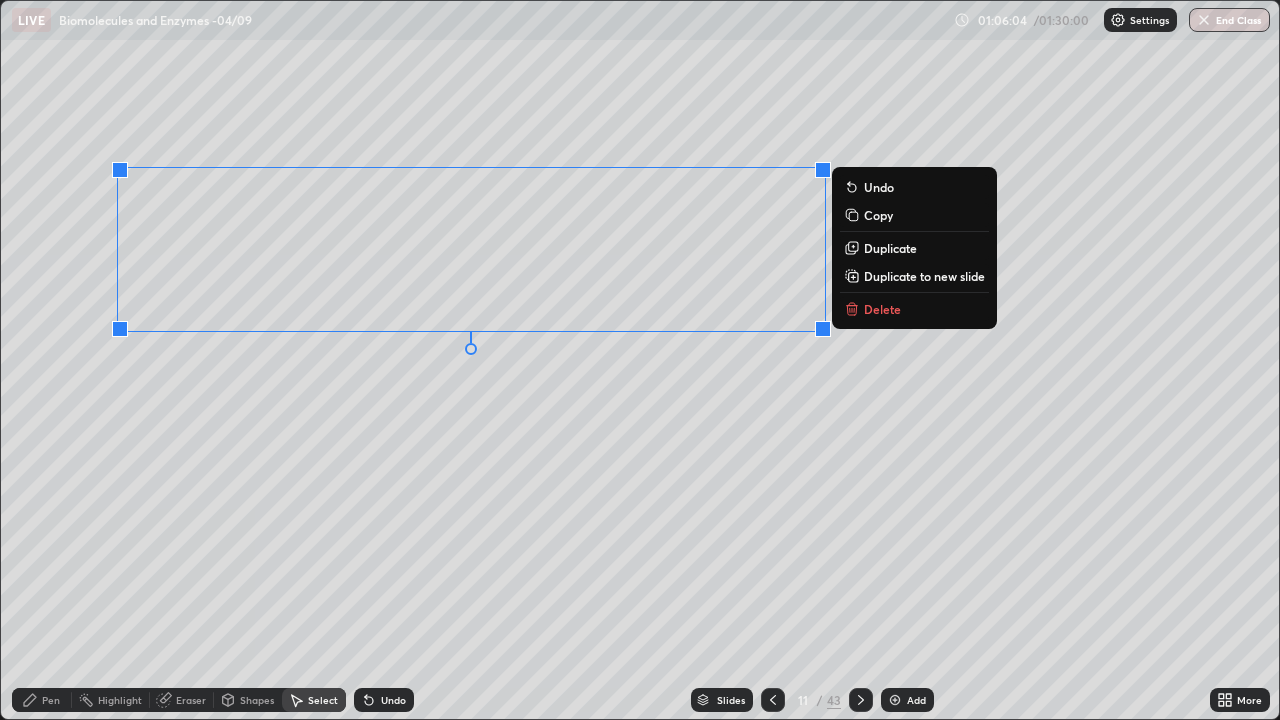 click on "Delete" at bounding box center [882, 309] 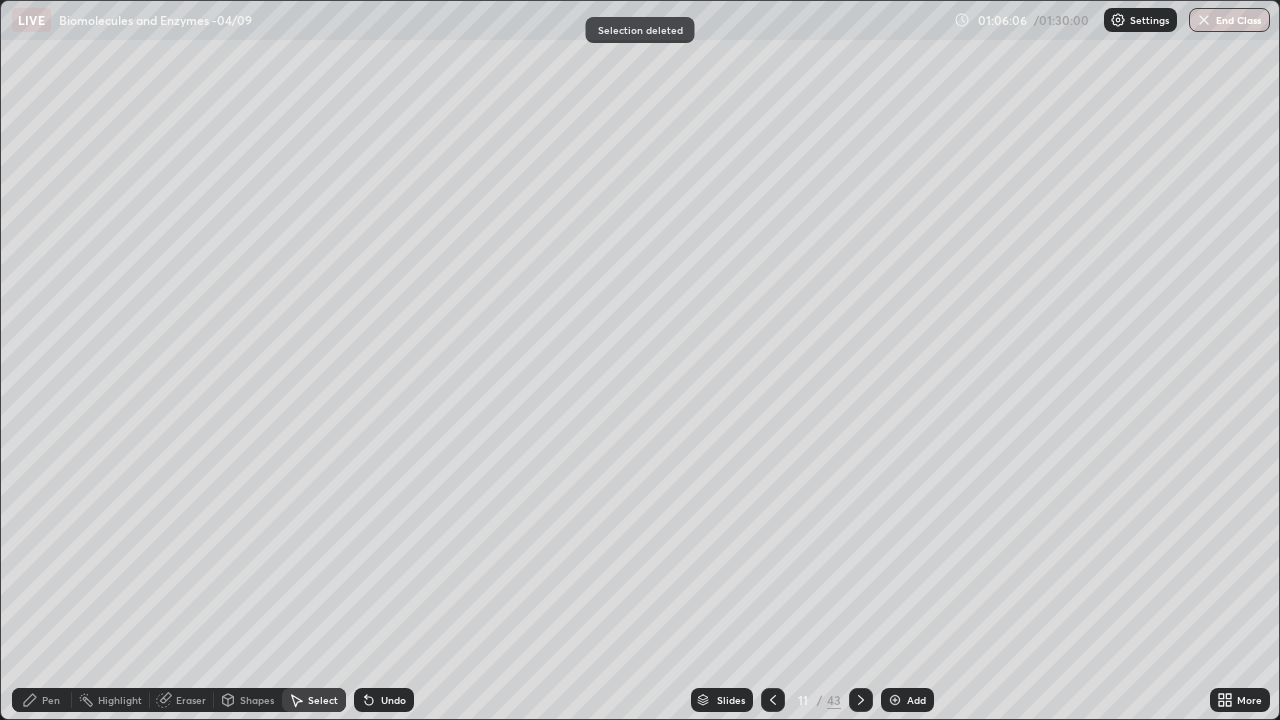 click on "Pen" at bounding box center [42, 700] 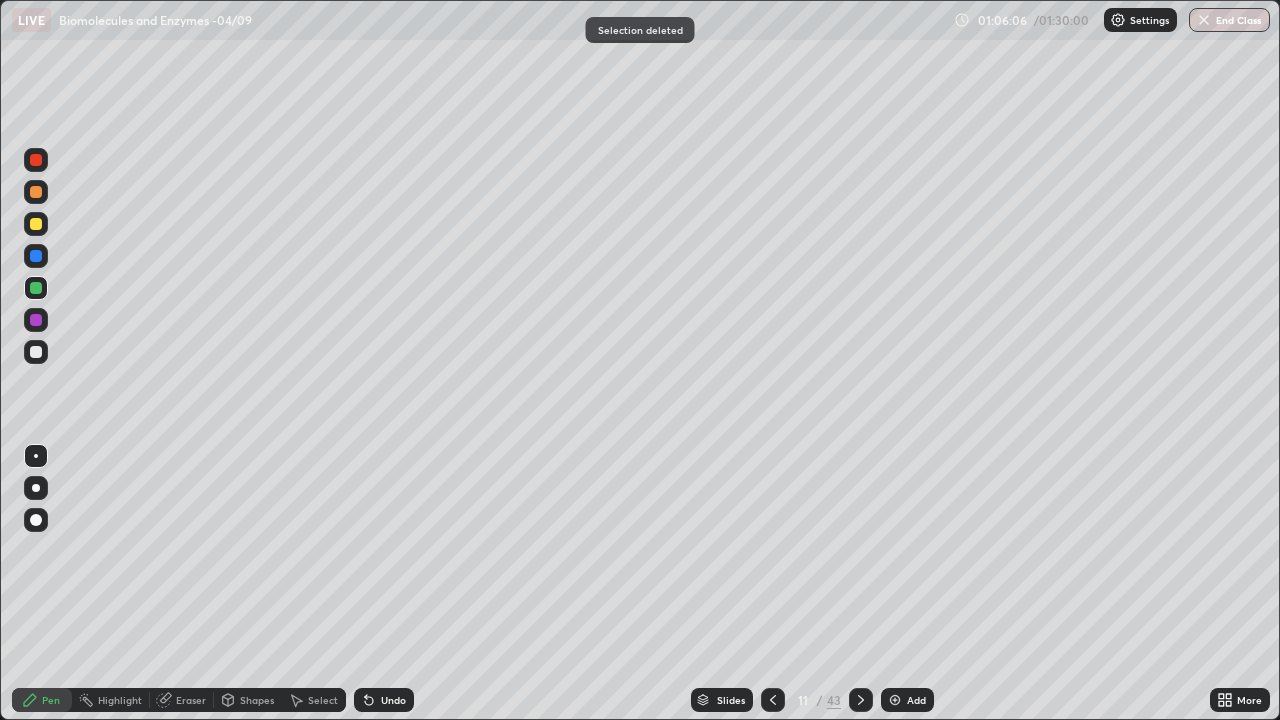 click 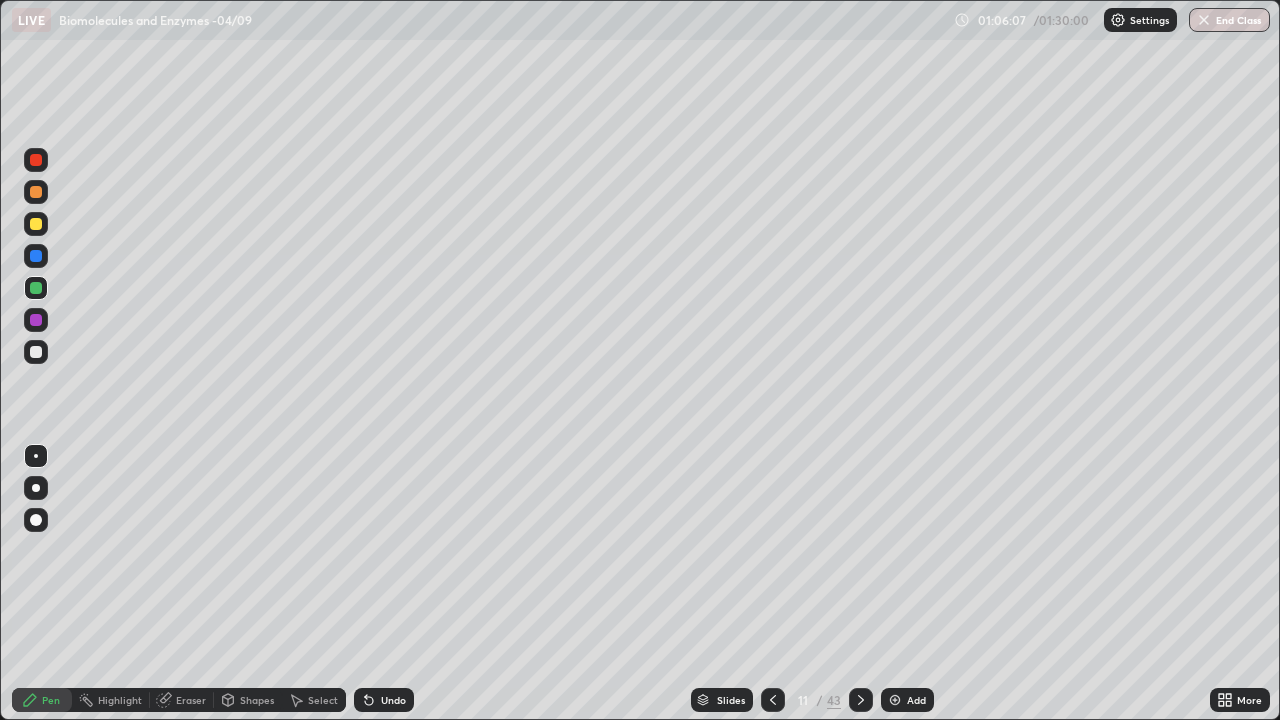 click at bounding box center [36, 488] 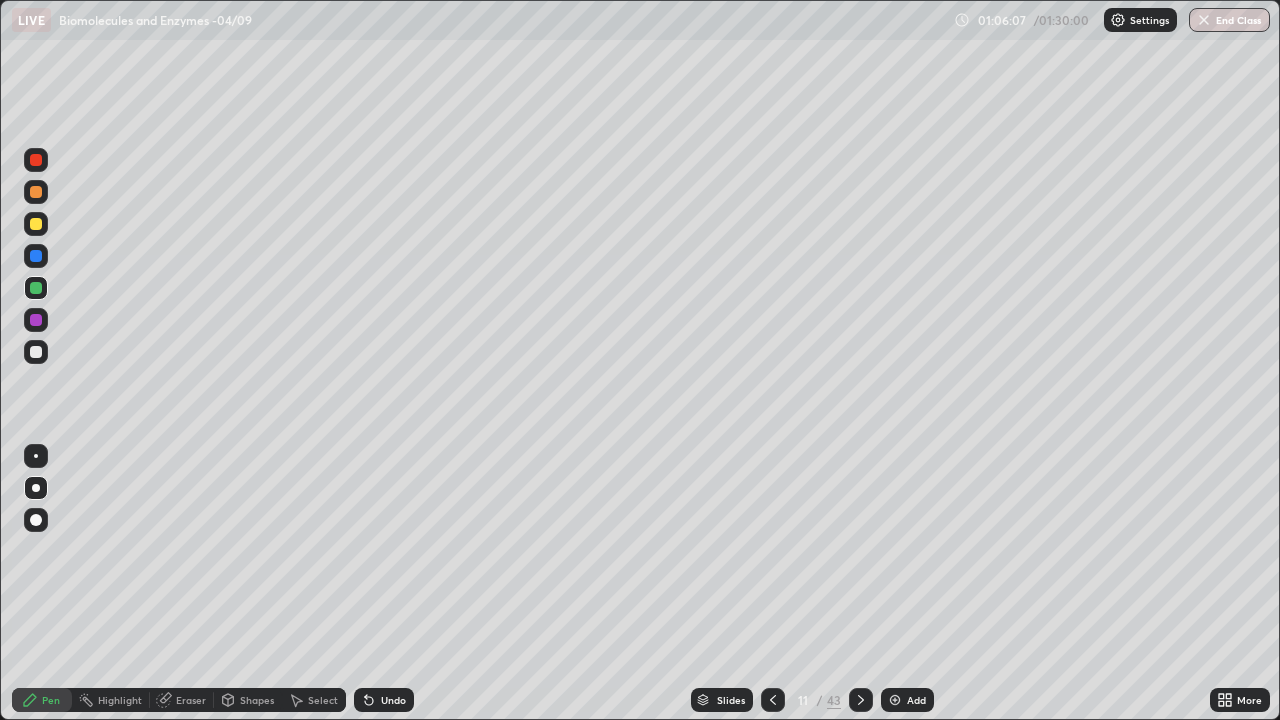 click at bounding box center (36, 320) 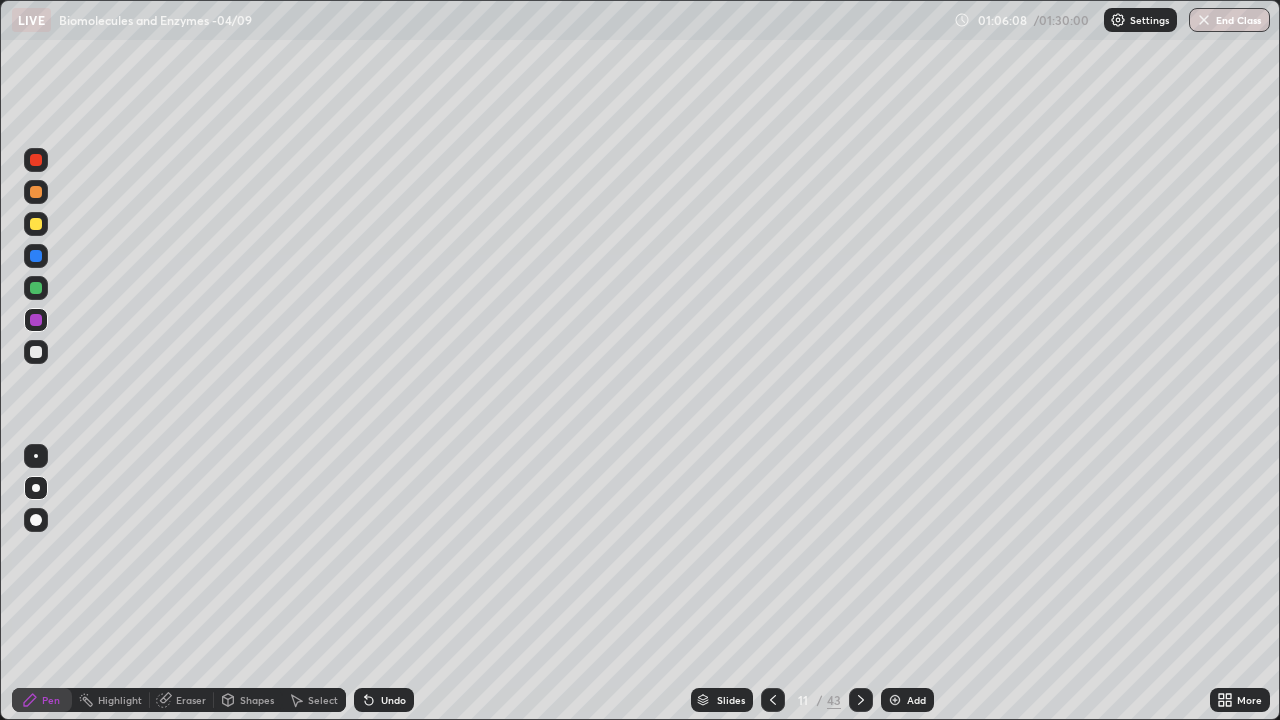 click at bounding box center (36, 352) 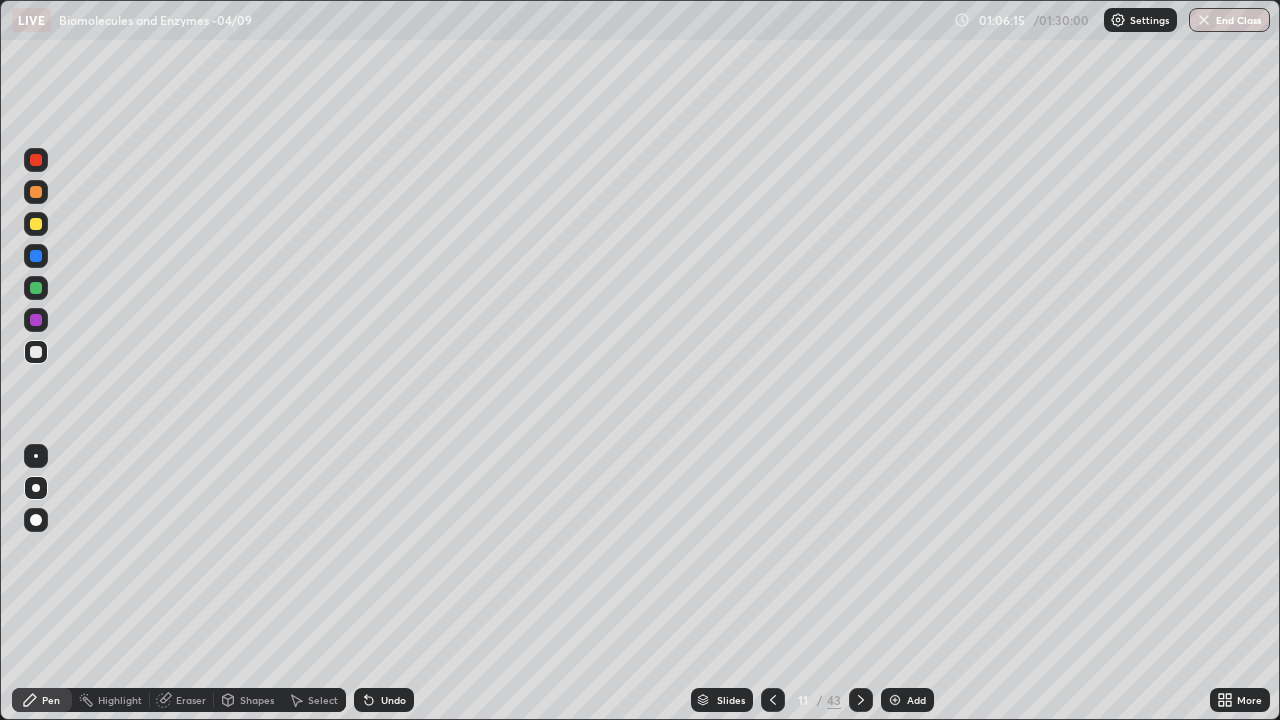 click at bounding box center (36, 224) 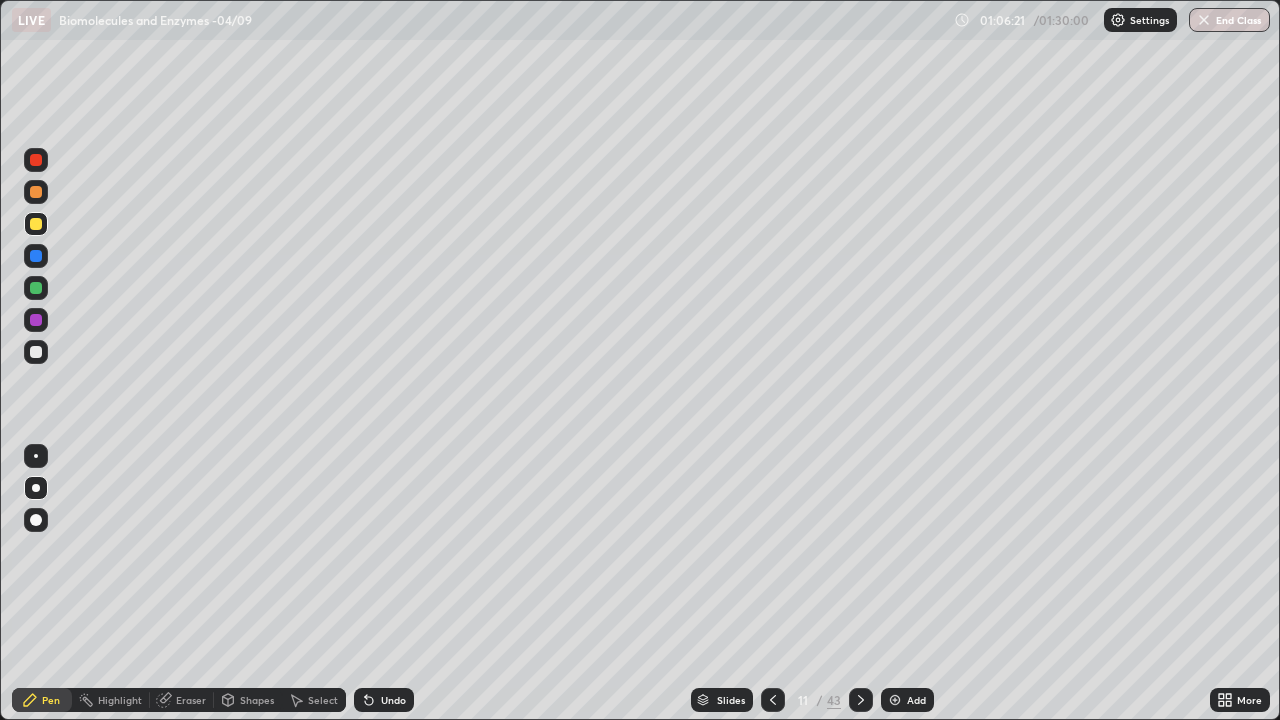 click on "Undo" at bounding box center (384, 700) 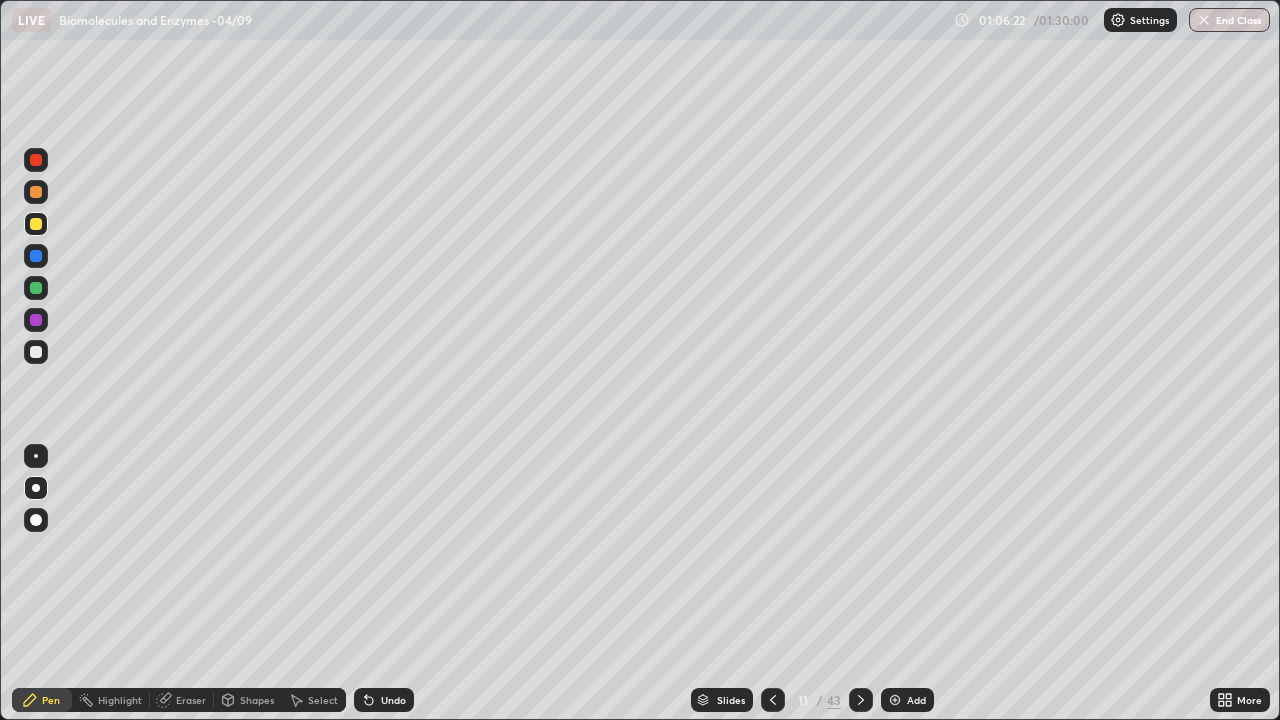 click on "Undo" at bounding box center [393, 700] 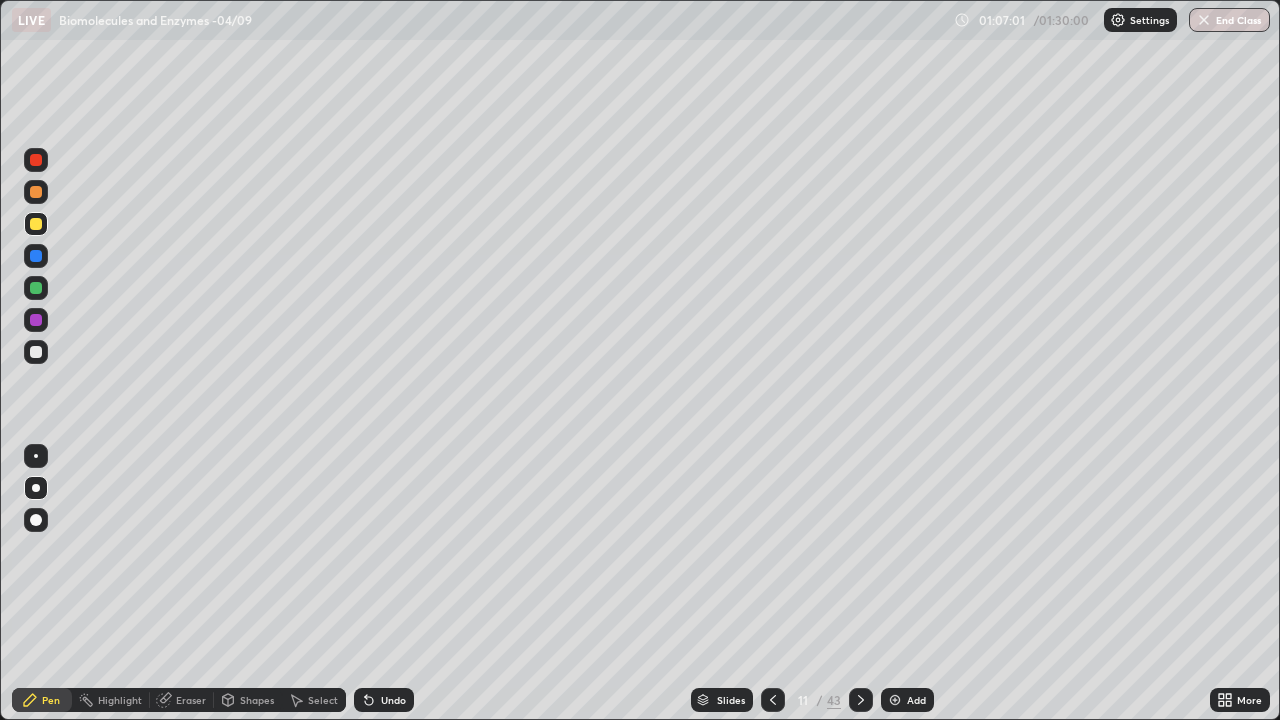 click at bounding box center [36, 288] 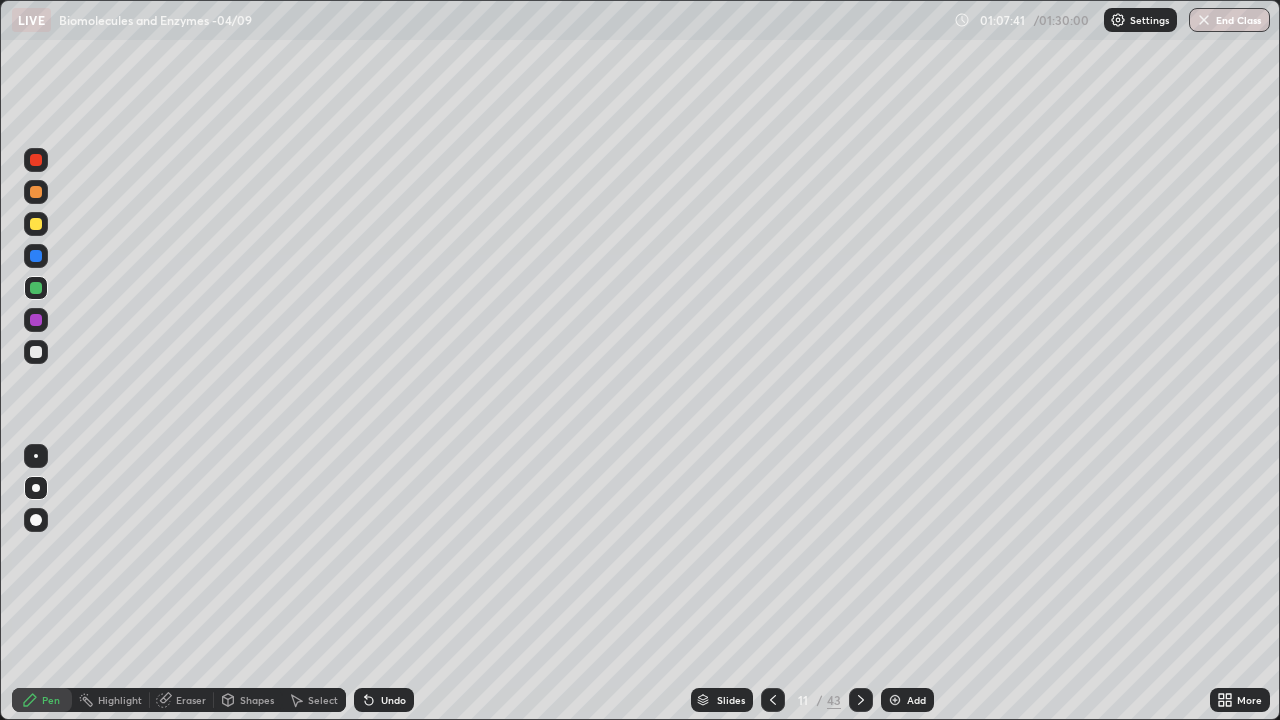 click on "Eraser" at bounding box center [191, 700] 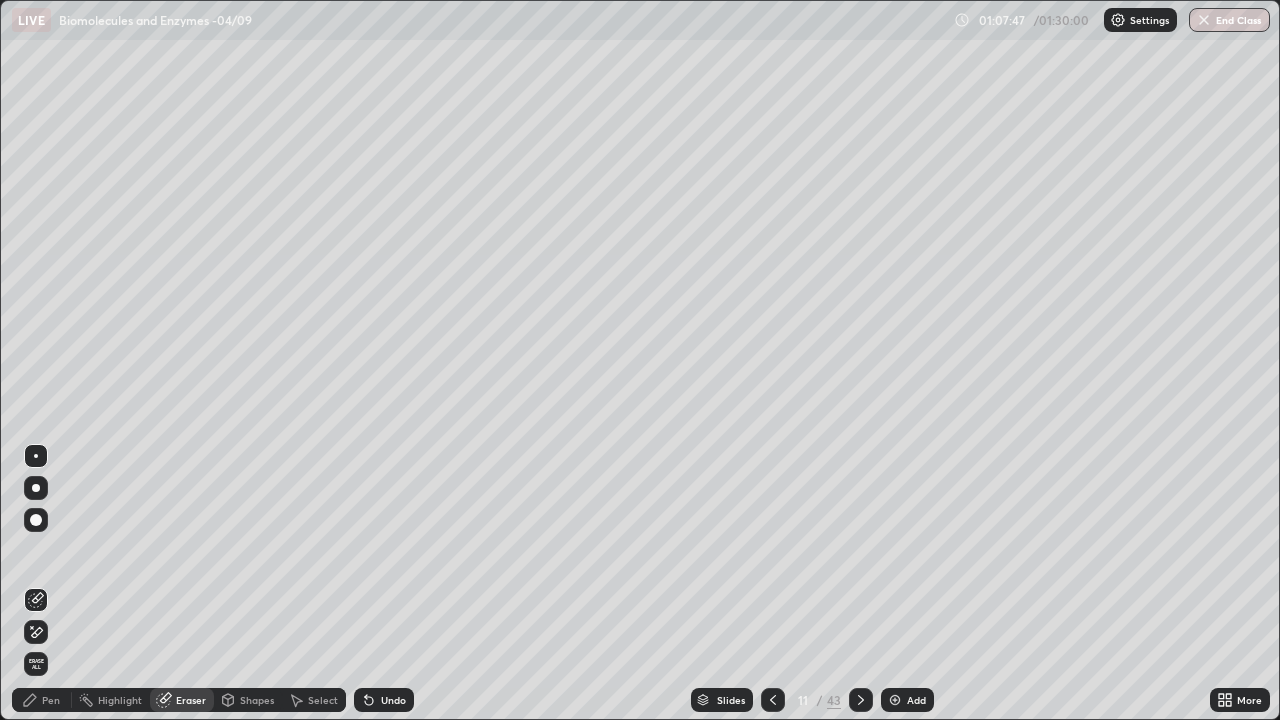 click on "Pen" at bounding box center (51, 700) 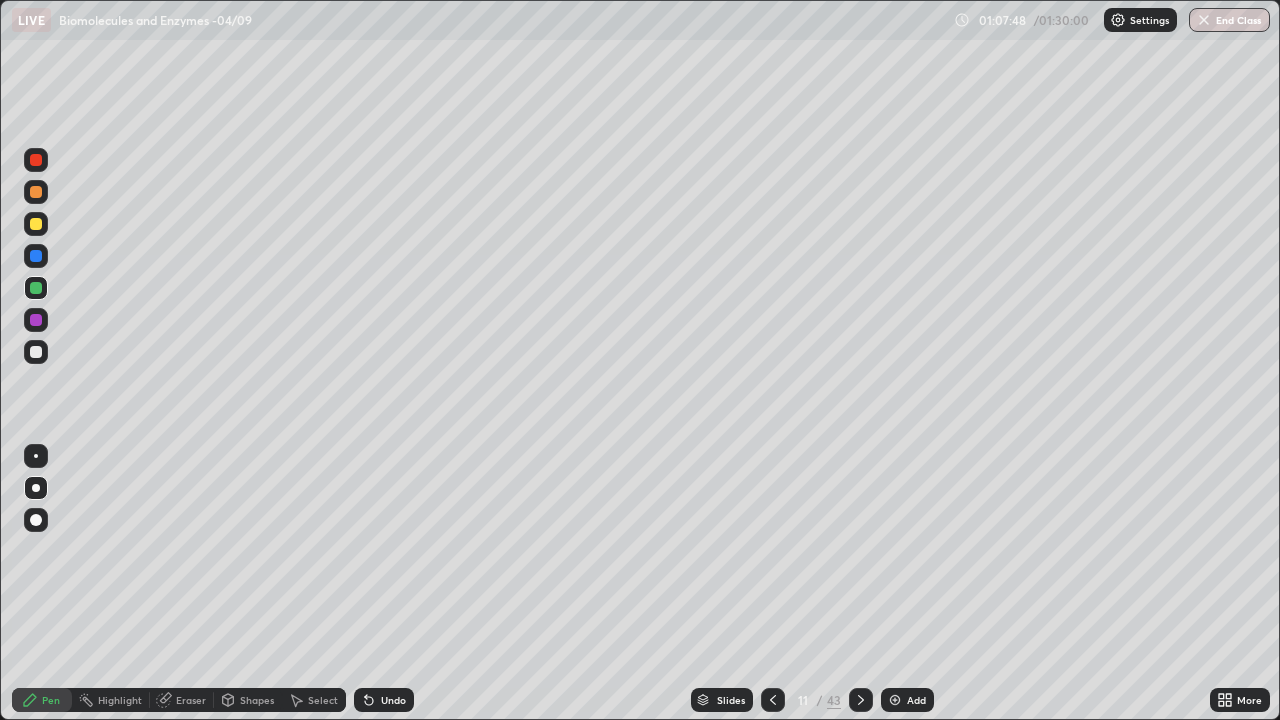 click at bounding box center [36, 288] 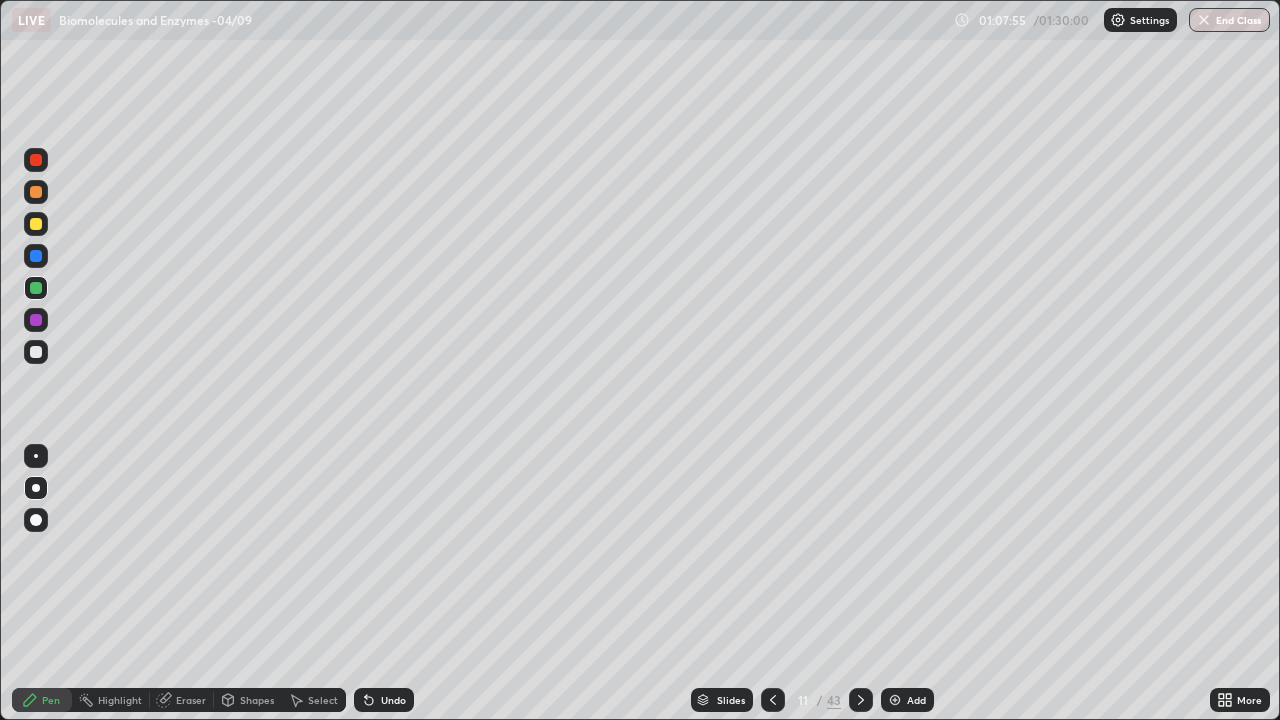 click at bounding box center (36, 256) 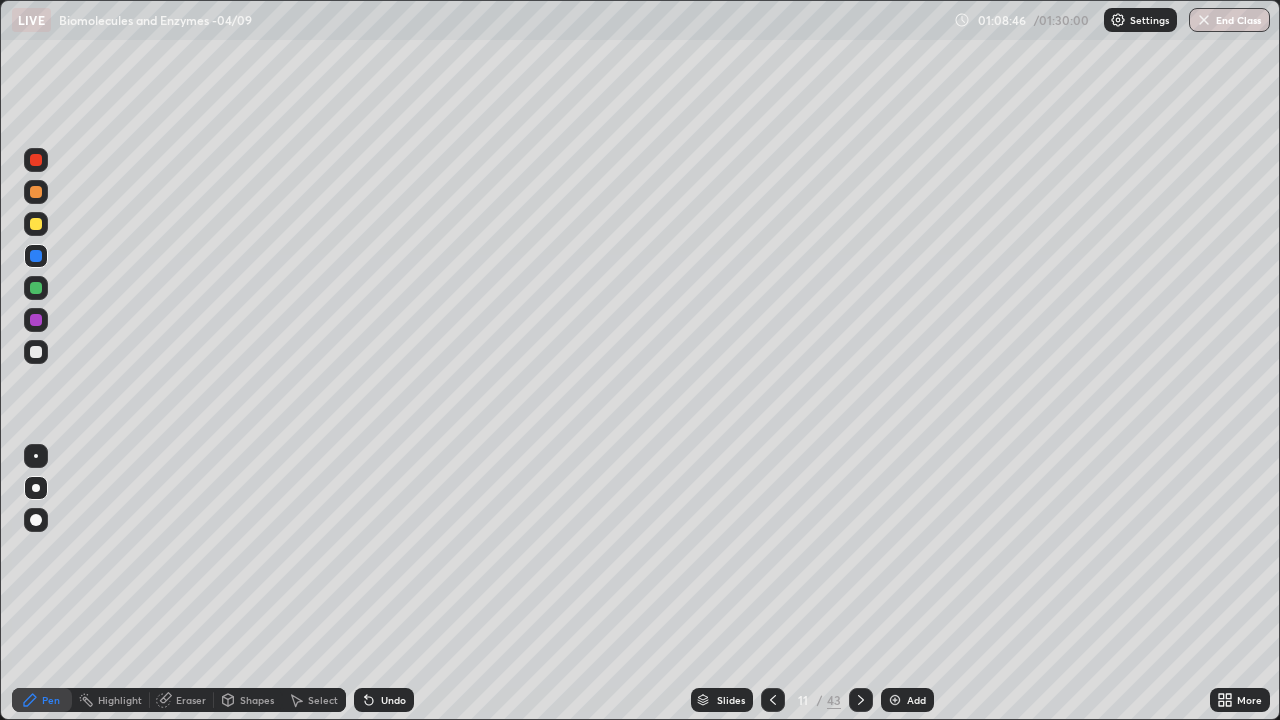 click 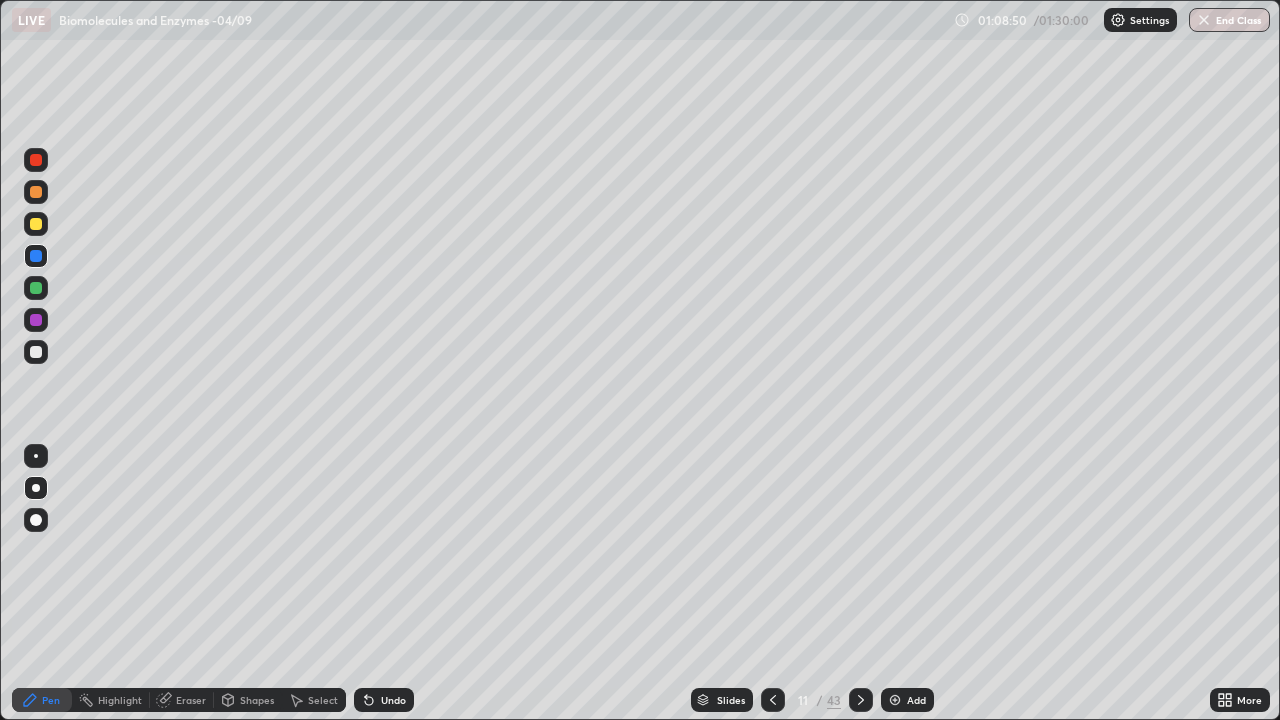 click at bounding box center [36, 256] 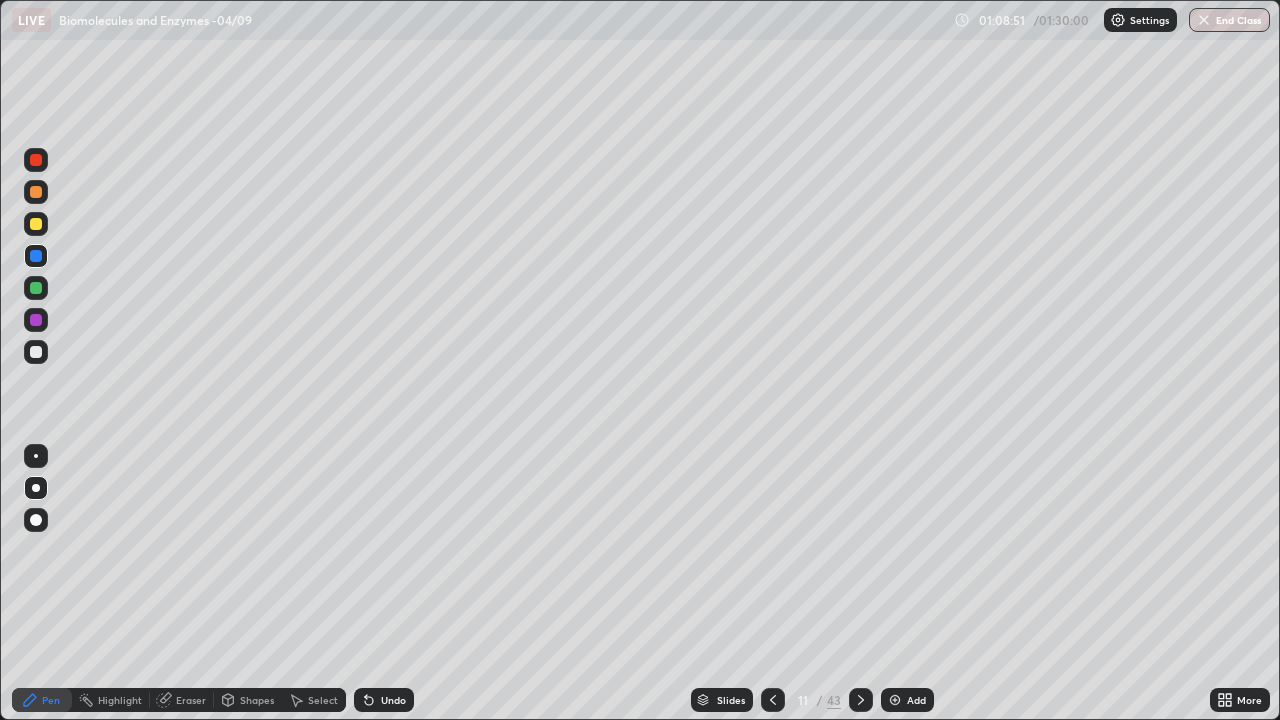 click at bounding box center [36, 224] 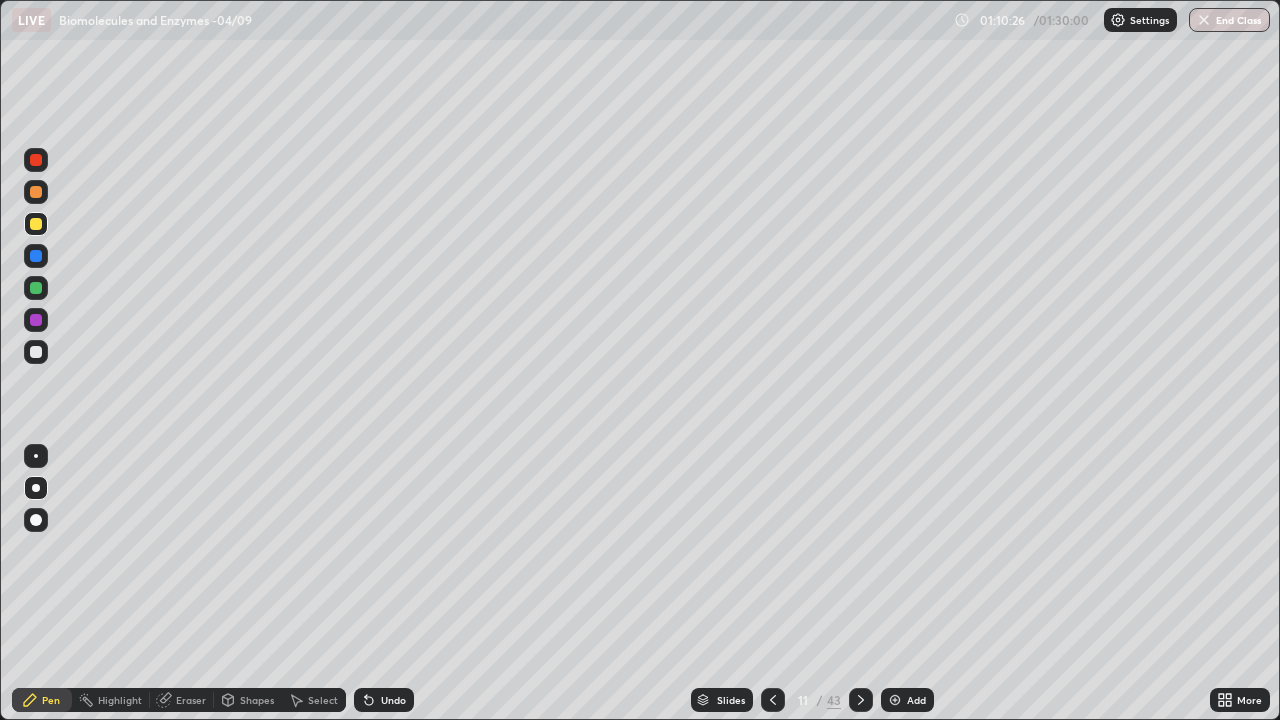 click at bounding box center [36, 256] 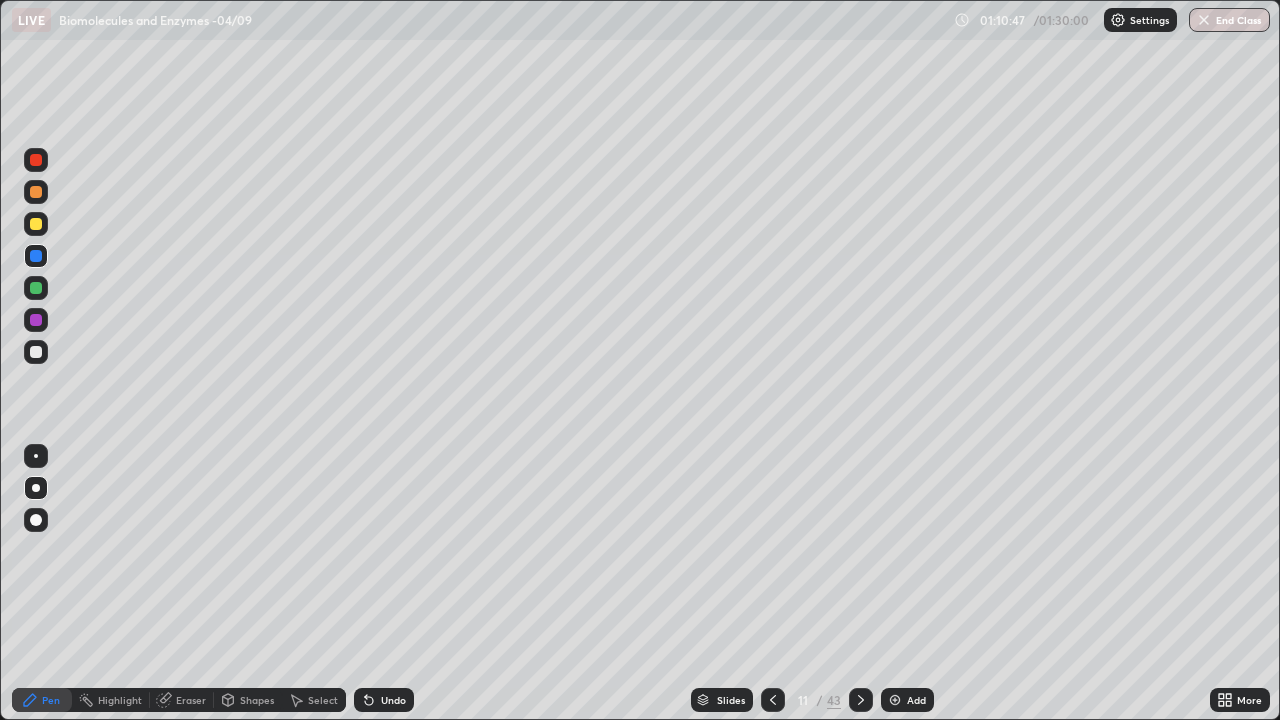 click at bounding box center [895, 700] 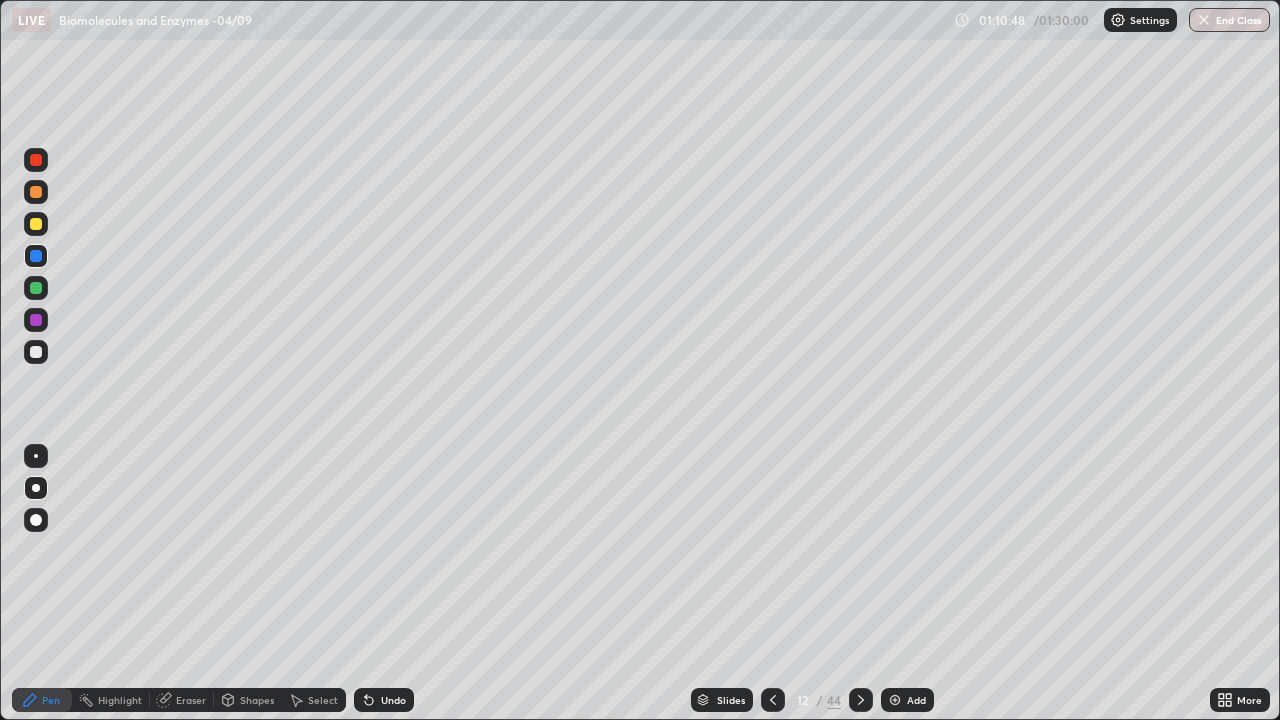 click at bounding box center (36, 192) 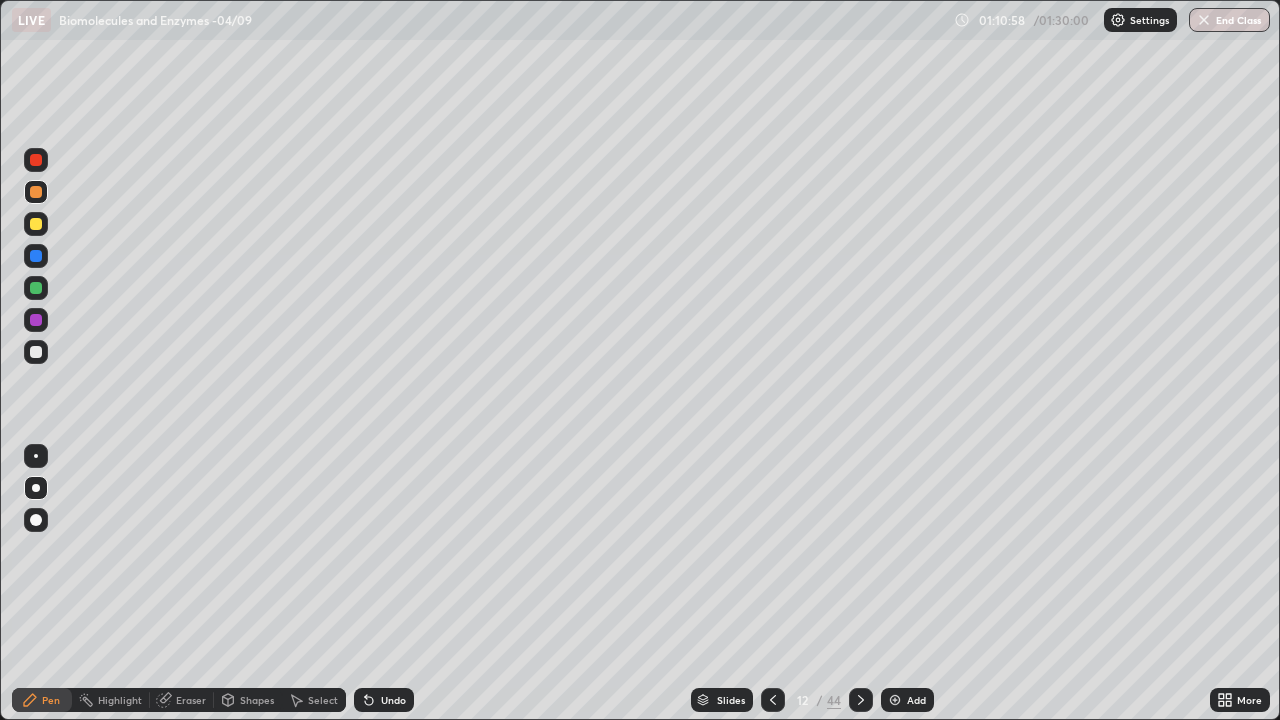 click 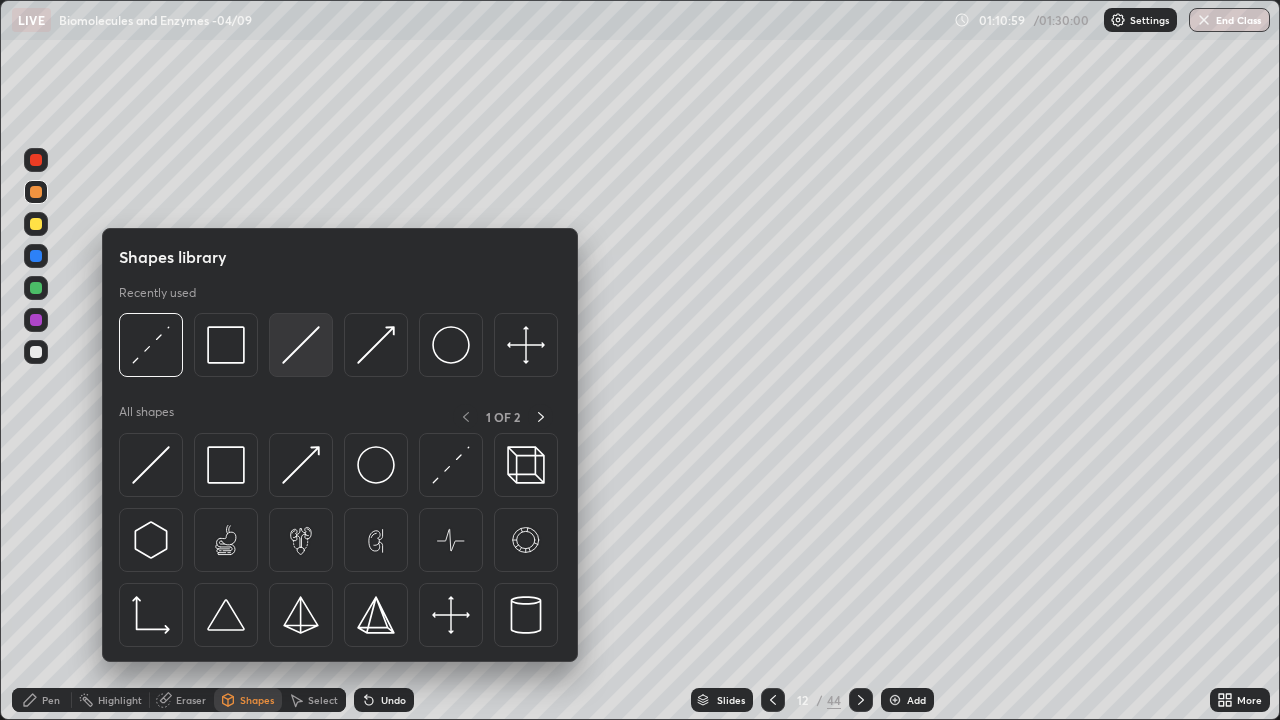click at bounding box center [301, 345] 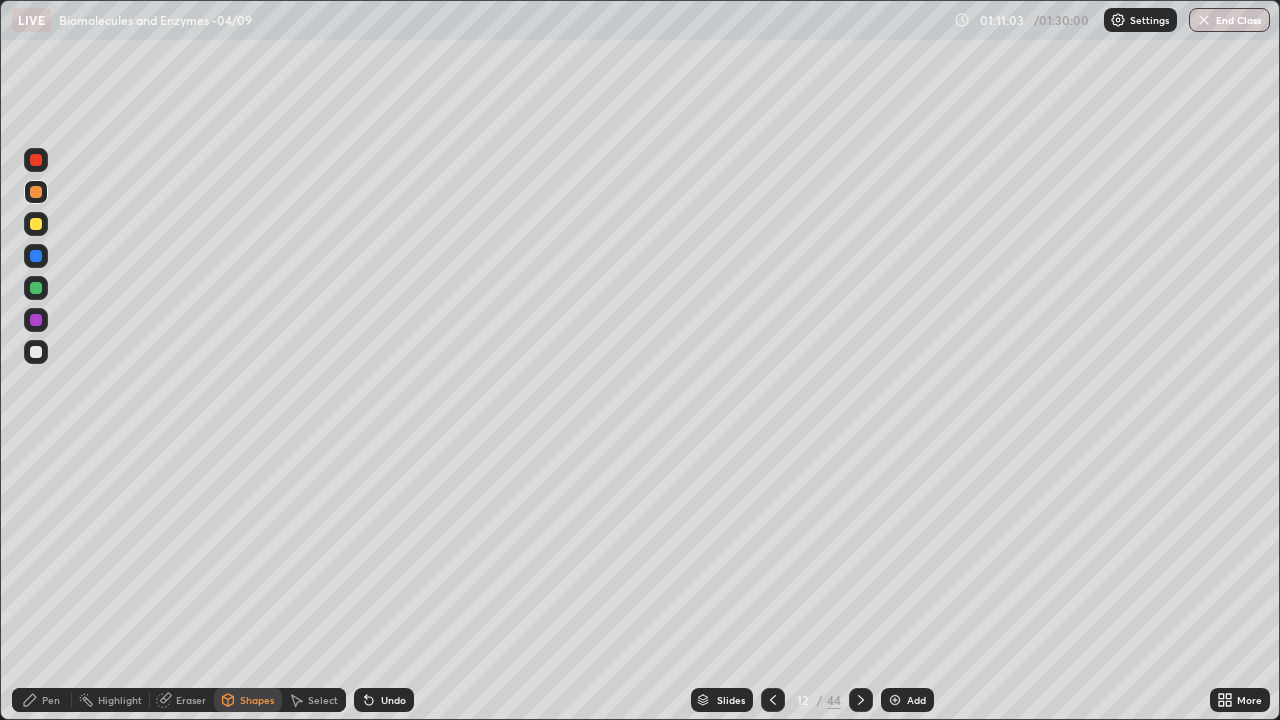 click at bounding box center [36, 256] 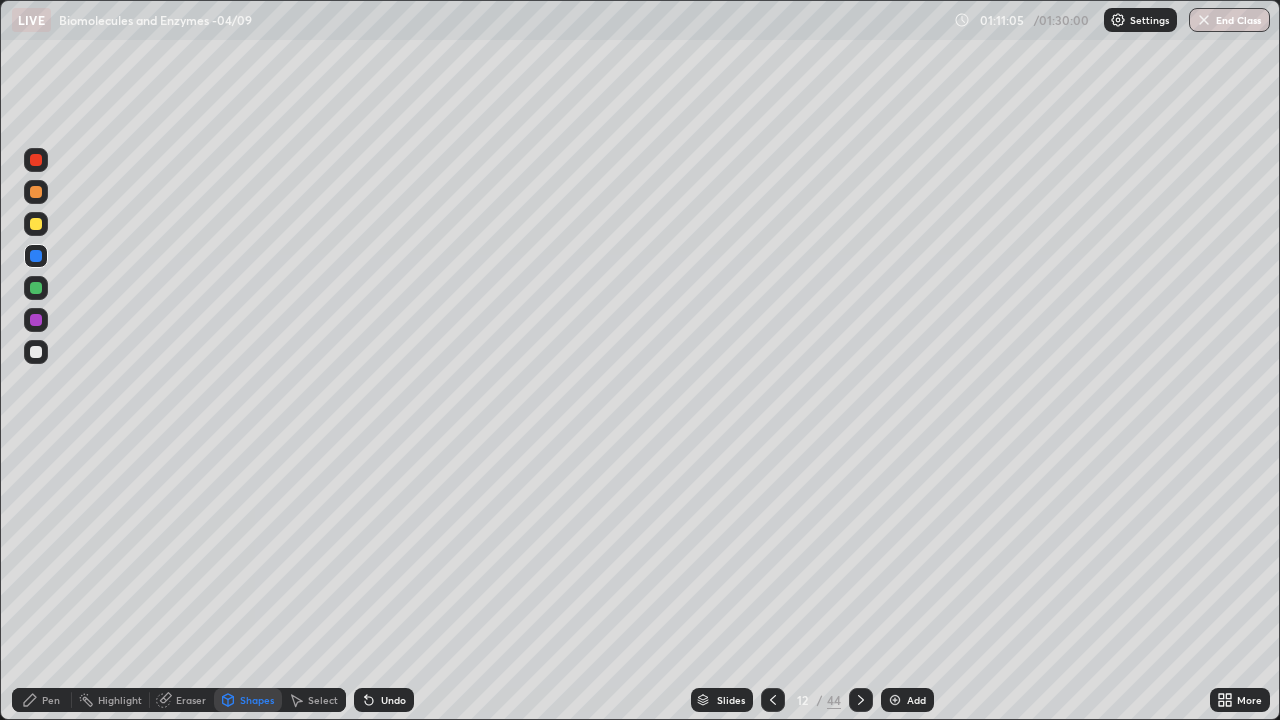 click on "Pen" at bounding box center [51, 700] 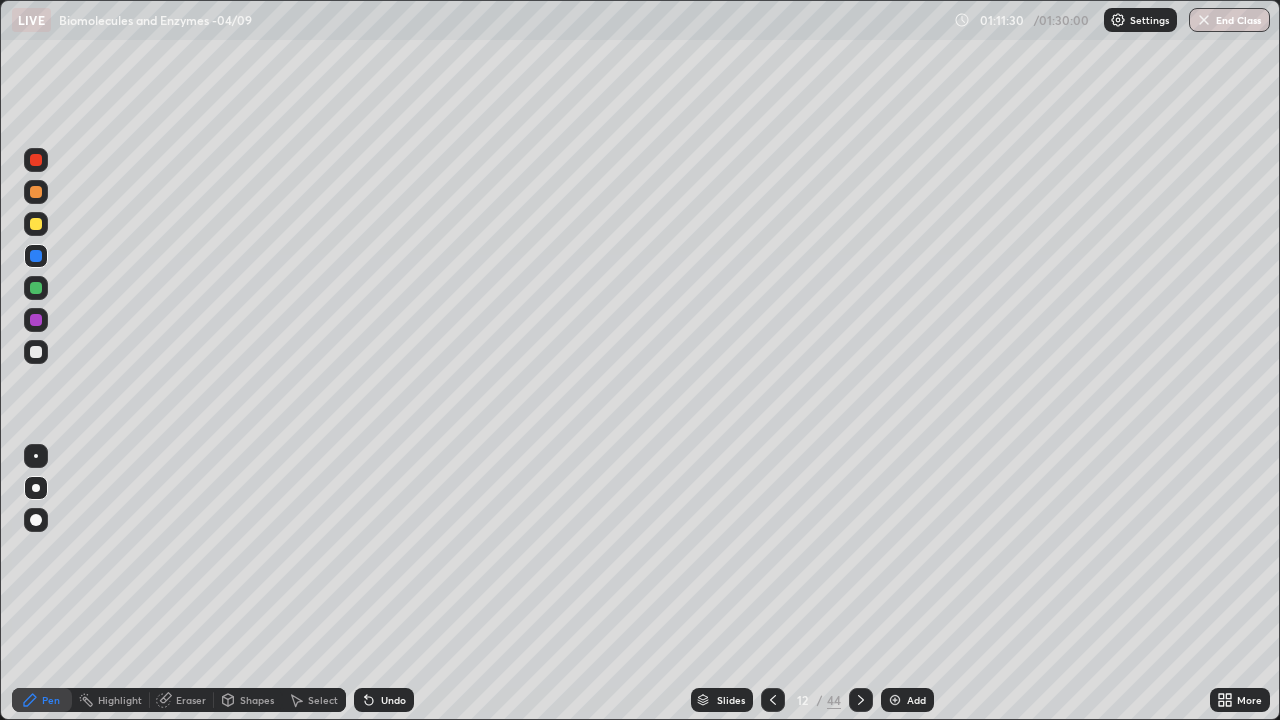 click at bounding box center [36, 288] 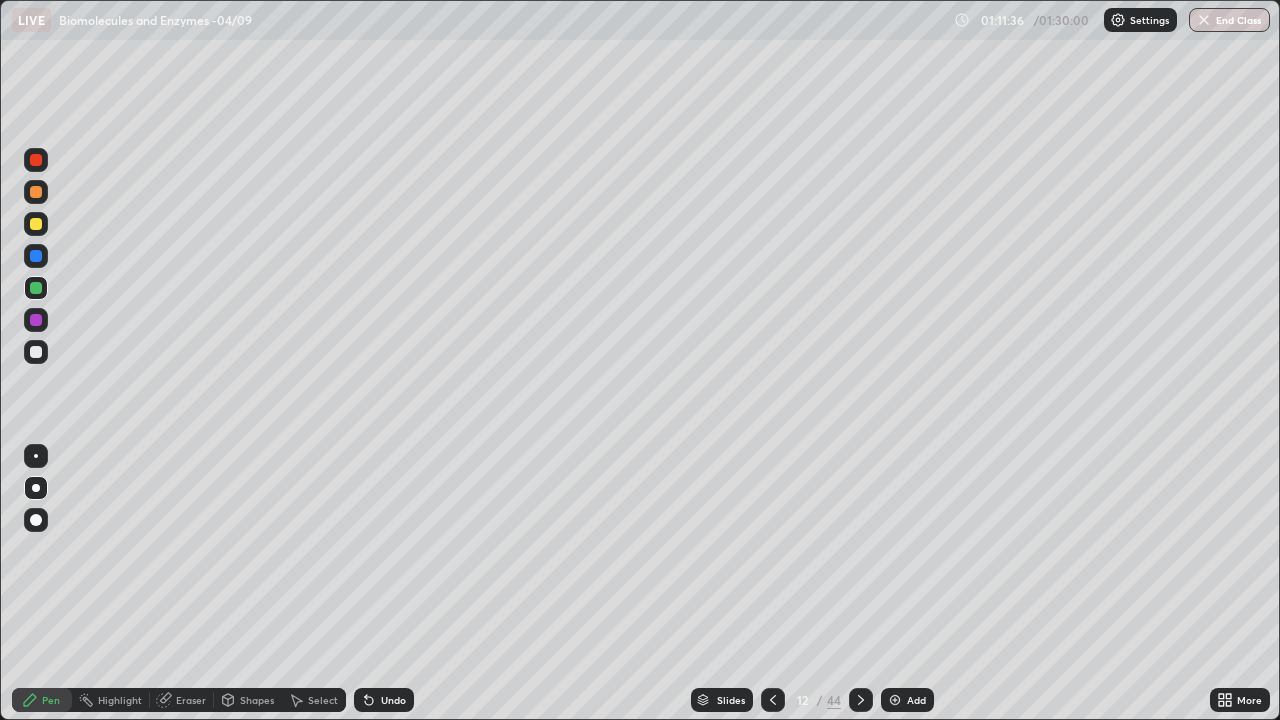 click on "Undo" at bounding box center [384, 700] 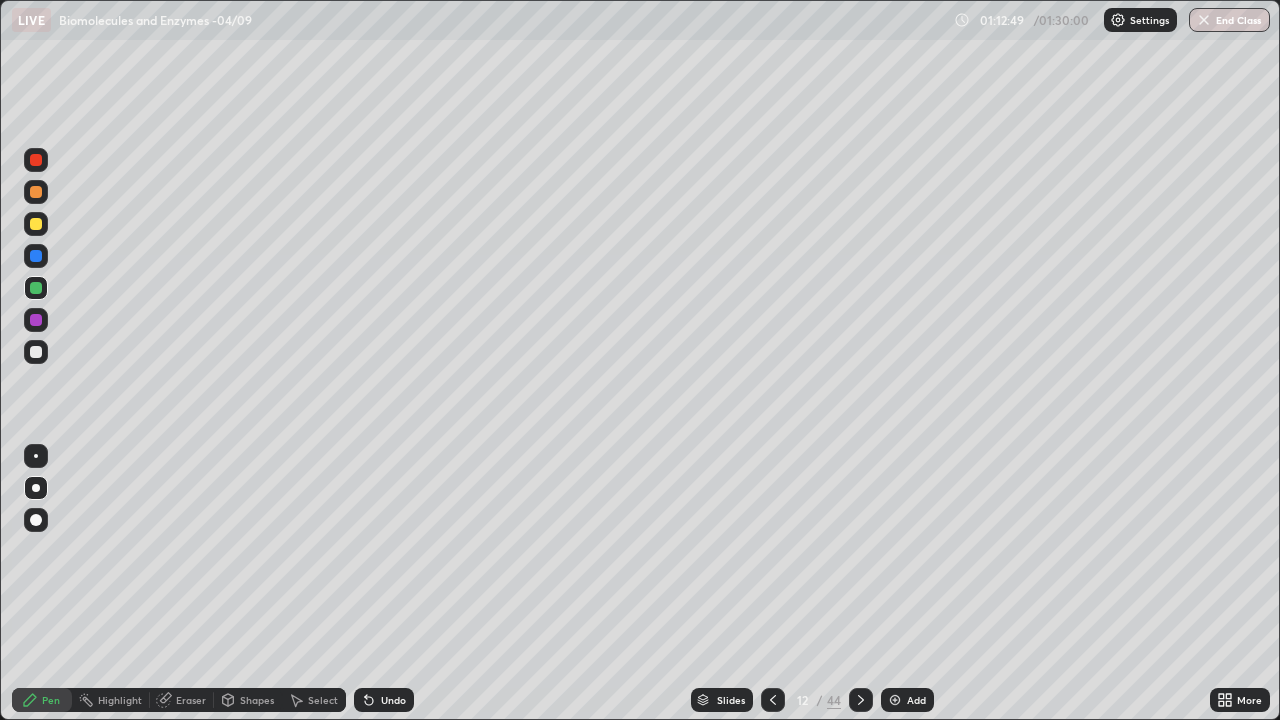 click at bounding box center [36, 320] 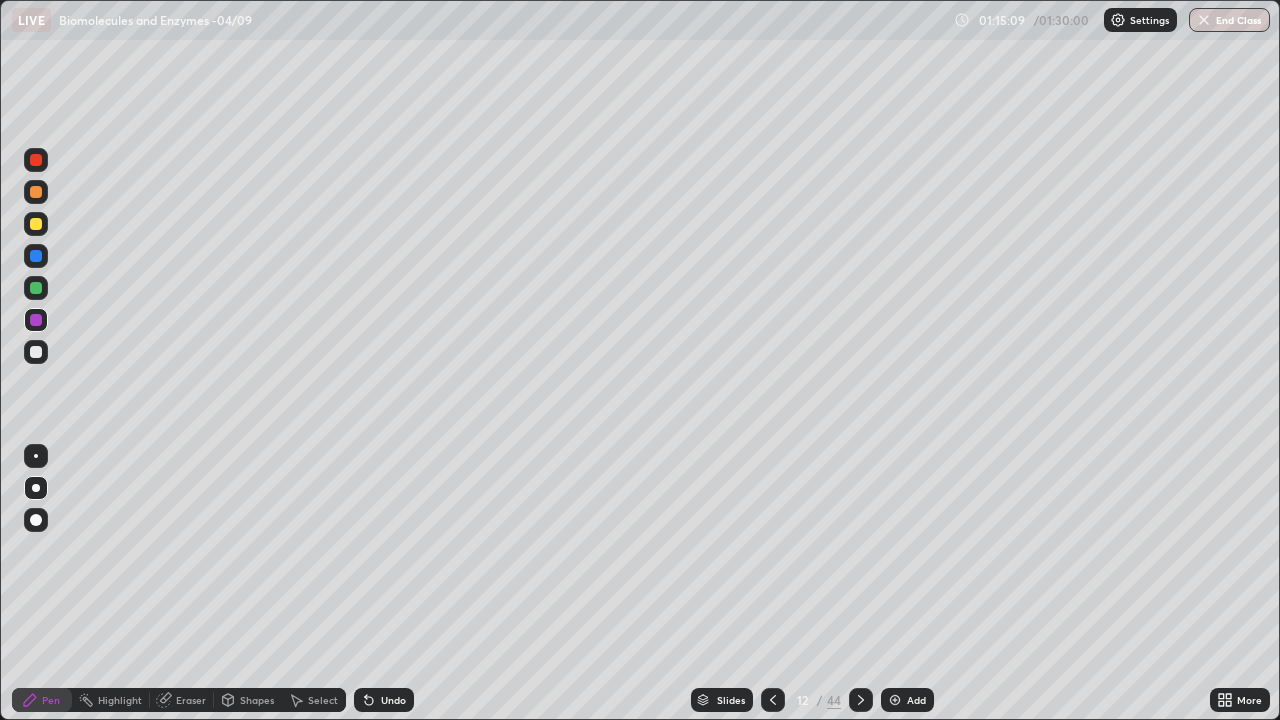 click at bounding box center [36, 320] 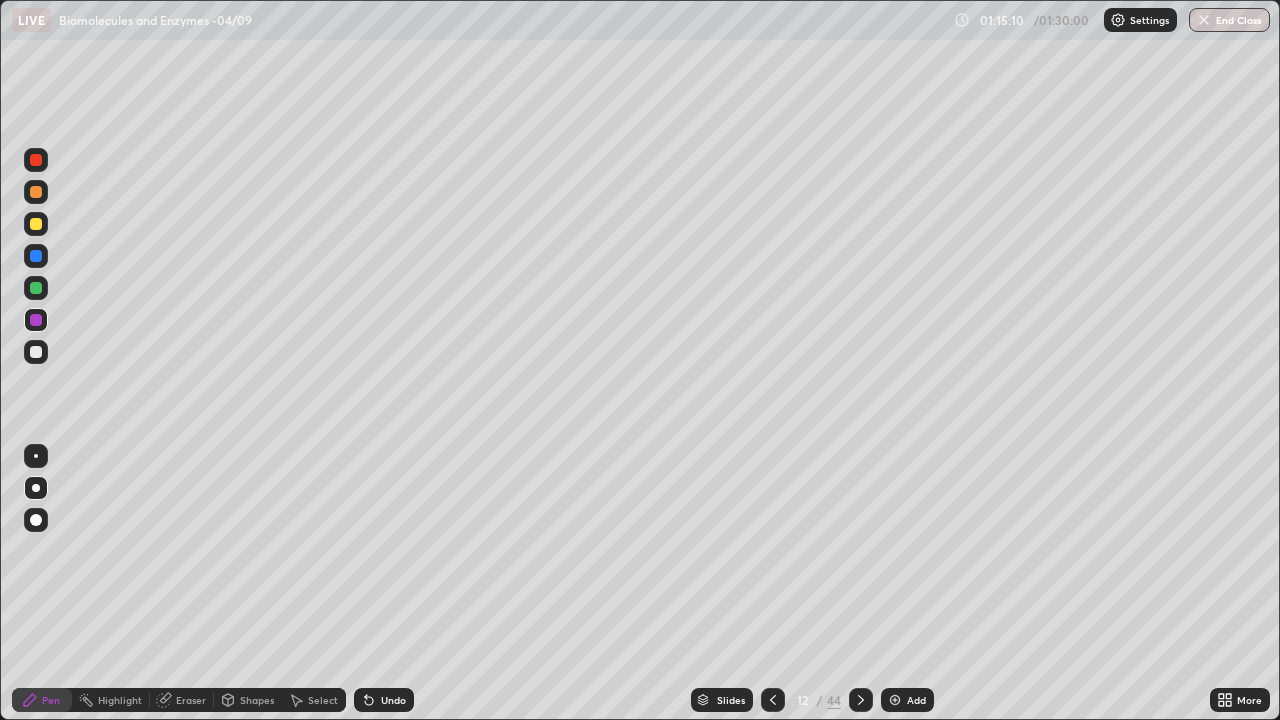click at bounding box center (36, 320) 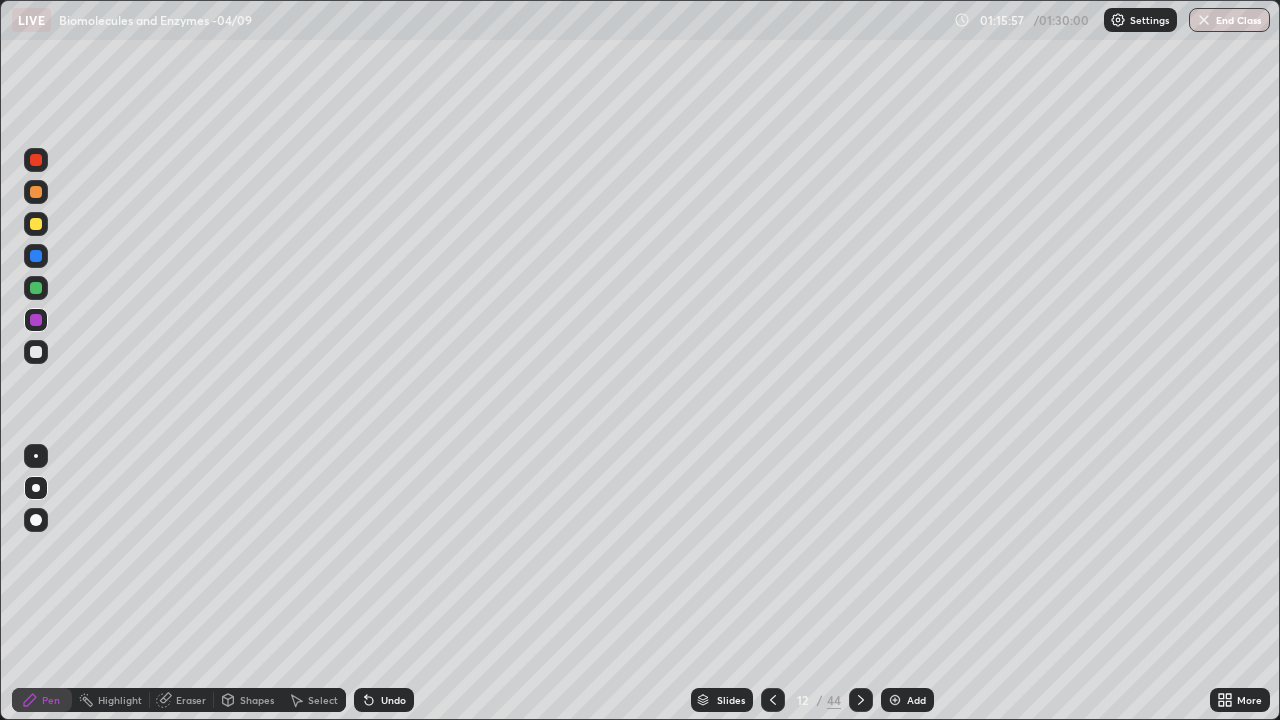 click at bounding box center [36, 352] 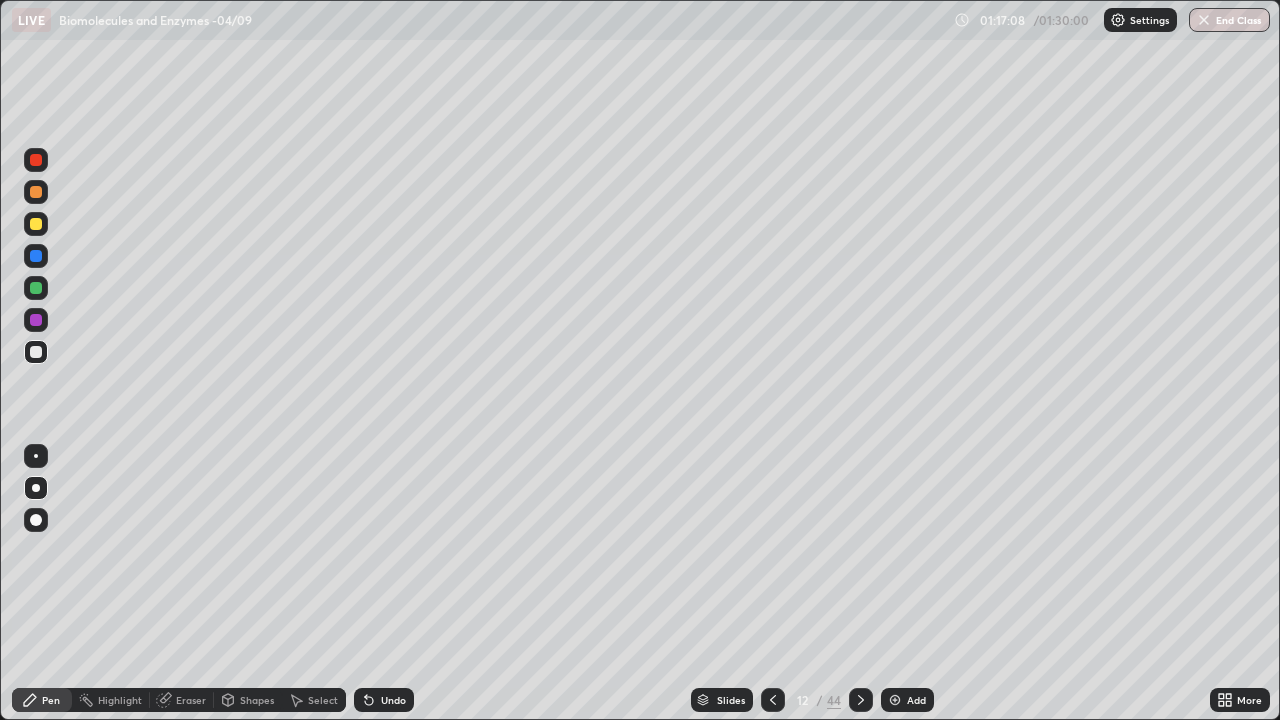 click at bounding box center [36, 320] 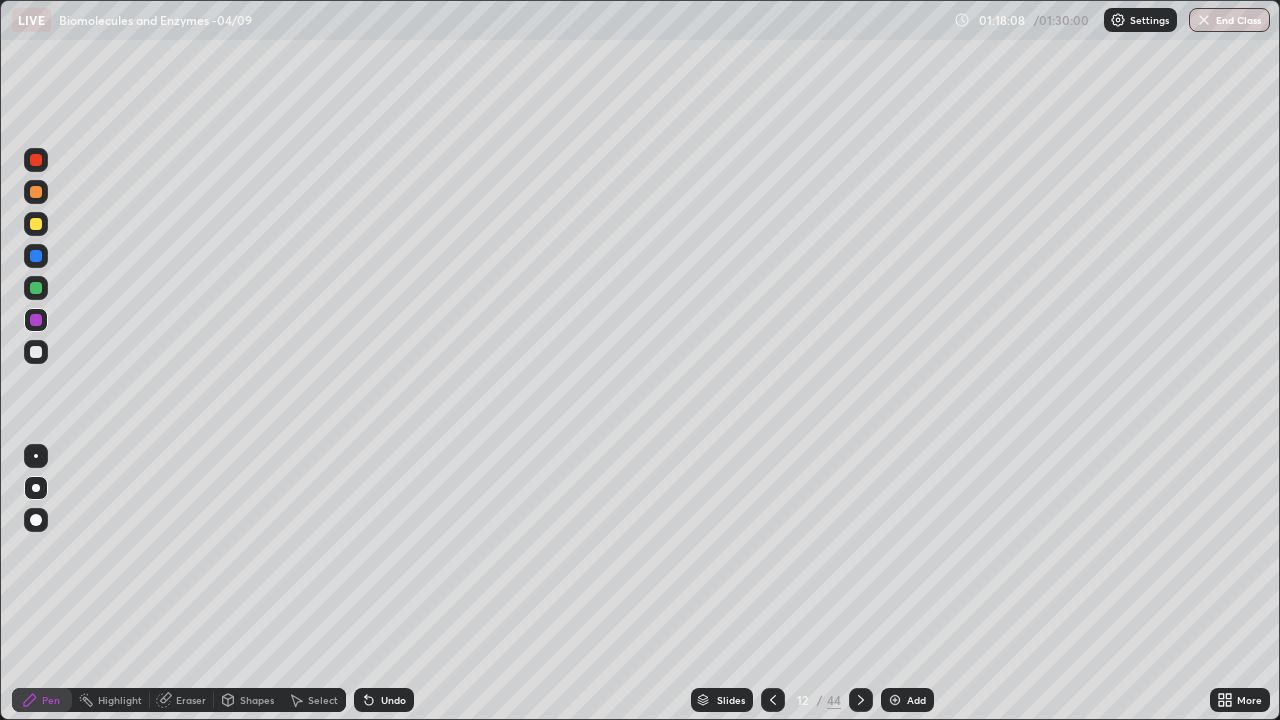 click 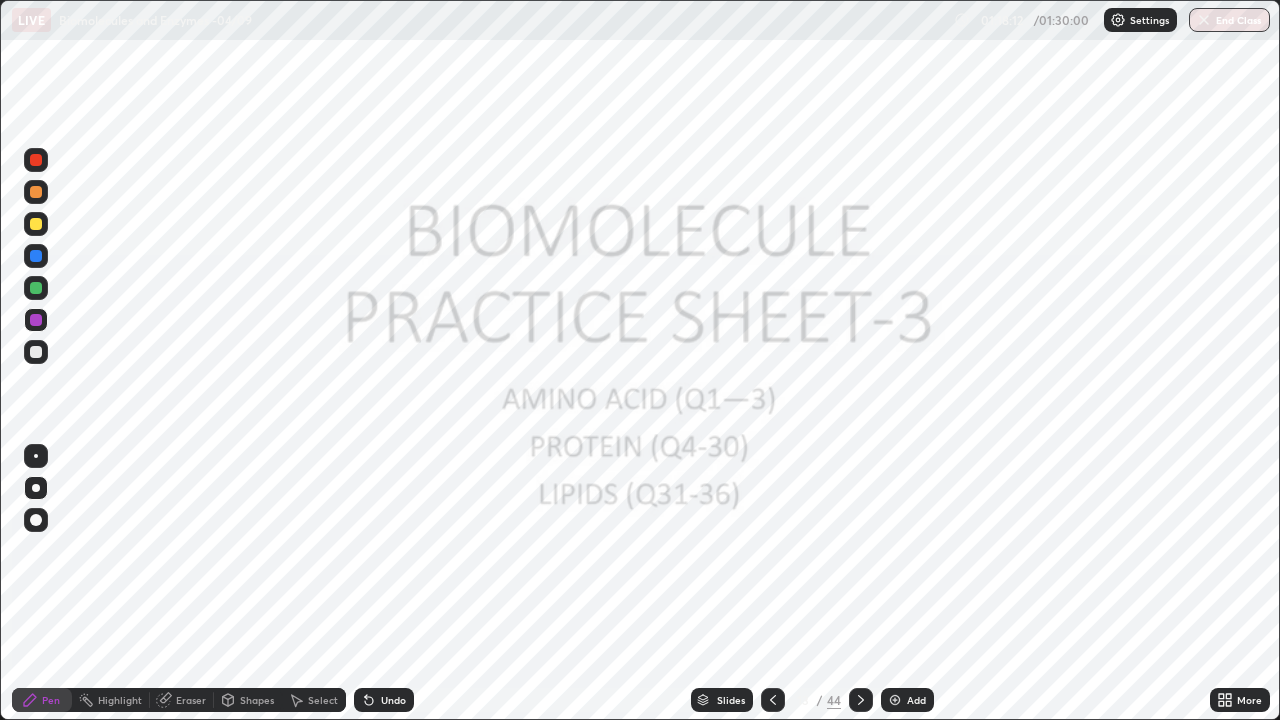 click 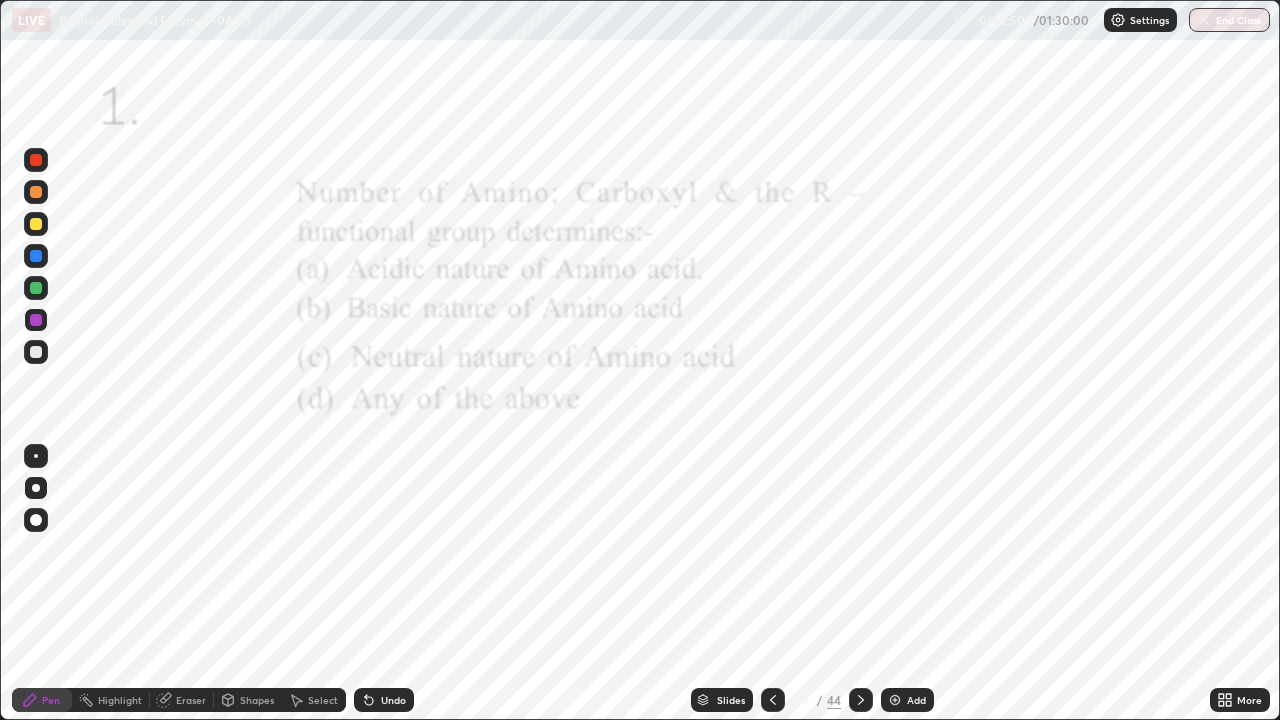 click 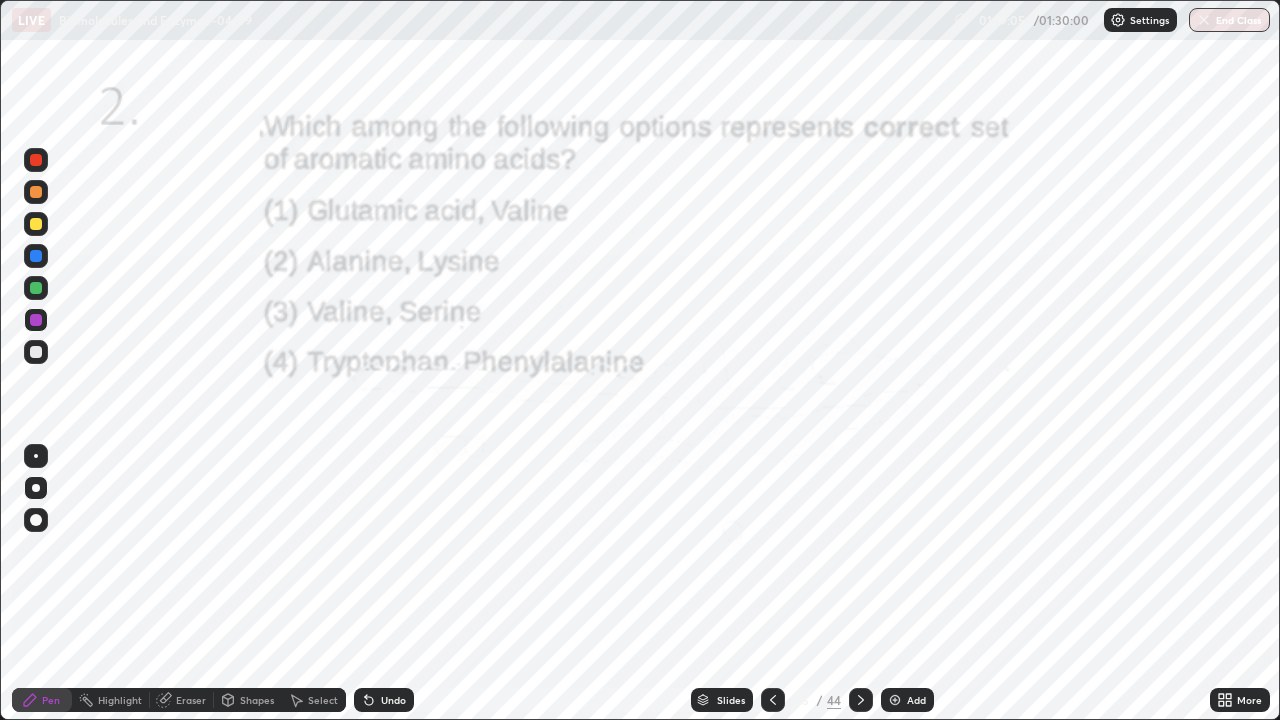 click 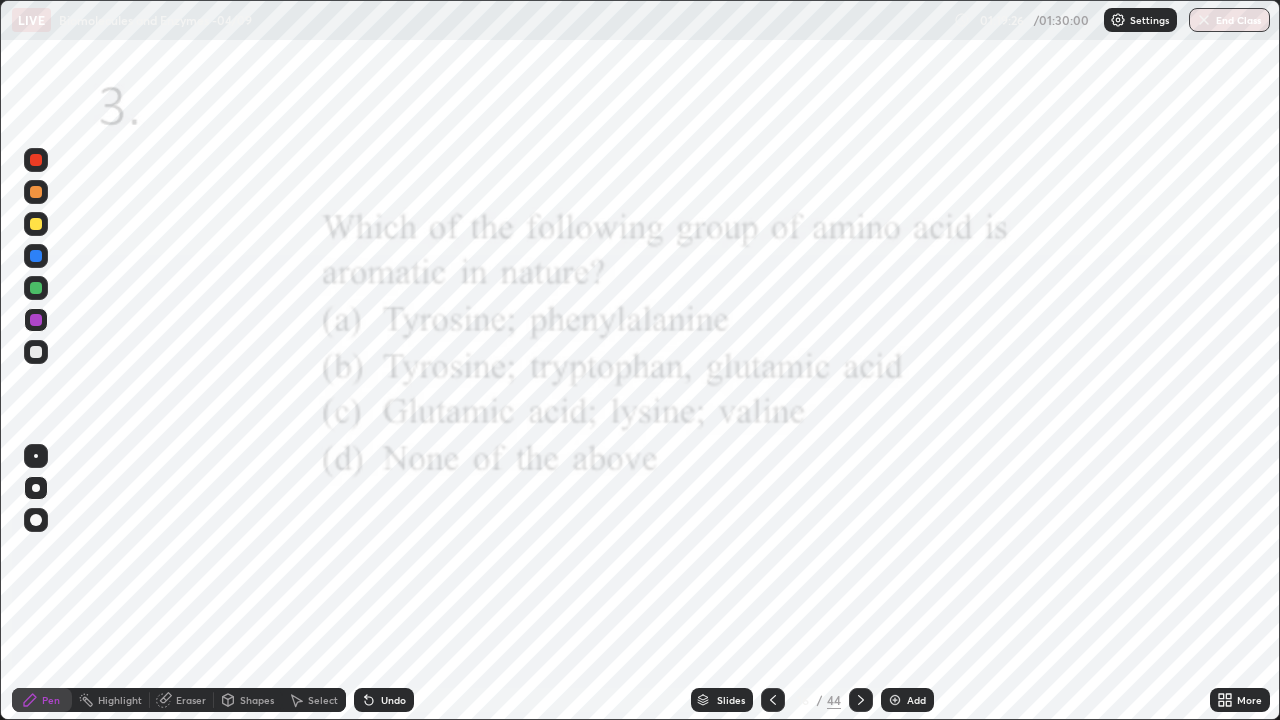 click 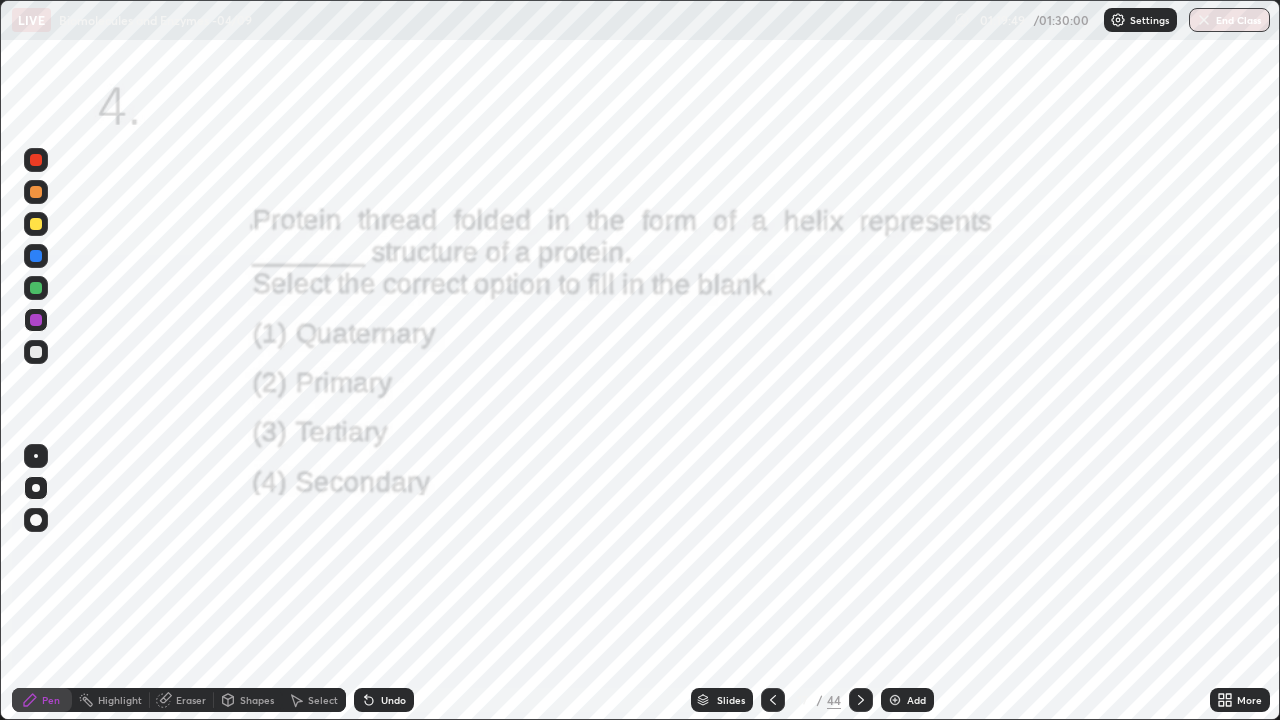 click at bounding box center [861, 700] 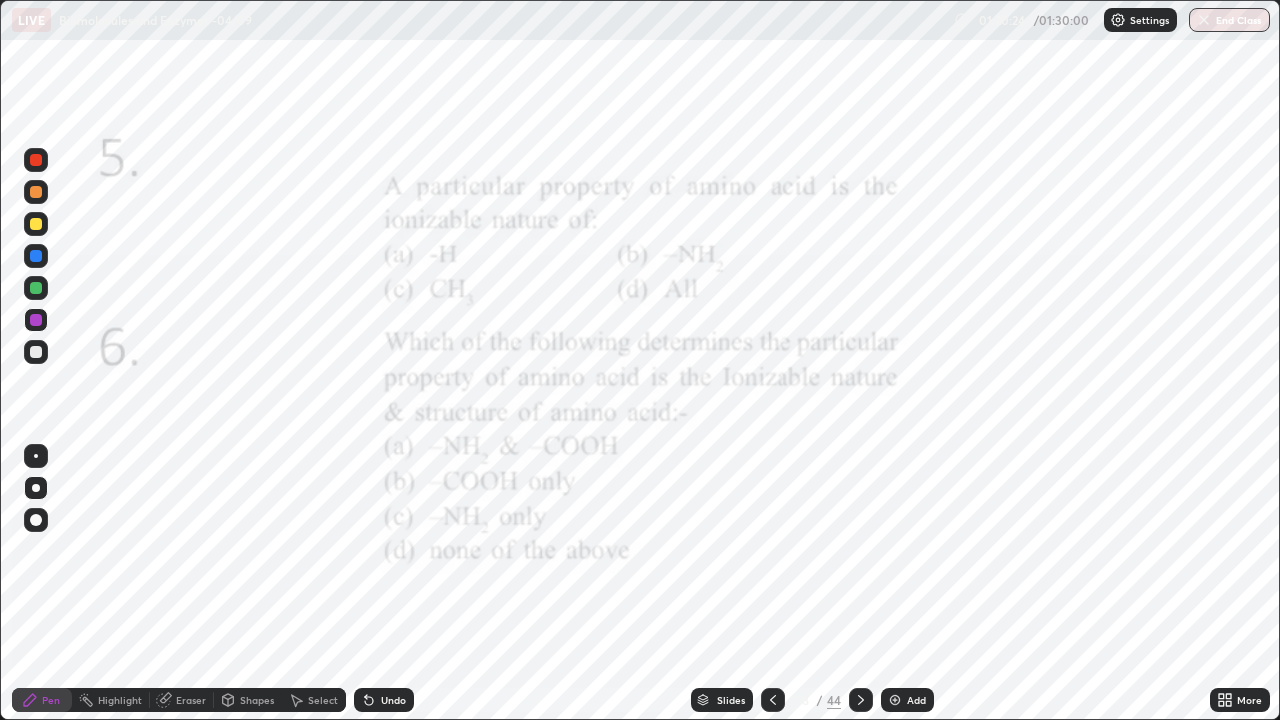 click 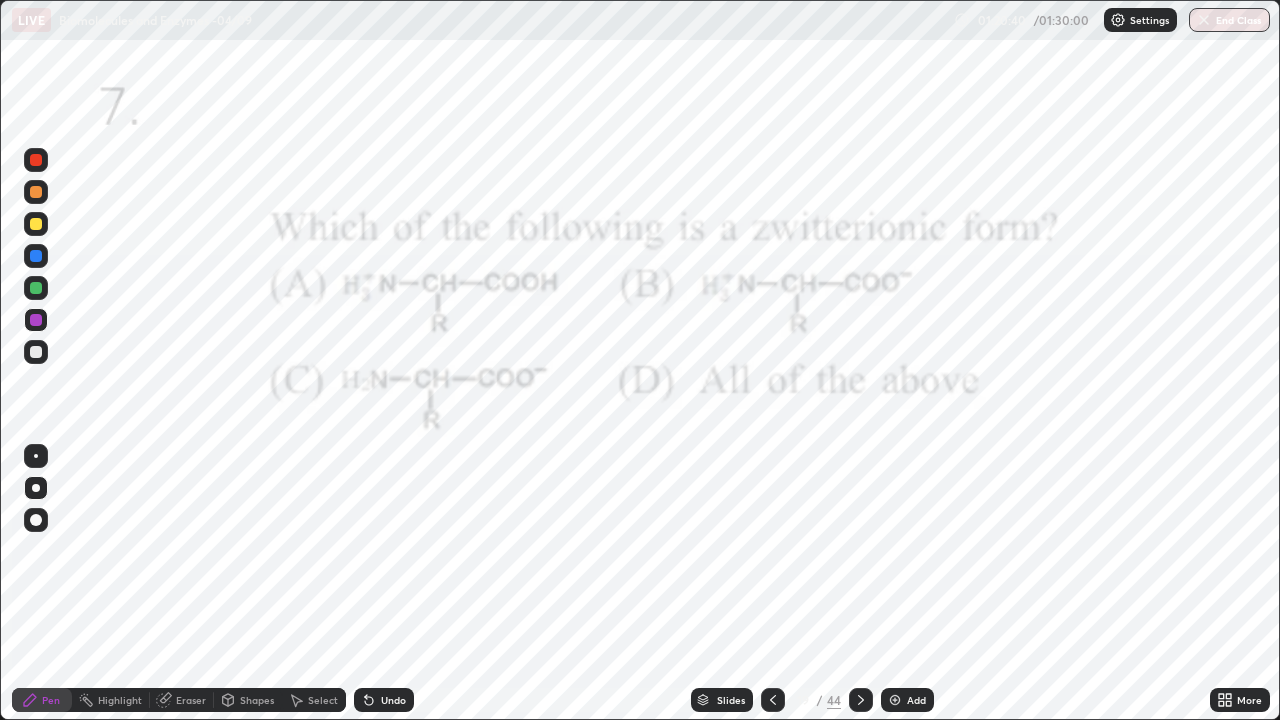 click 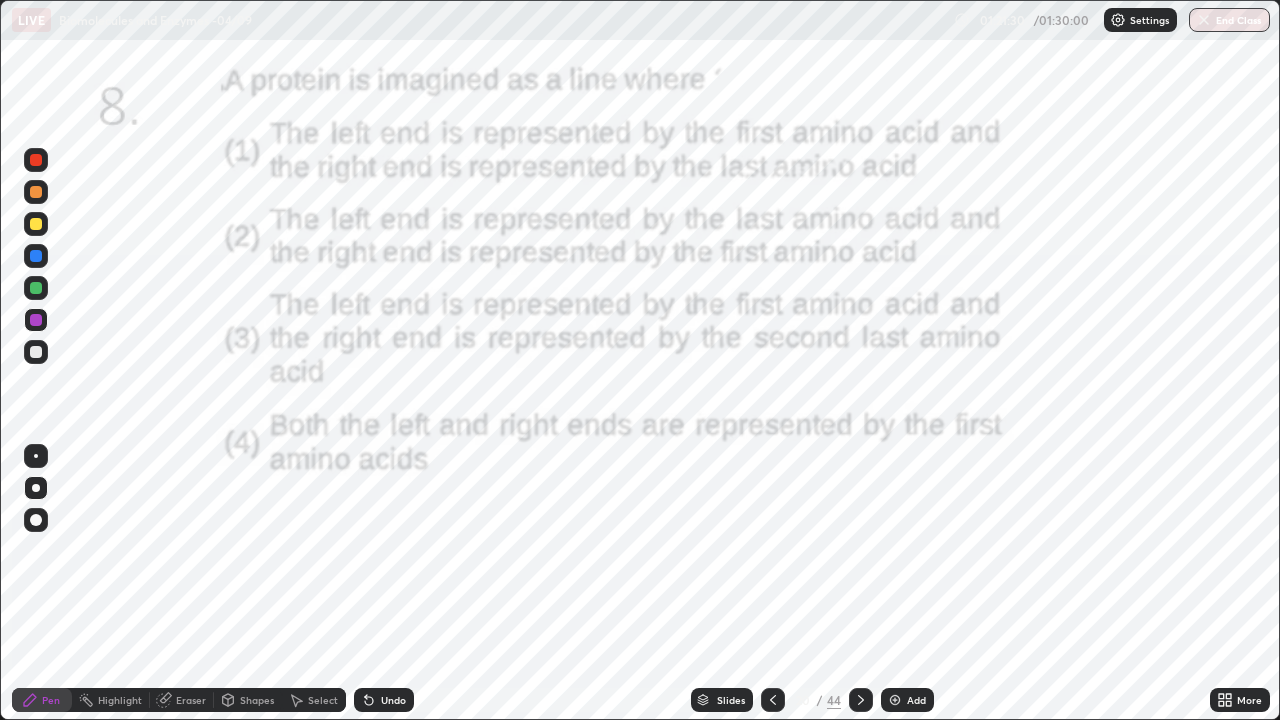 click 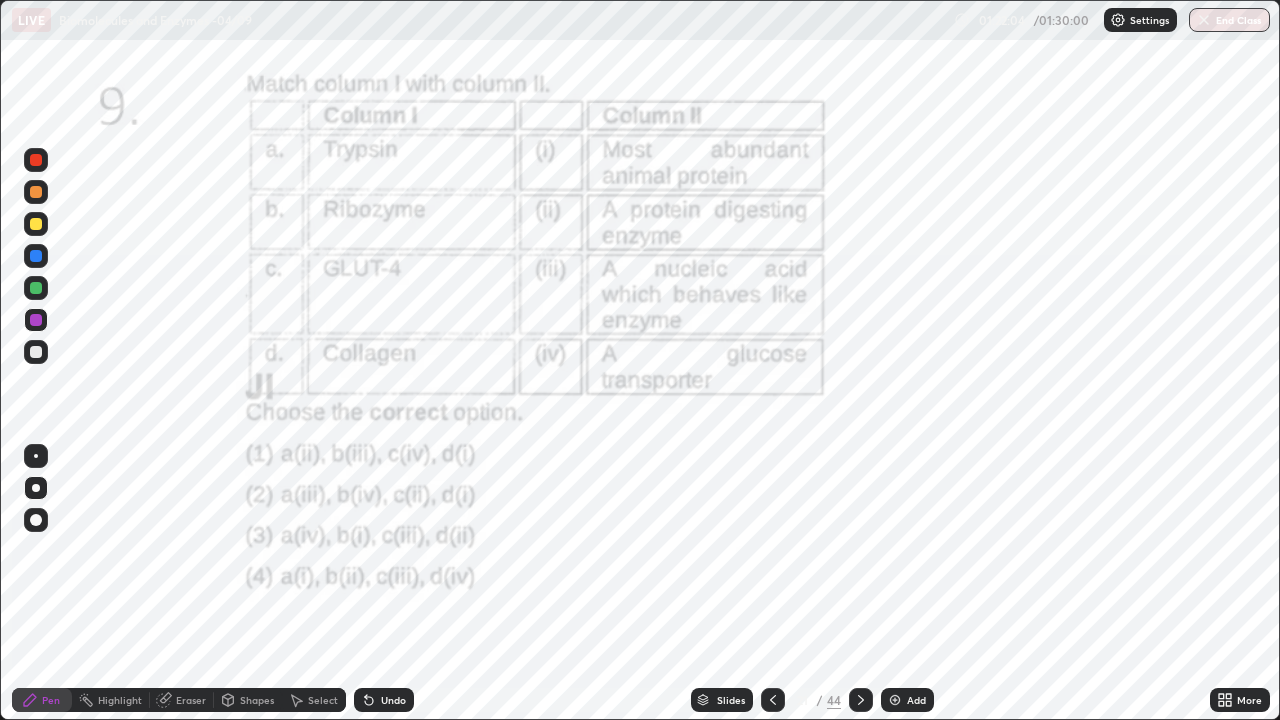 click 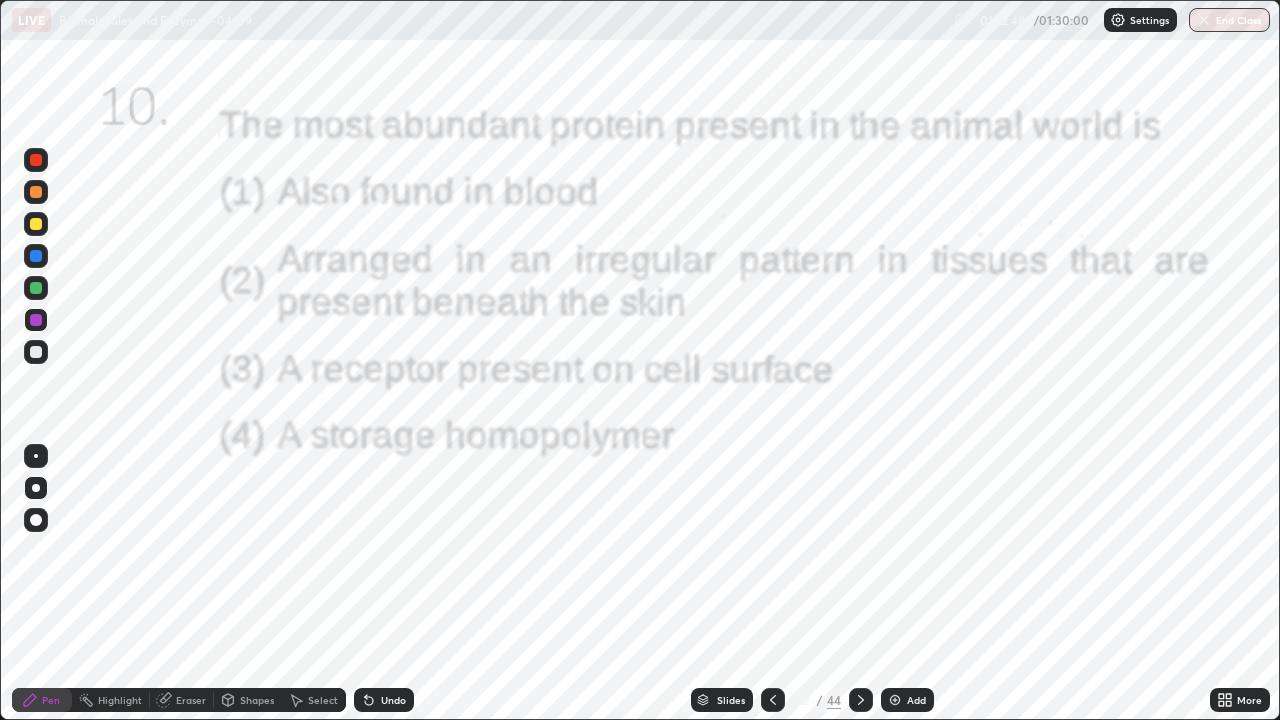 click 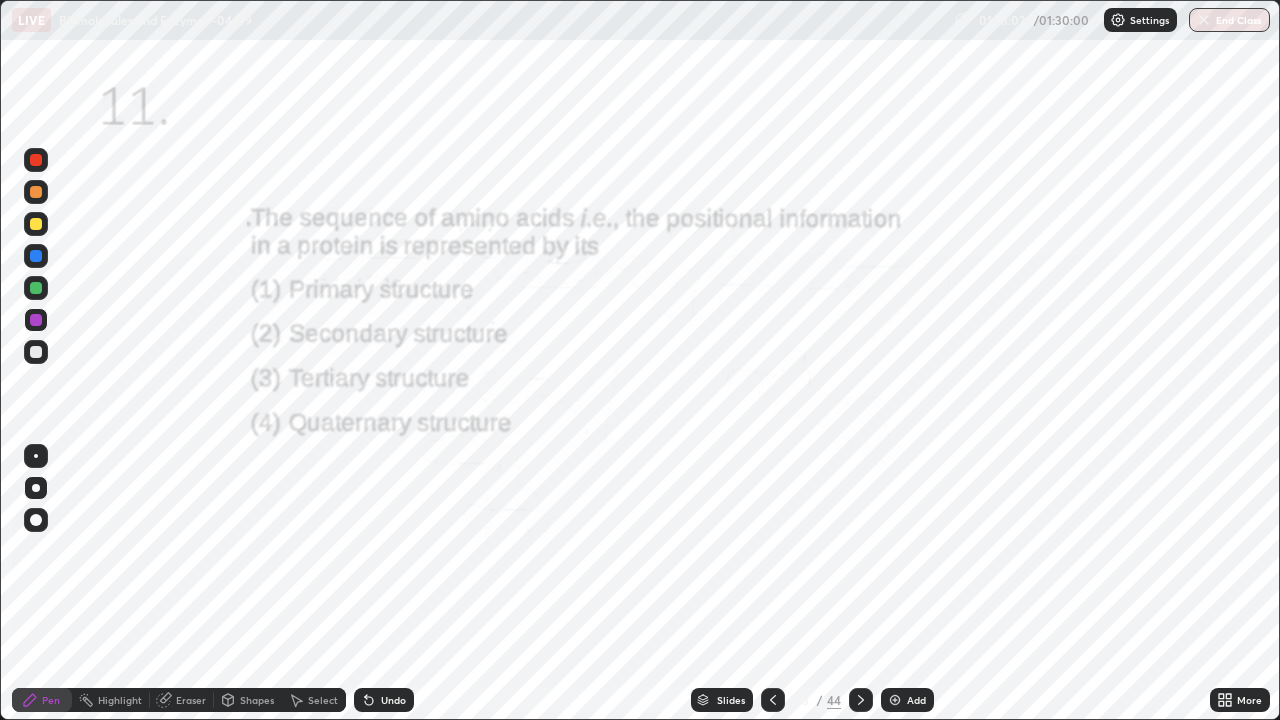 click 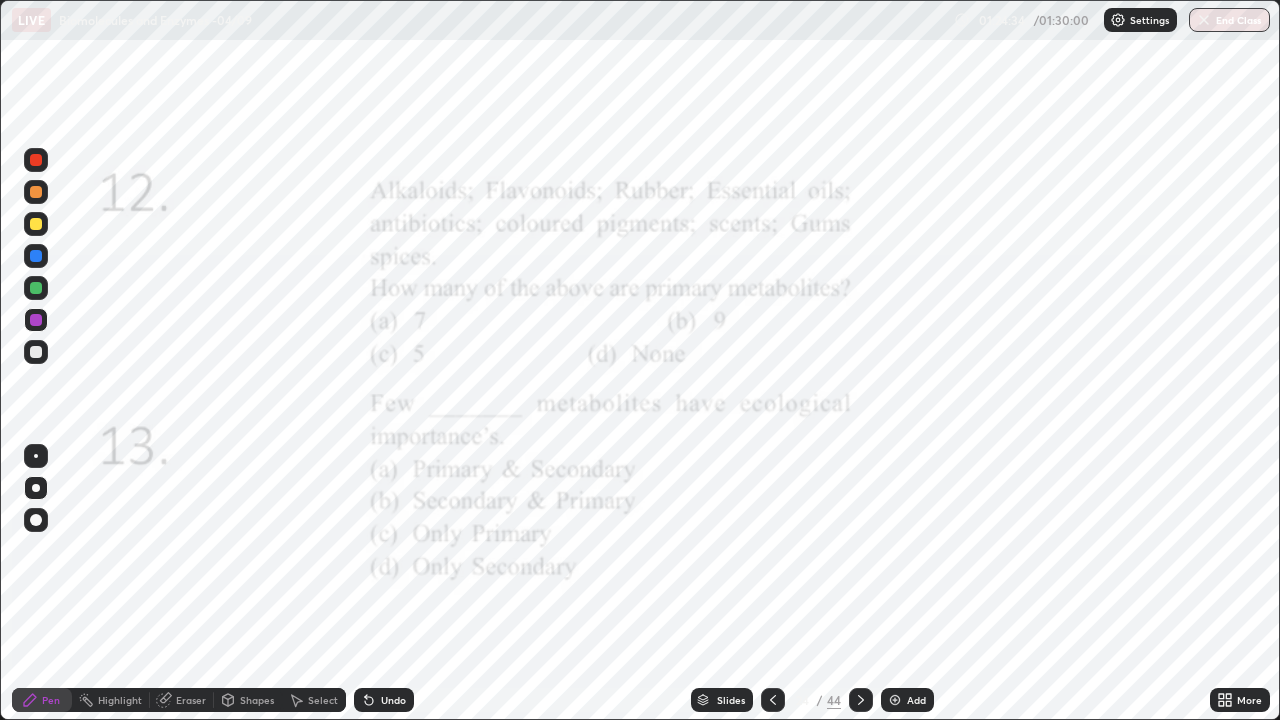 click 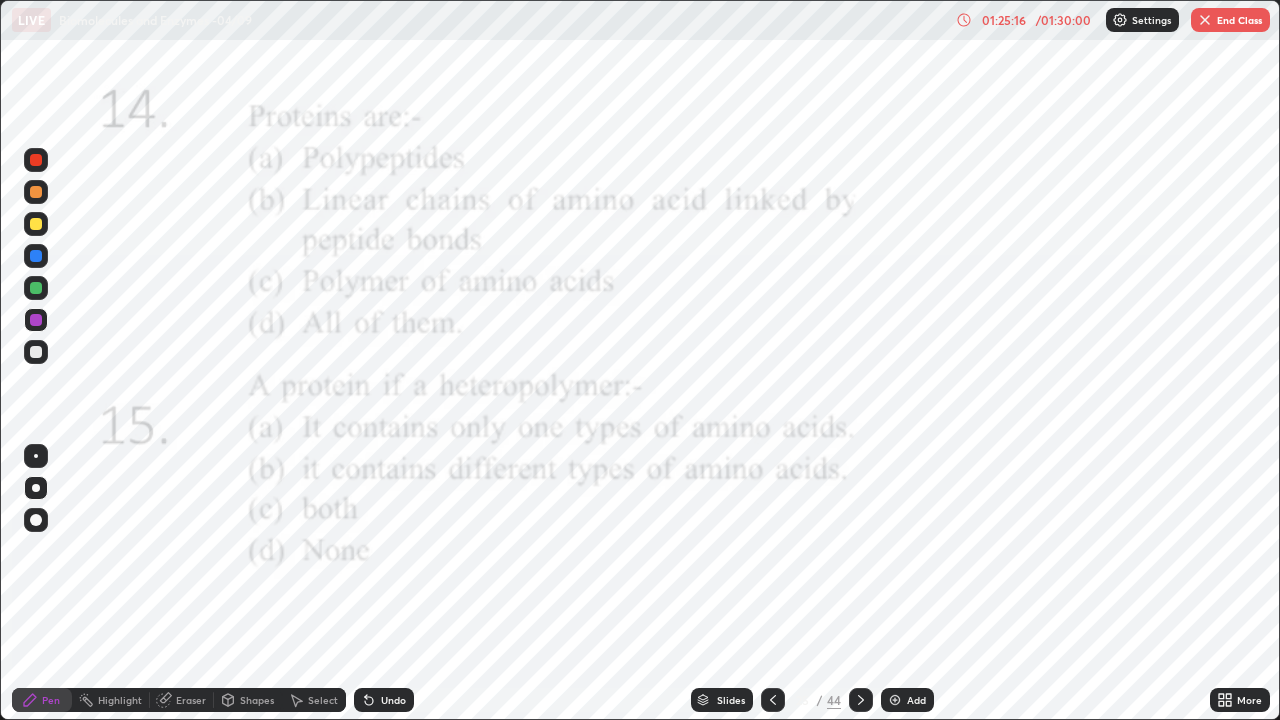 click 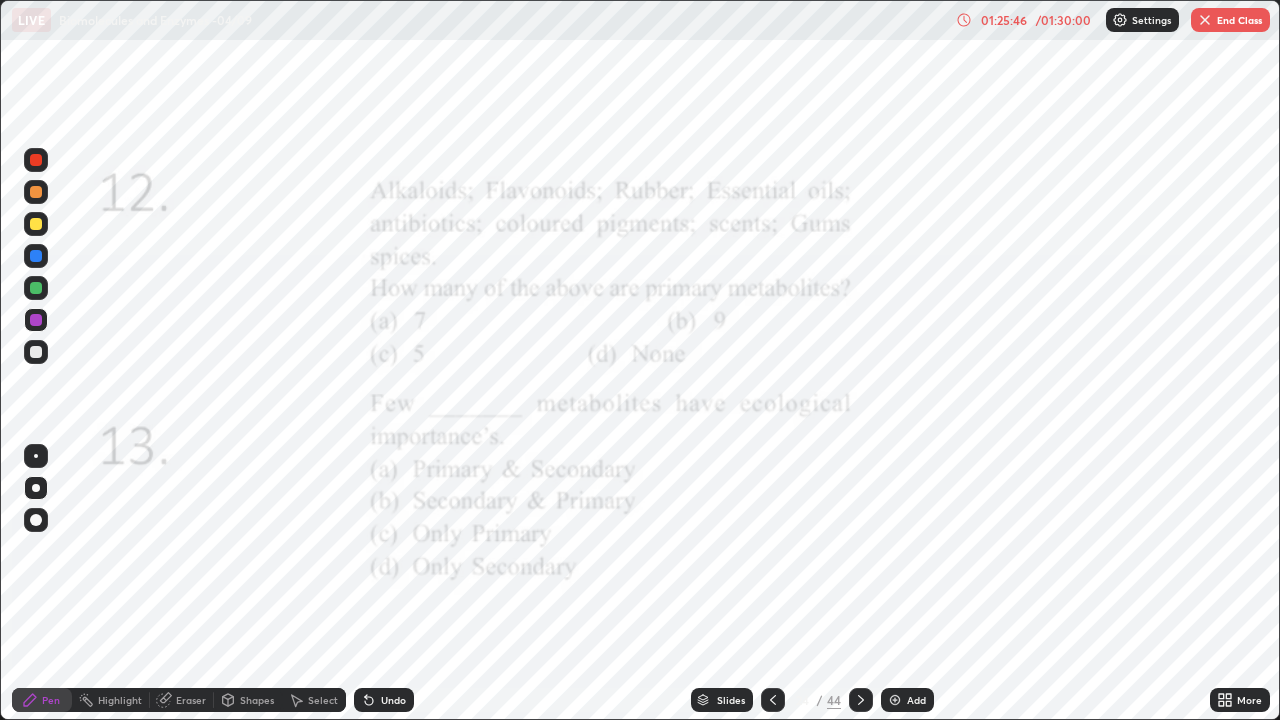 click 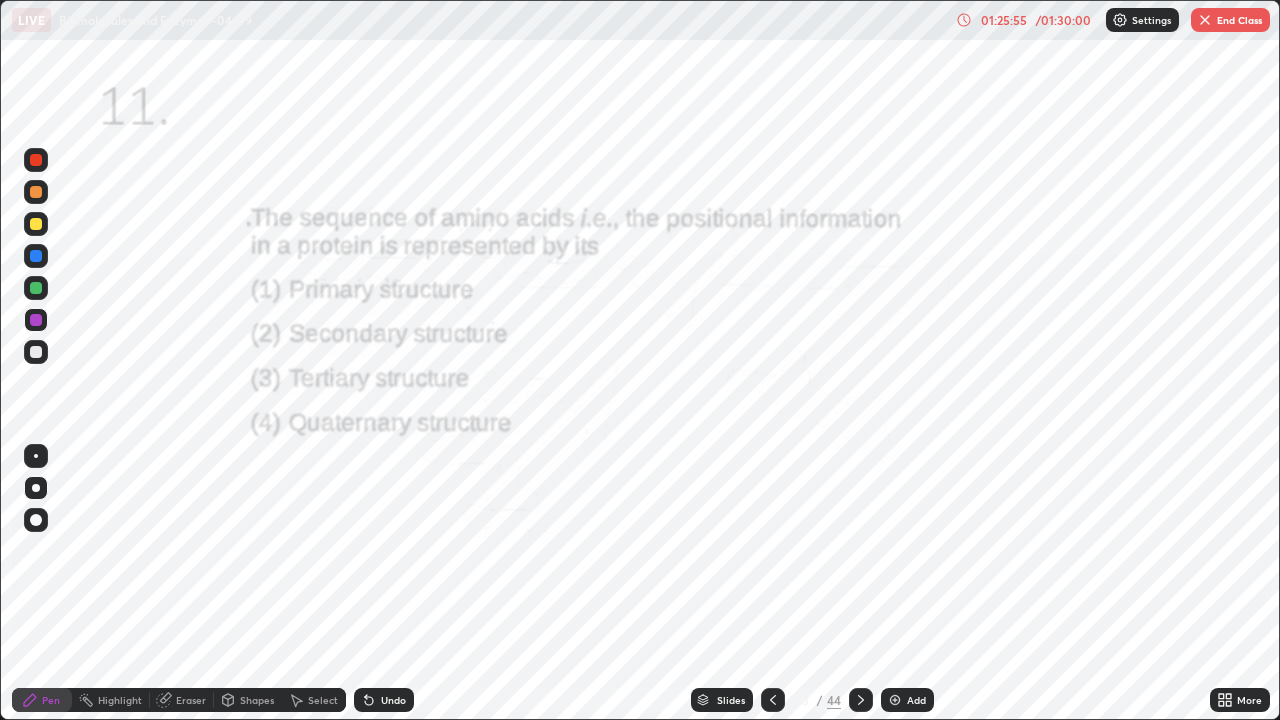 click 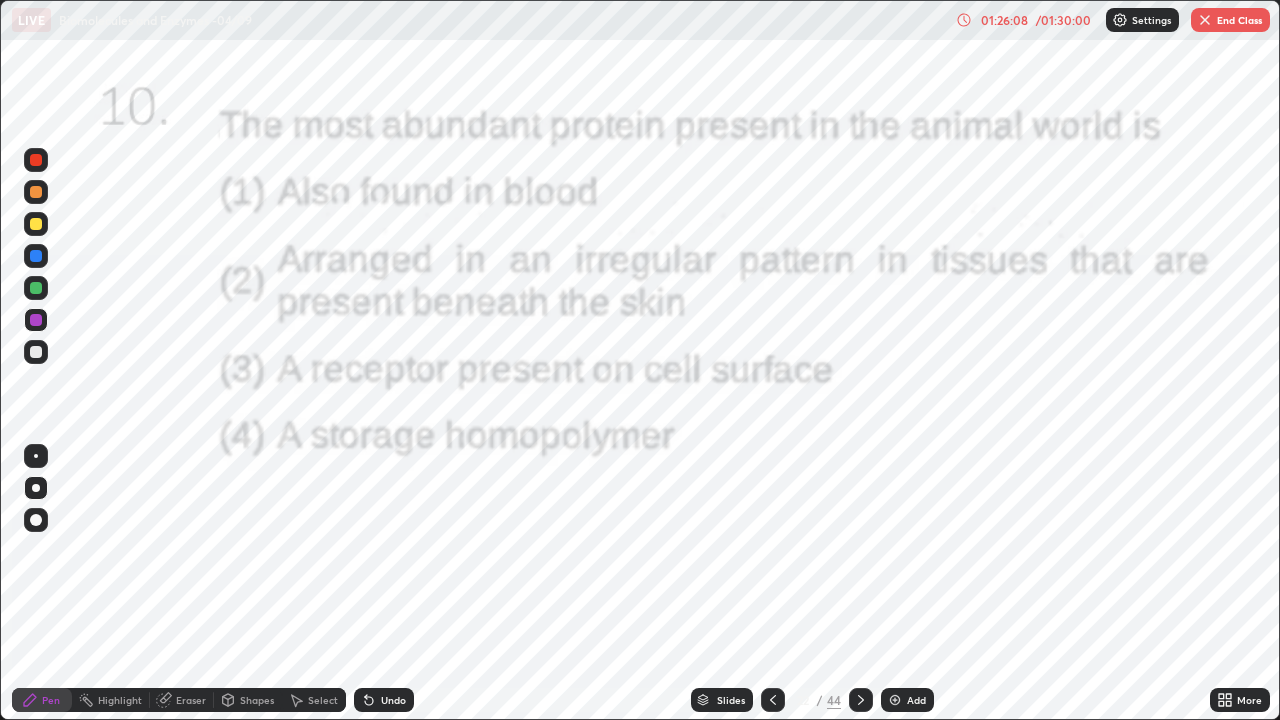 click 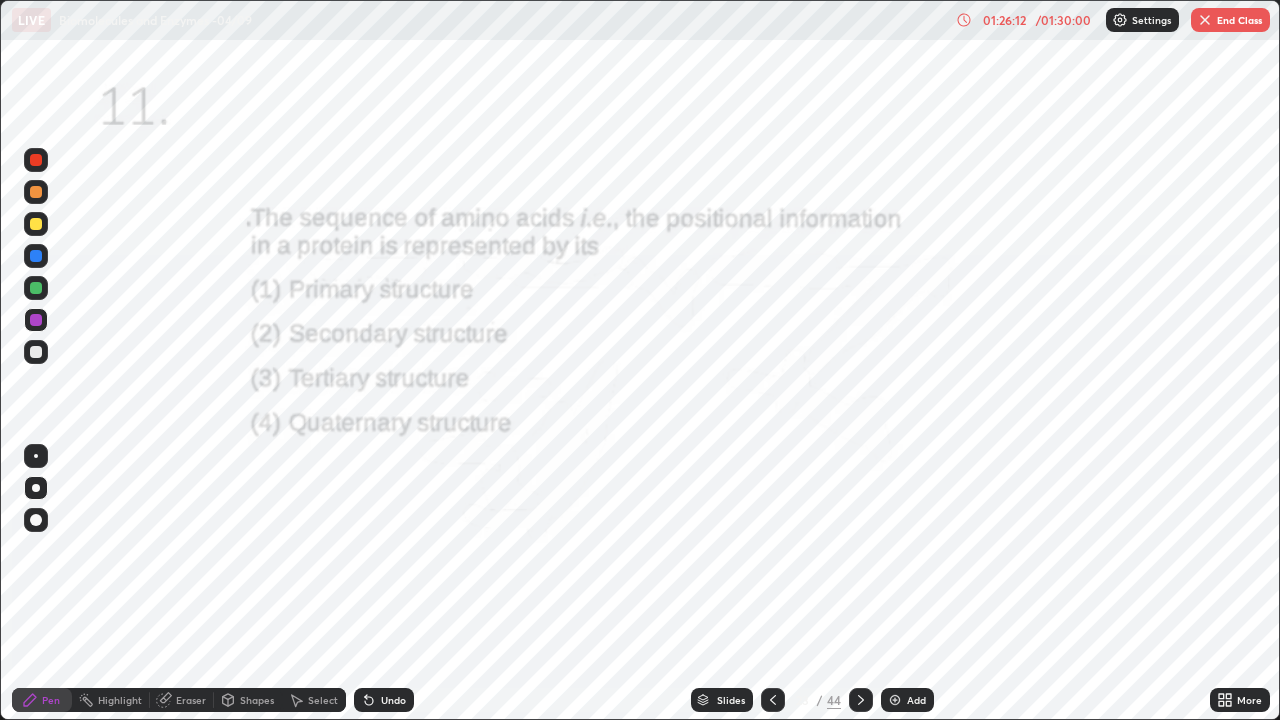 click 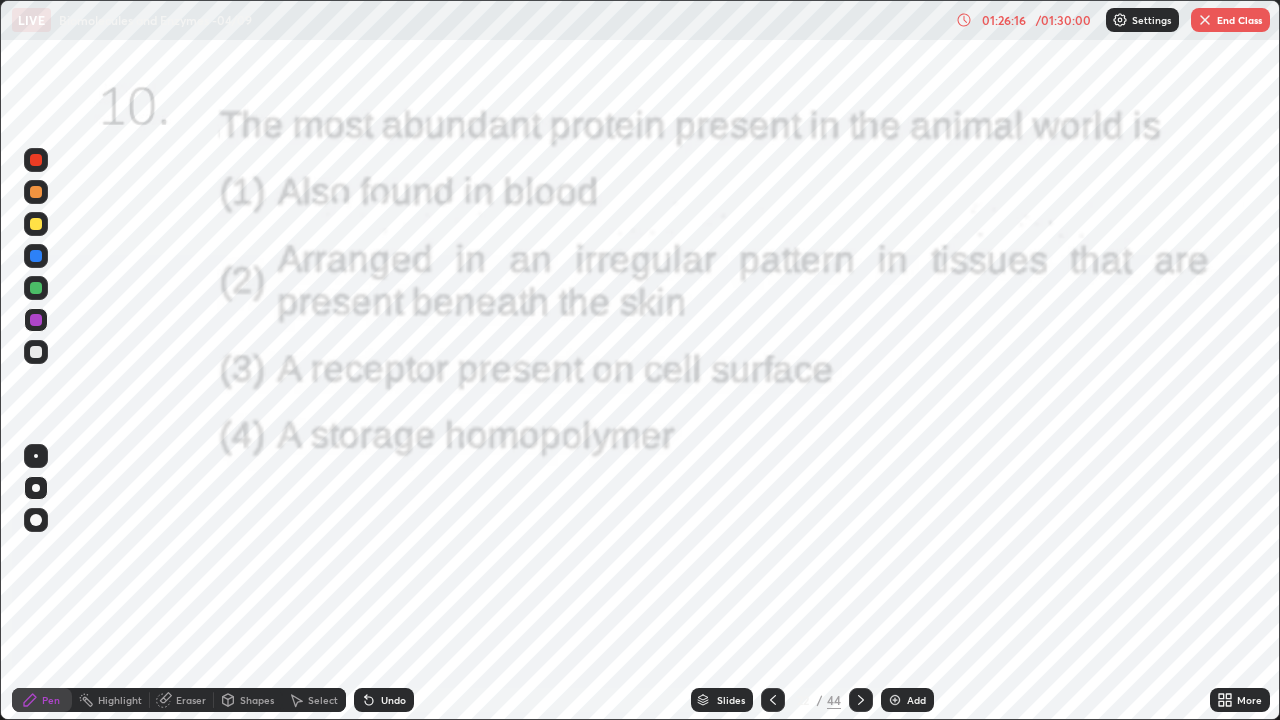 click 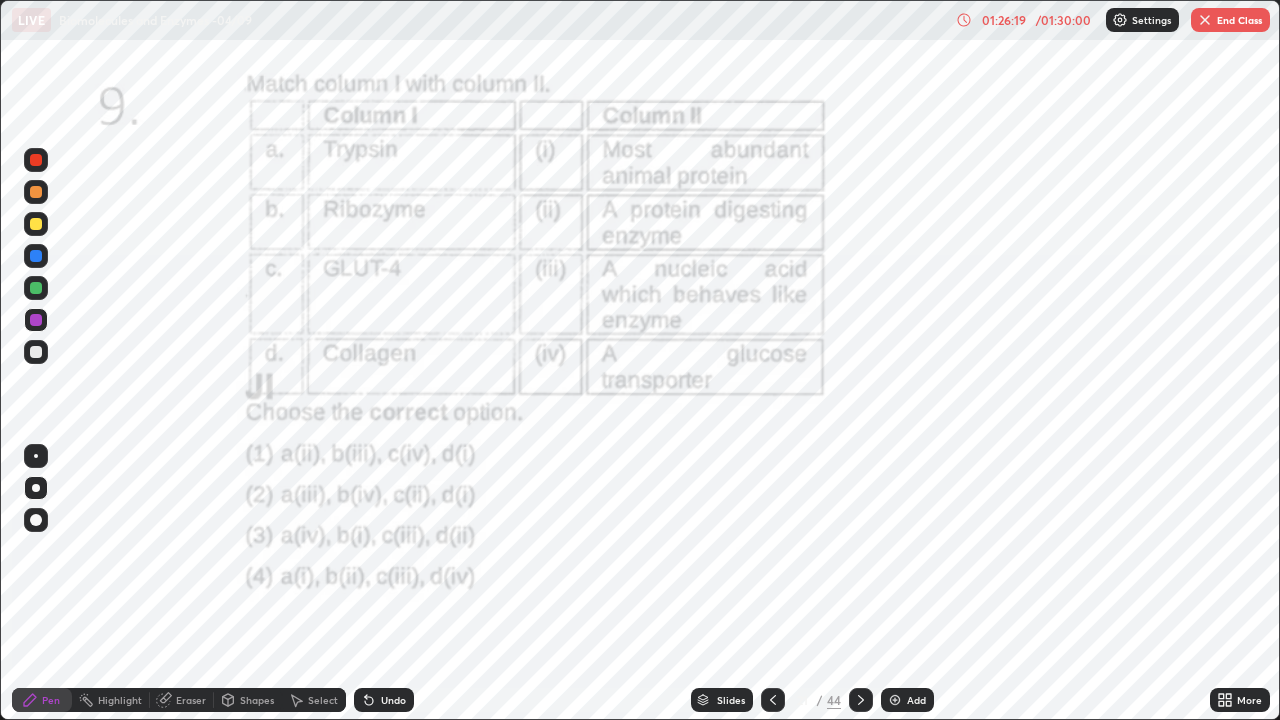 click 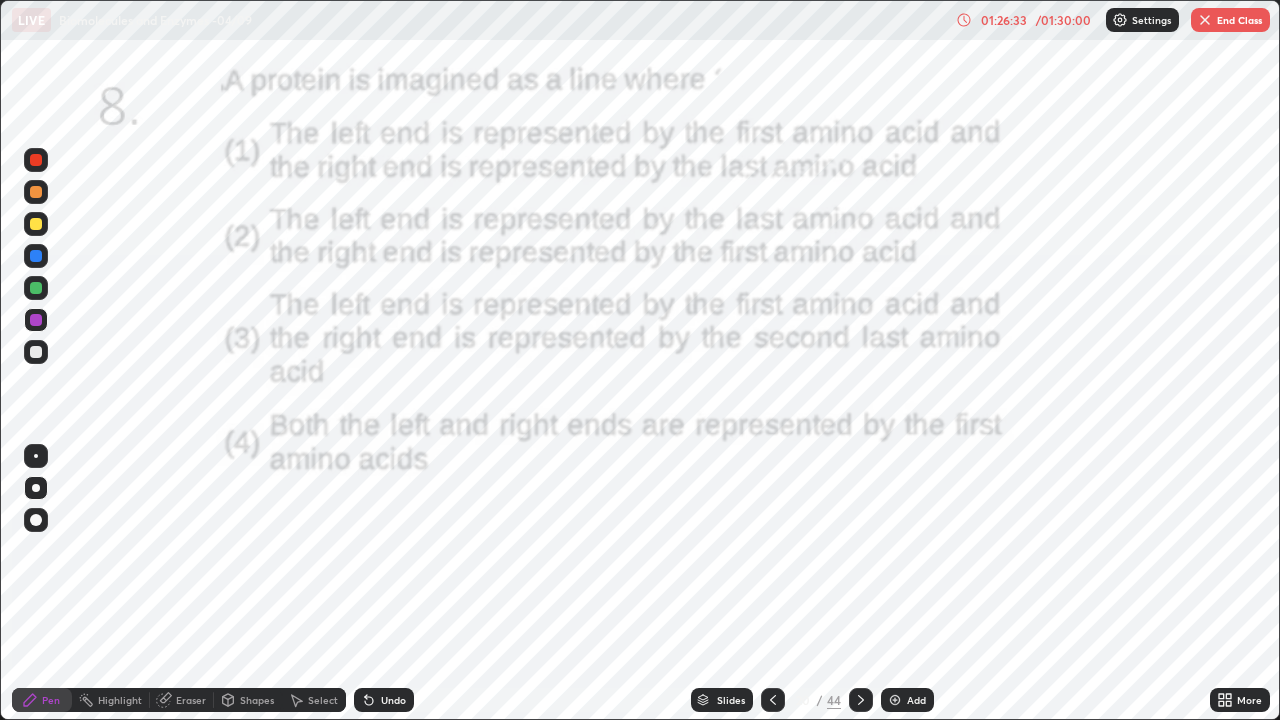 click 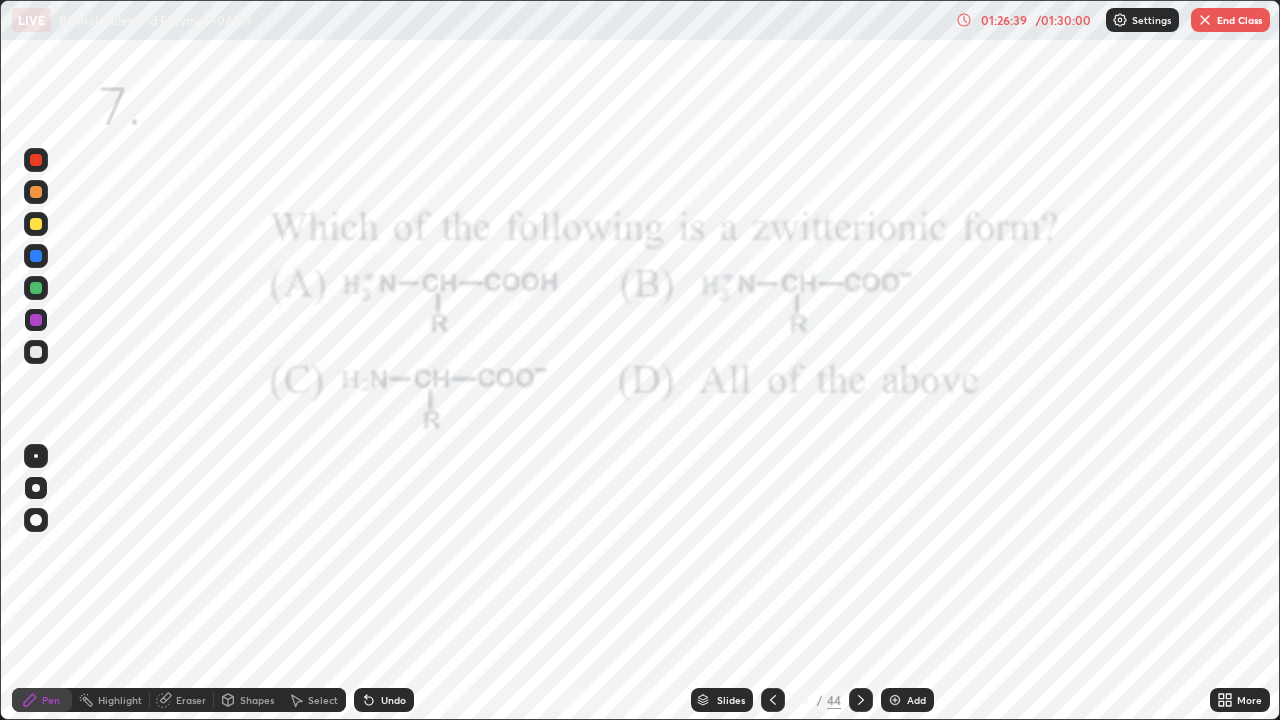 click 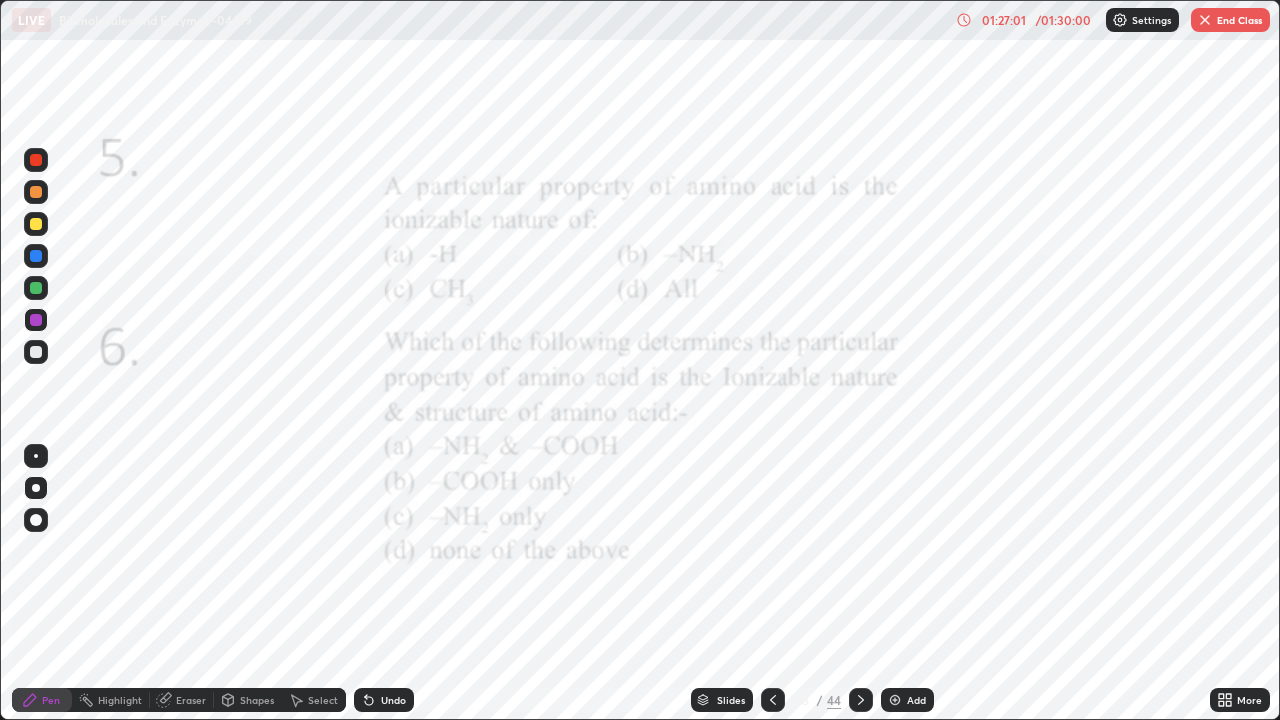click 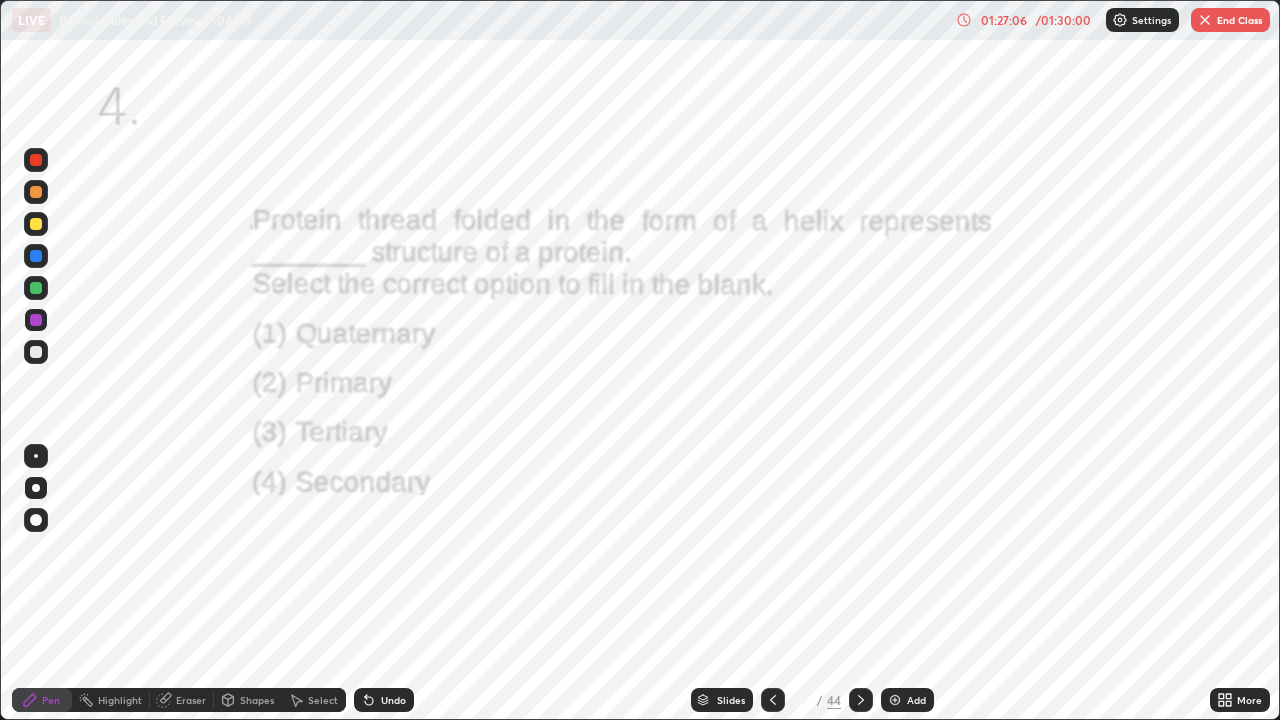 click on "Undo" at bounding box center [384, 700] 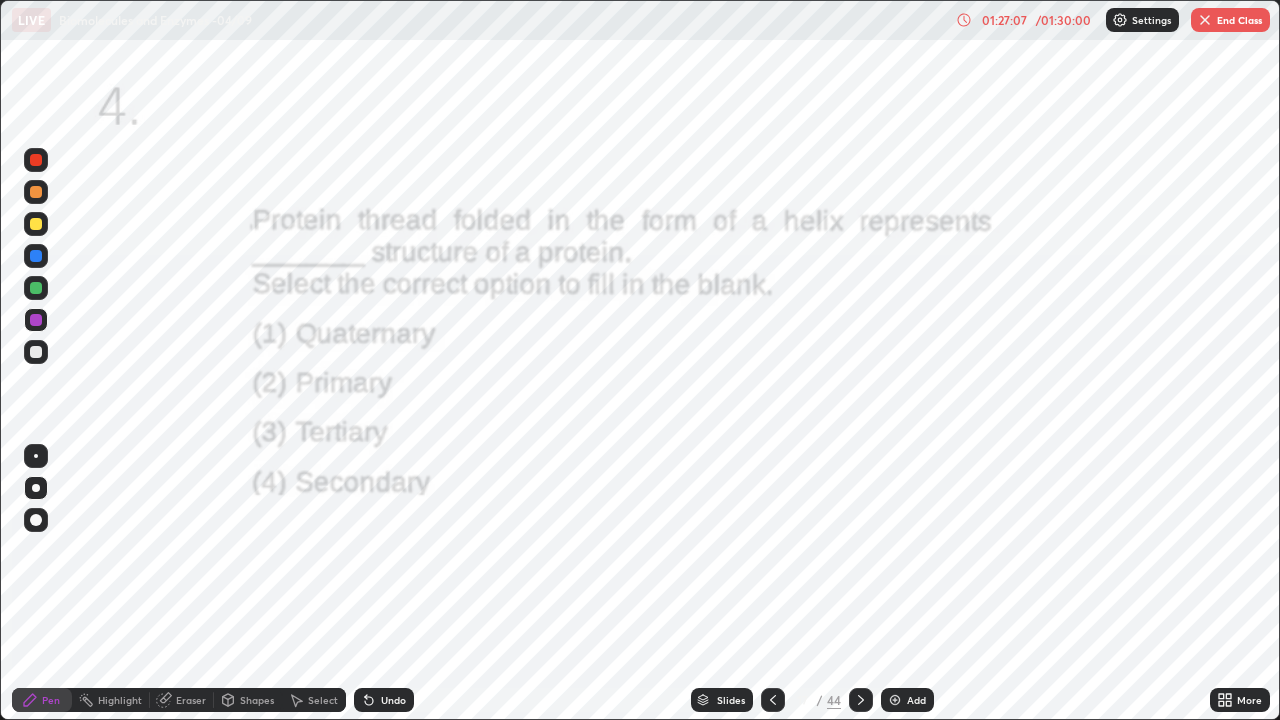 click on "Undo" at bounding box center [393, 700] 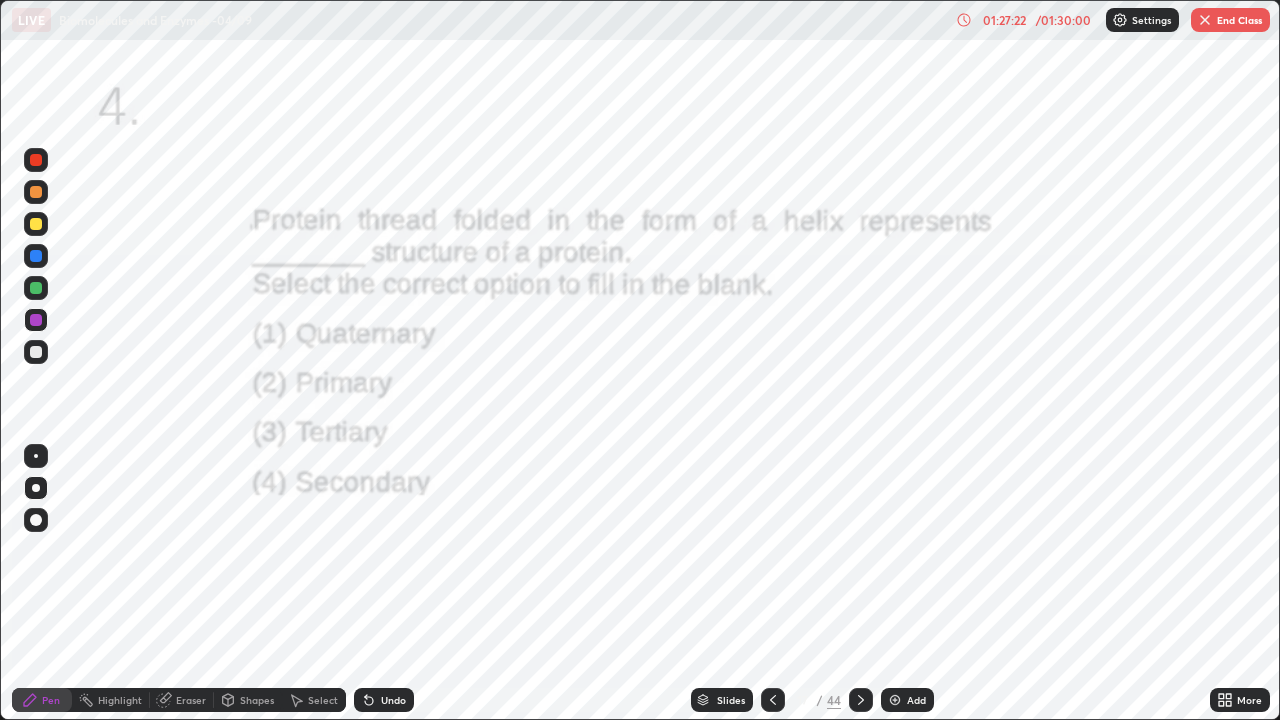 click 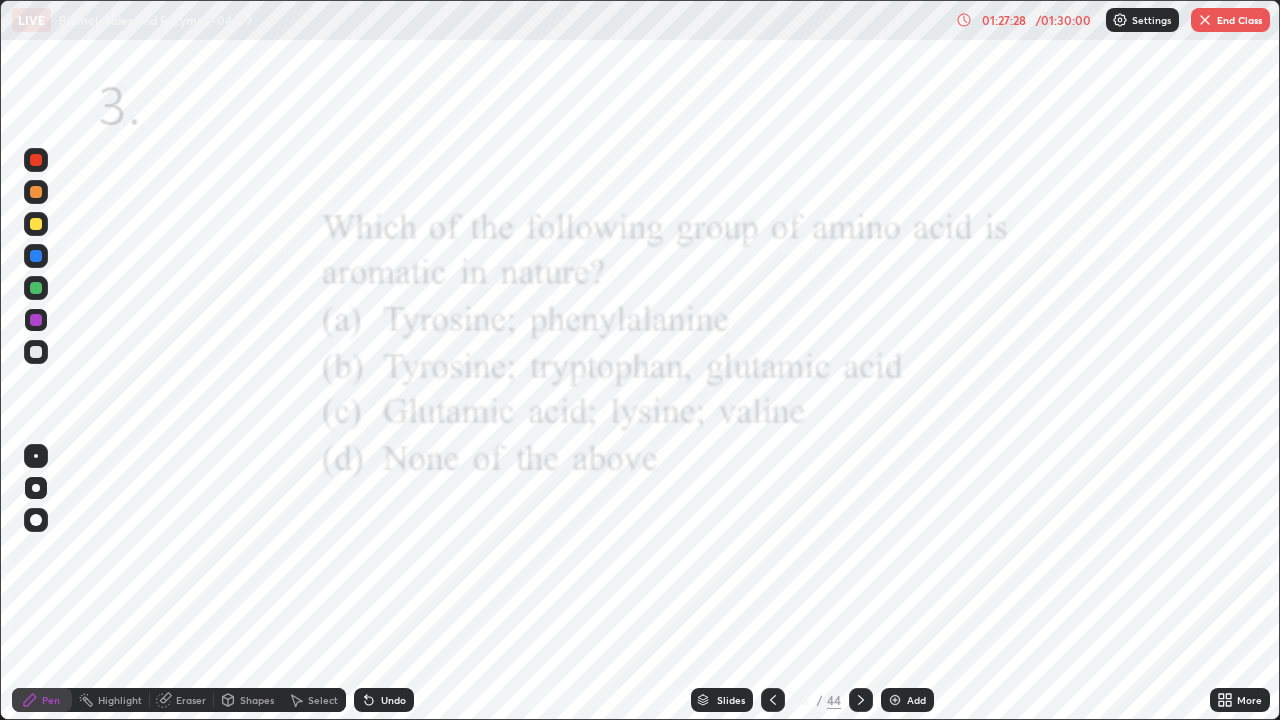 click on "Undo" at bounding box center (393, 700) 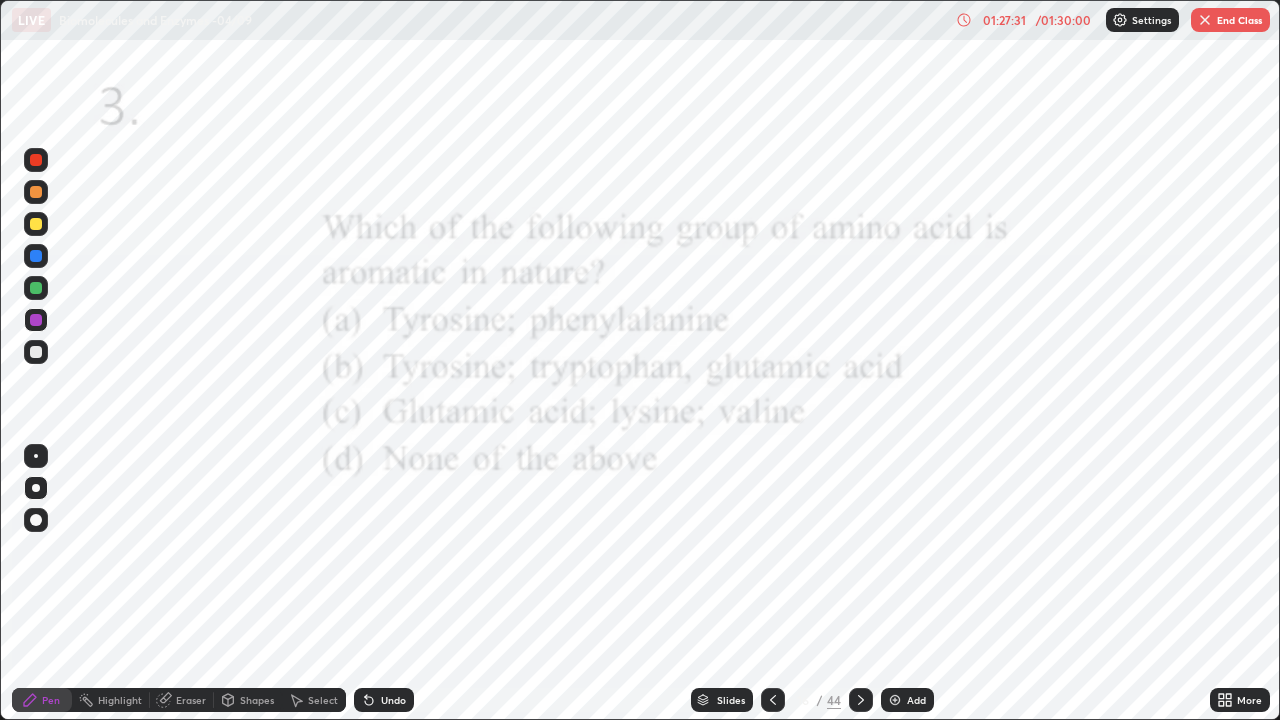 click 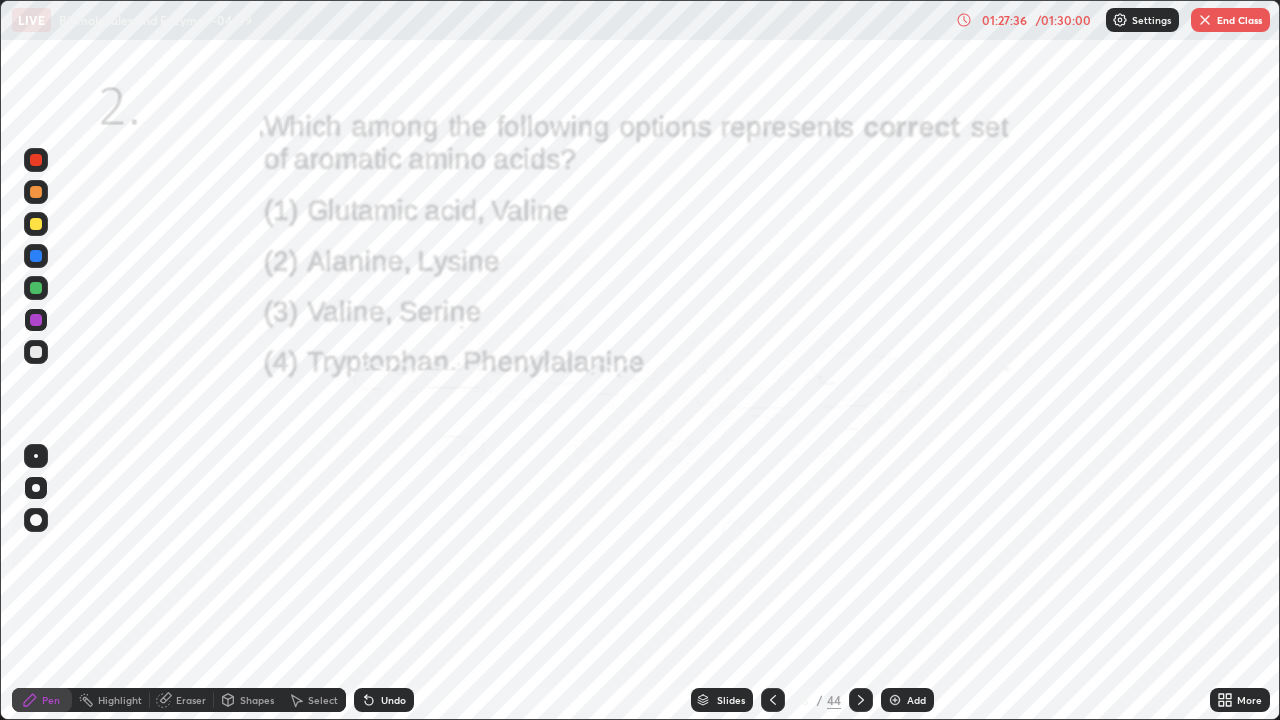 click 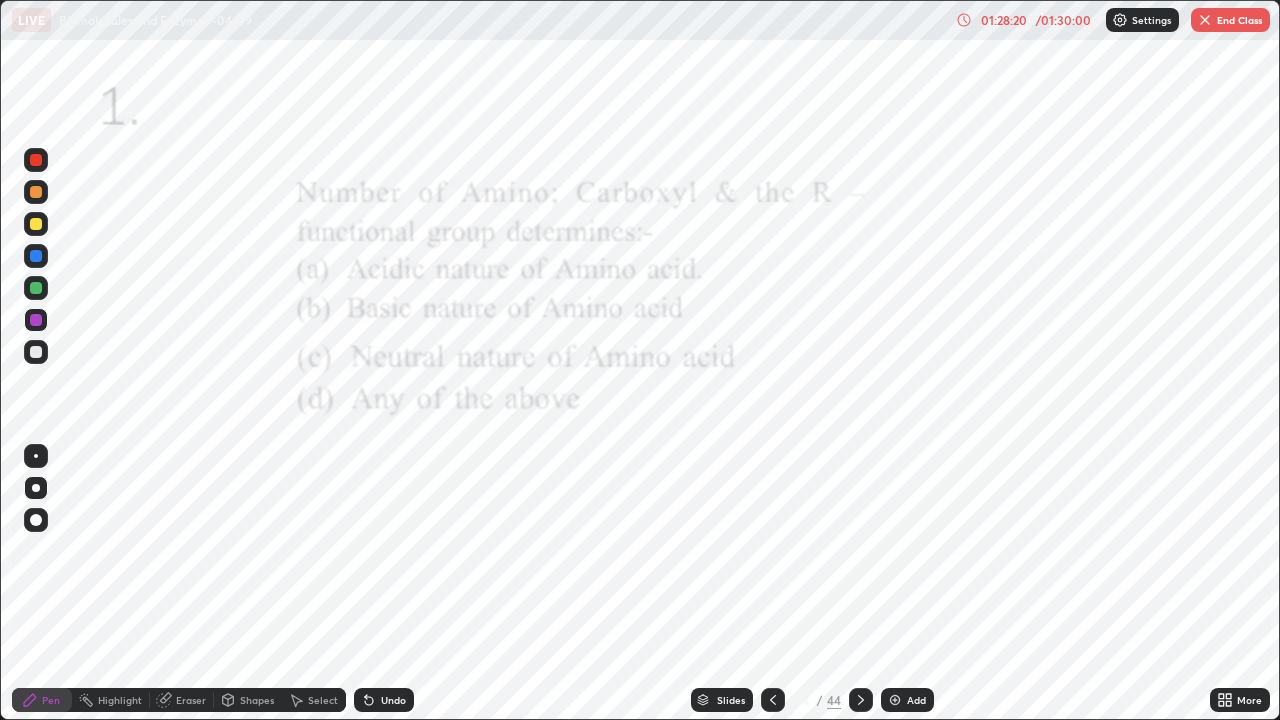 click on "End Class" at bounding box center [1230, 20] 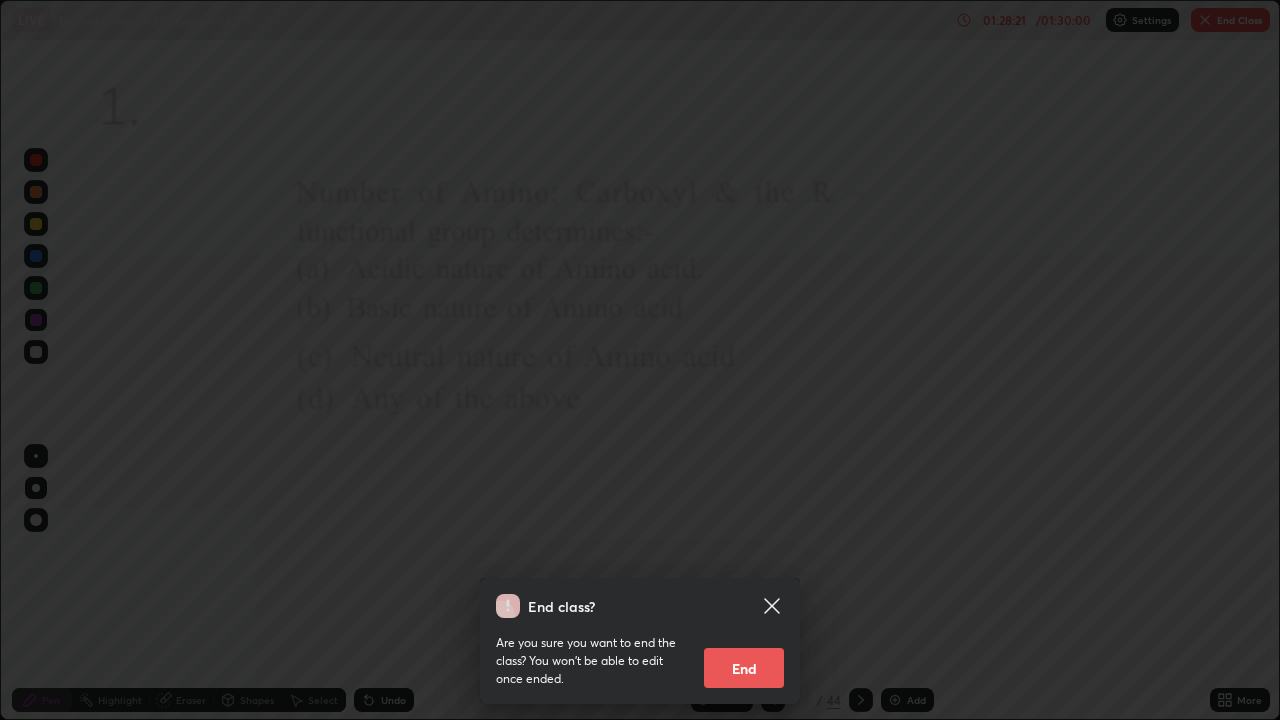 click on "End" at bounding box center (744, 668) 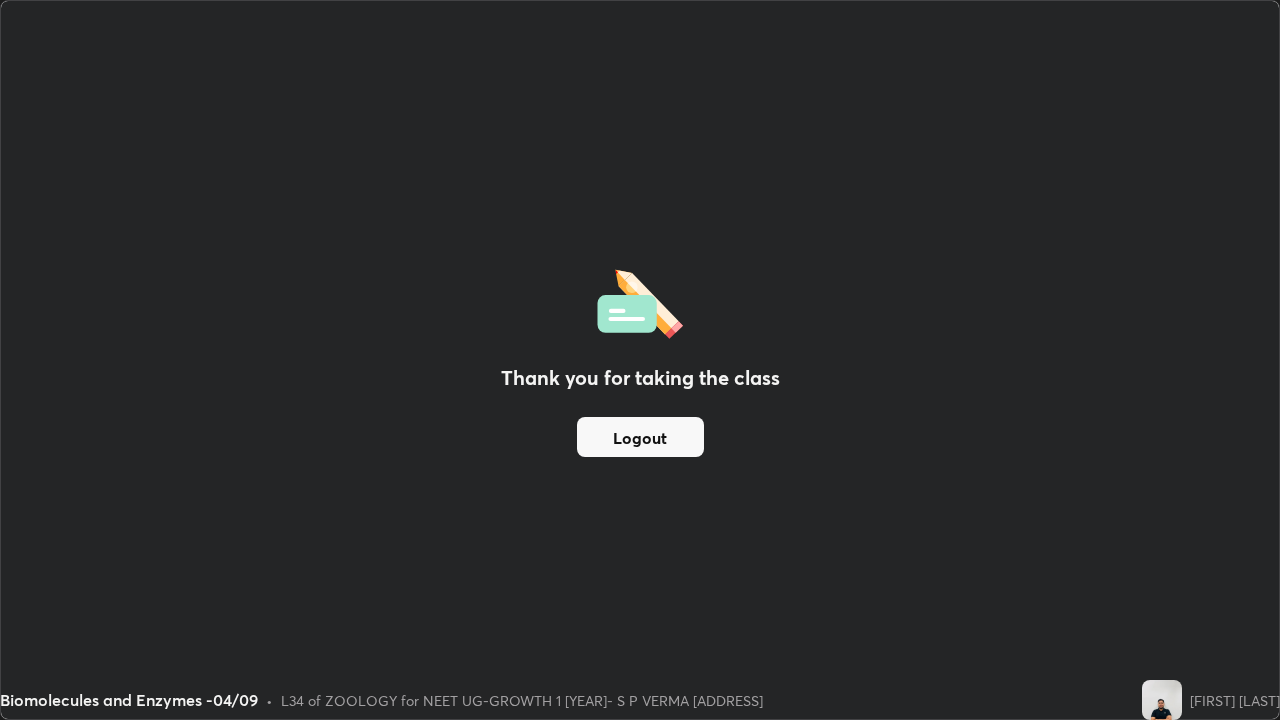 click on "Logout" at bounding box center (640, 437) 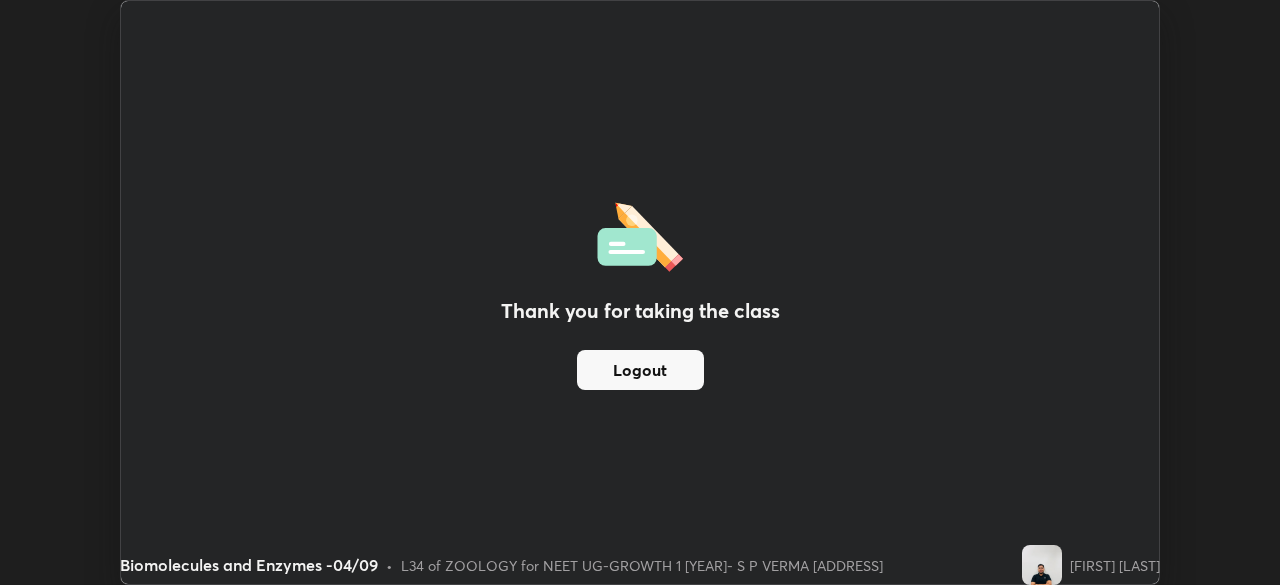 scroll, scrollTop: 585, scrollLeft: 1280, axis: both 